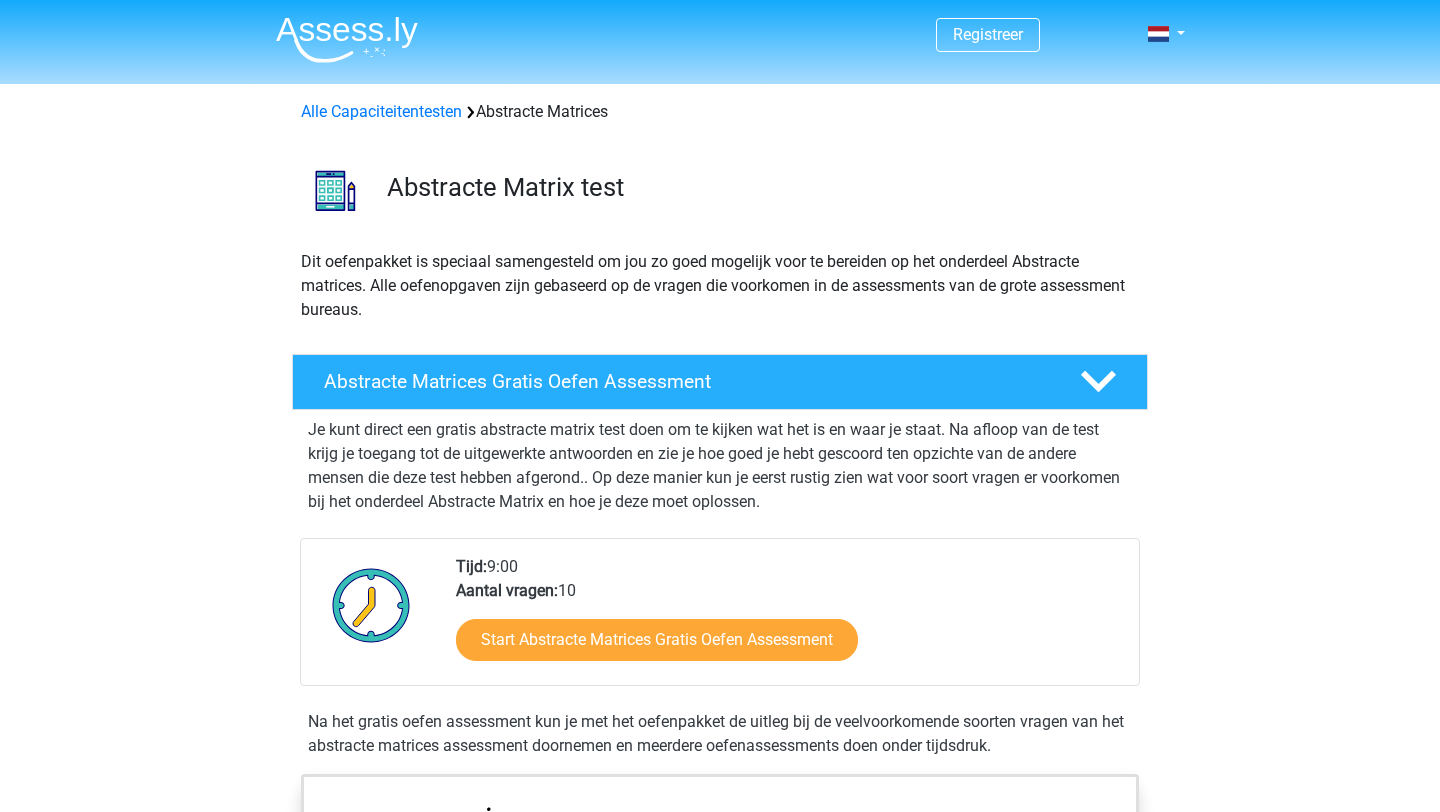 scroll, scrollTop: 0, scrollLeft: 0, axis: both 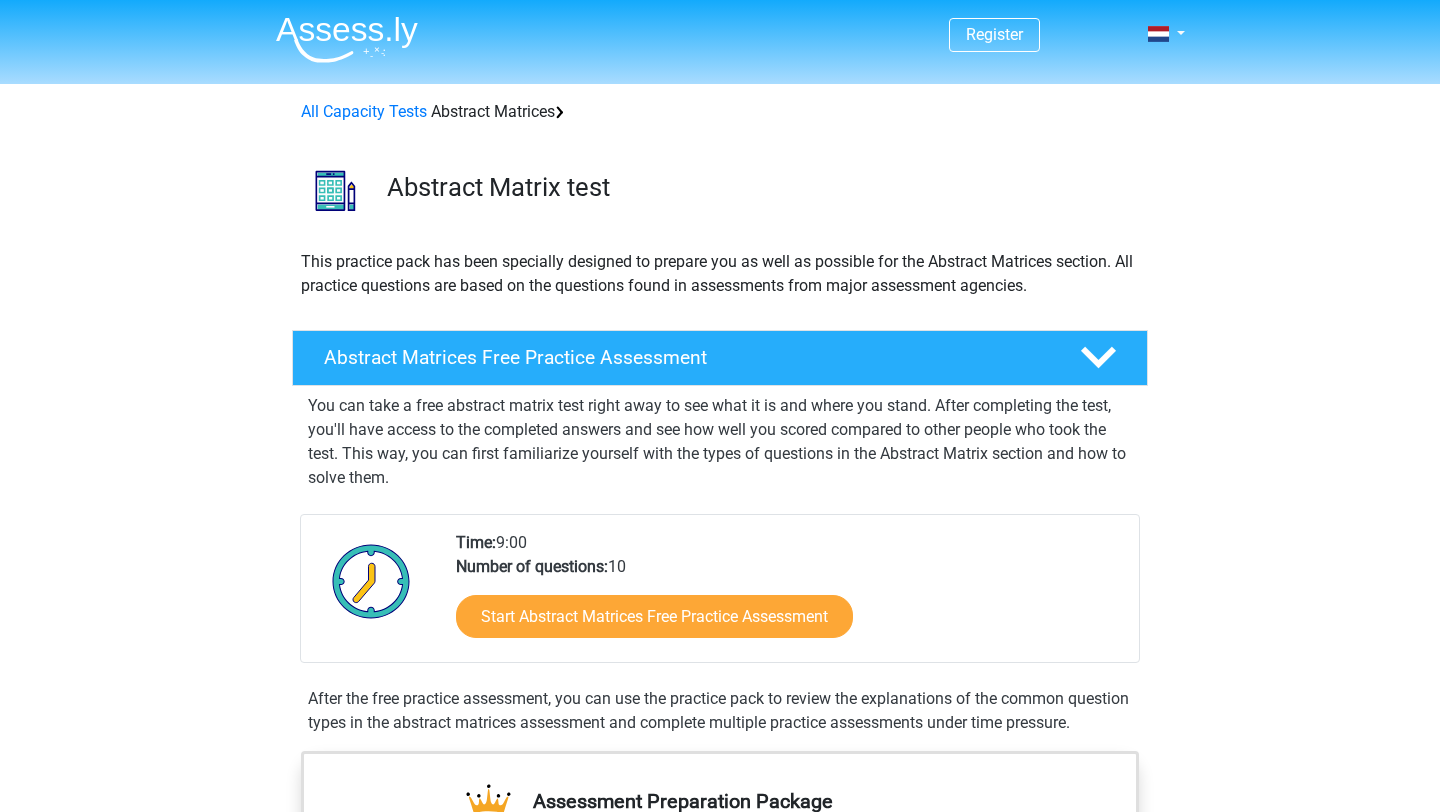 click on "Register
Dutch
English" at bounding box center (720, 35) 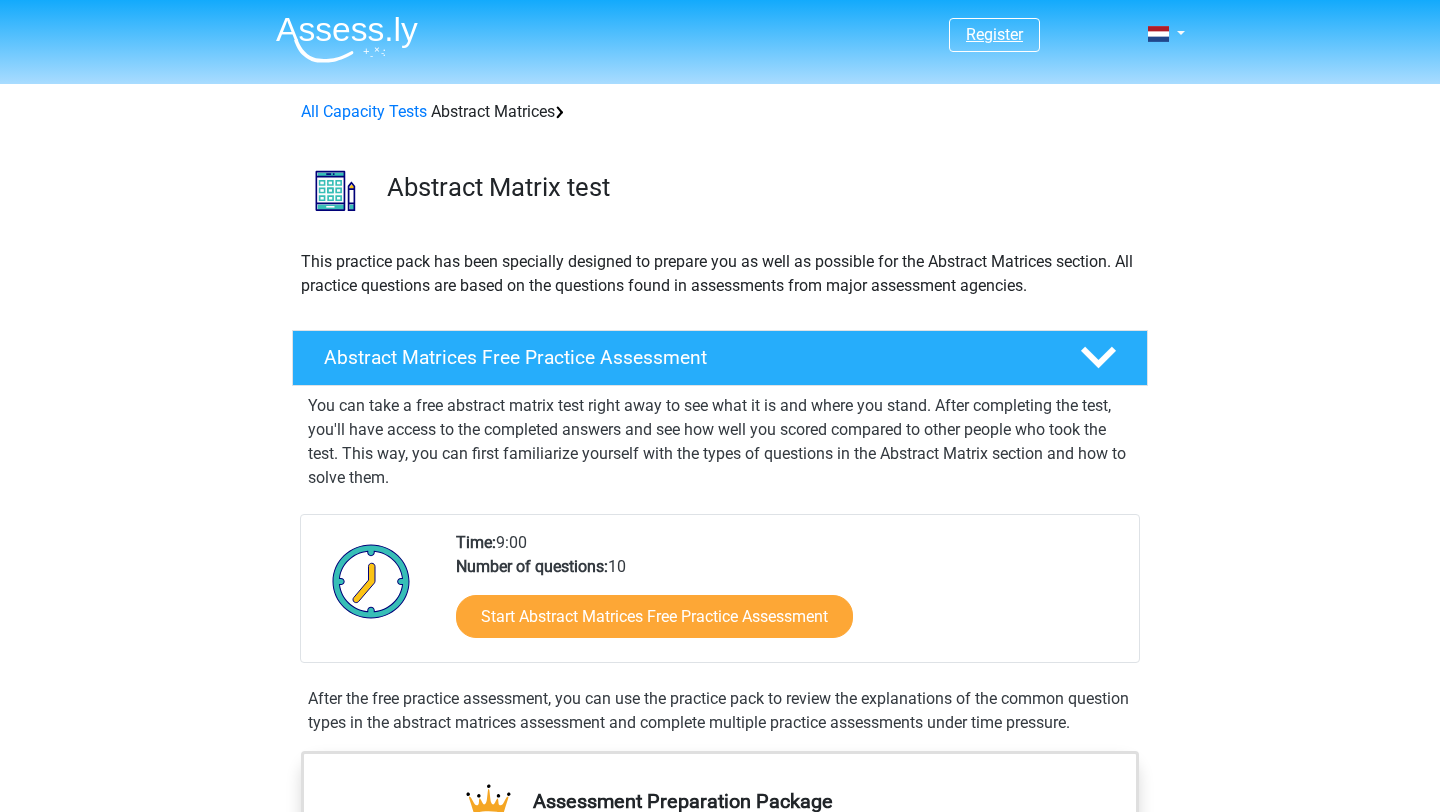 click on "Register" at bounding box center [994, 34] 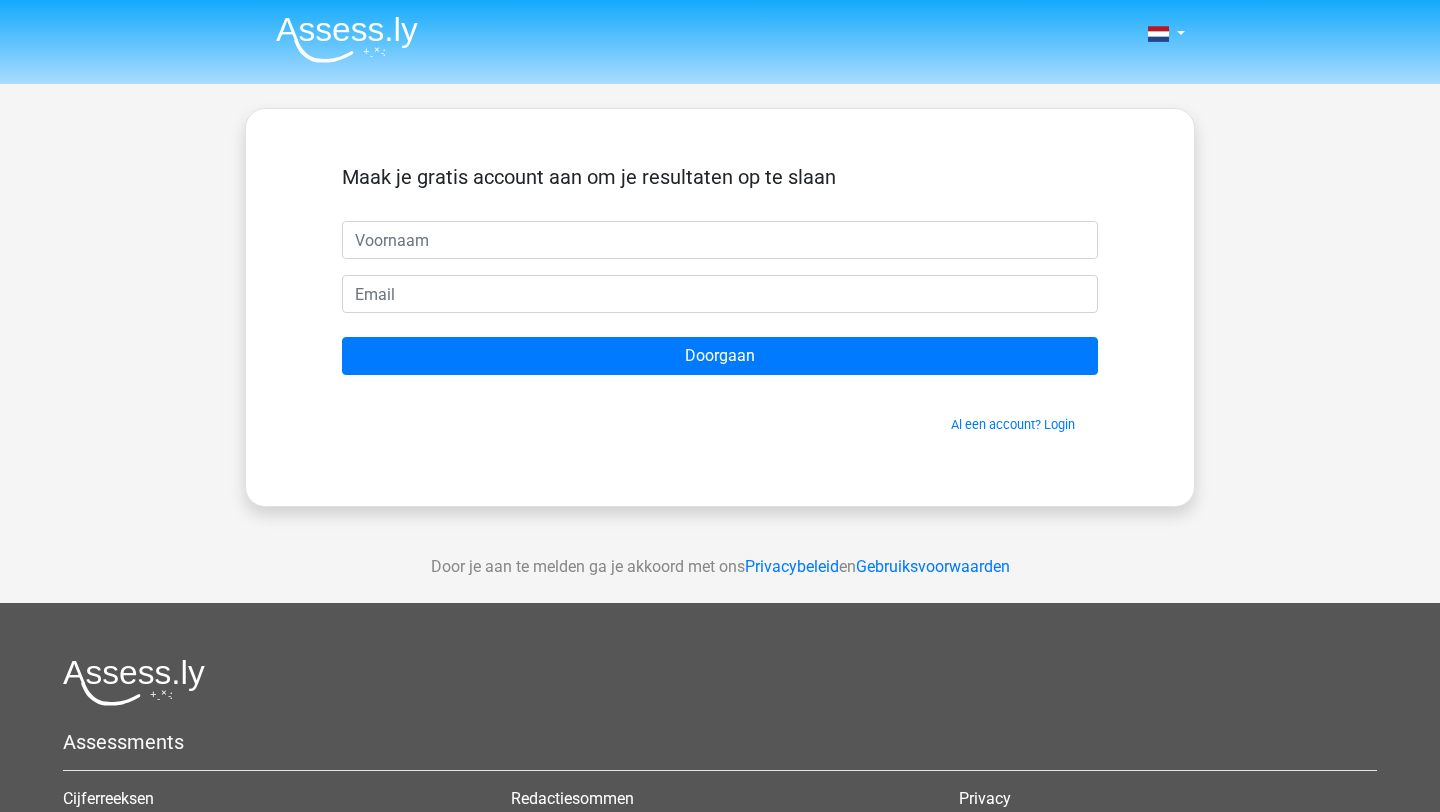 scroll, scrollTop: 0, scrollLeft: 0, axis: both 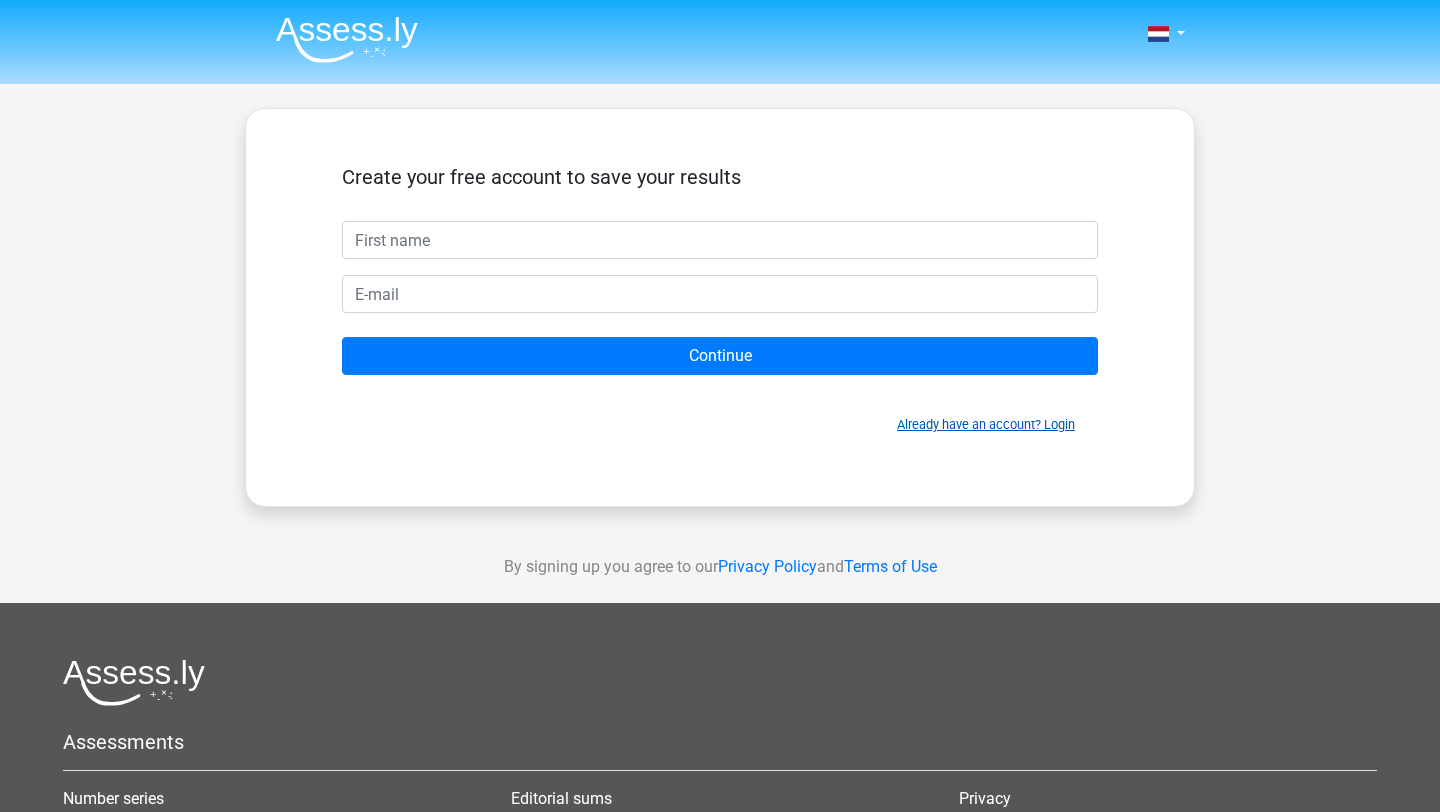 click on "Already have an account? Login" at bounding box center [986, 424] 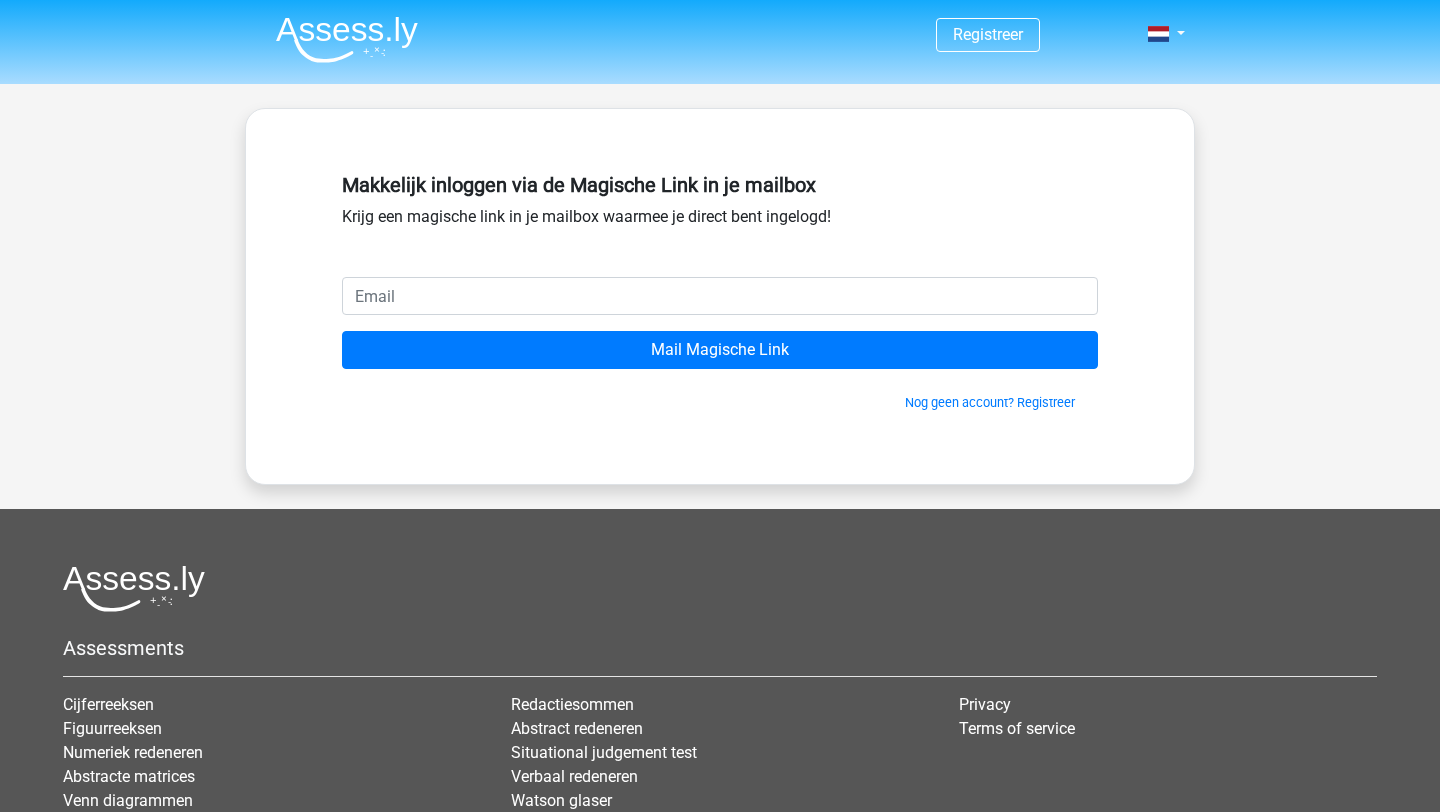 scroll, scrollTop: 0, scrollLeft: 0, axis: both 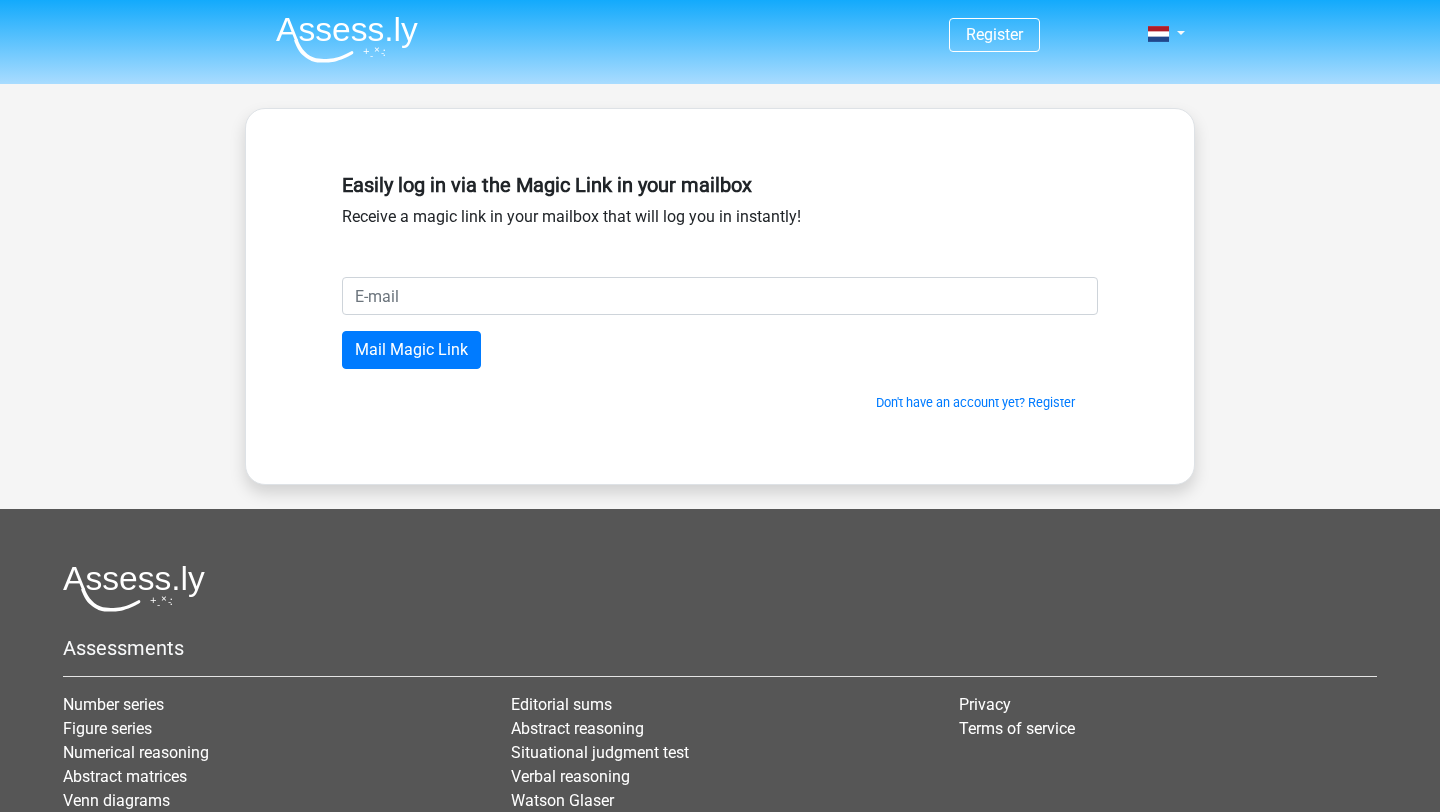 click at bounding box center [720, 296] 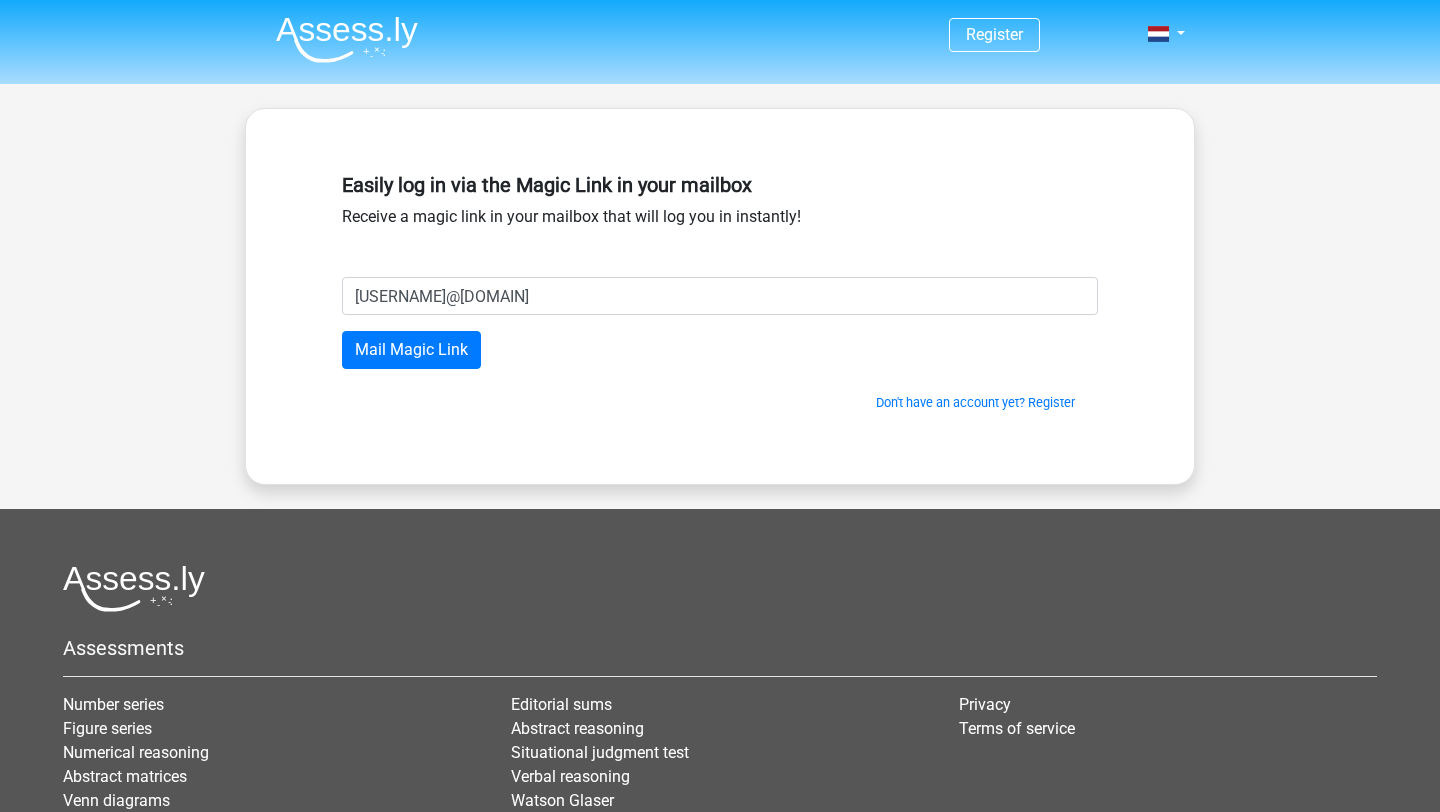 type on "[USERNAME]@example.com" 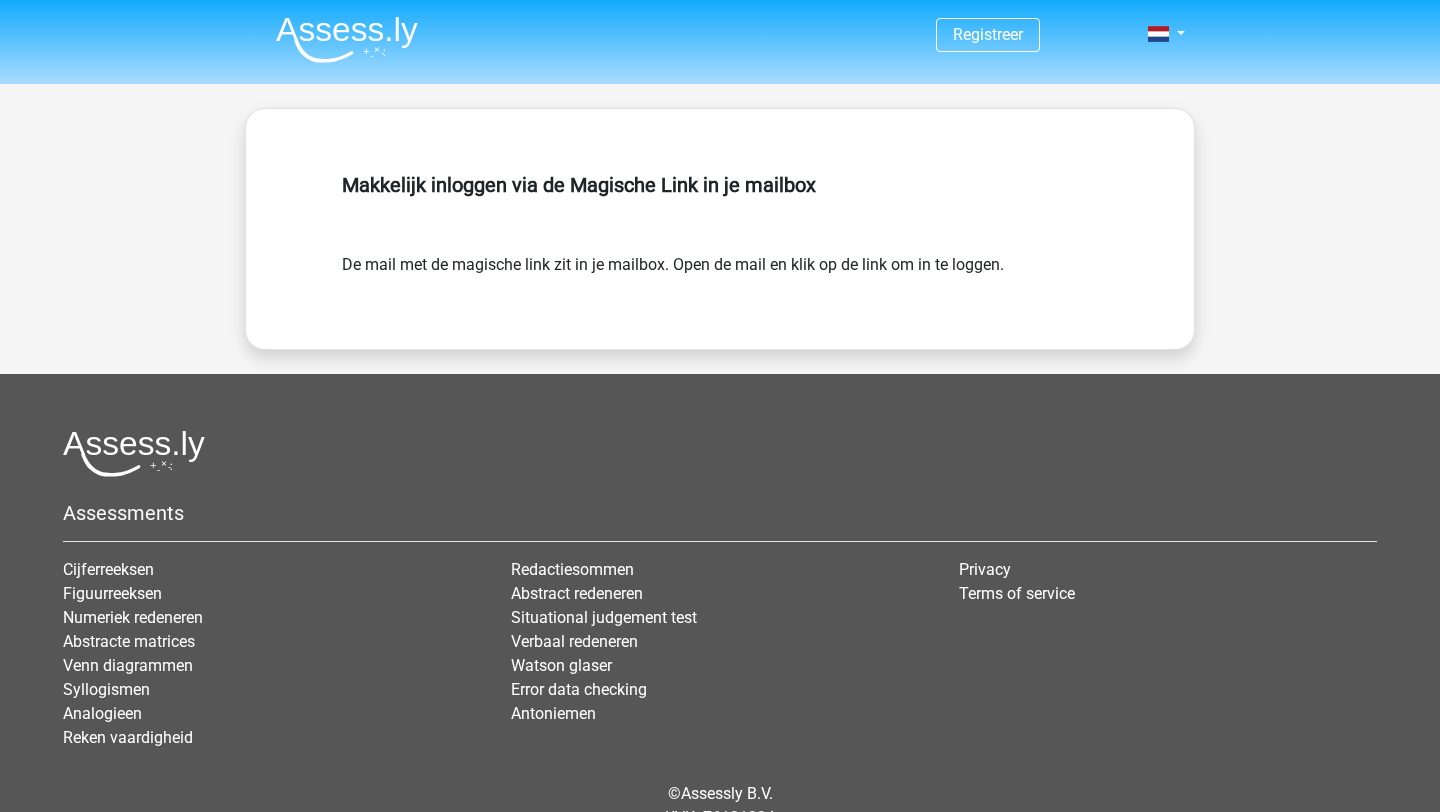 scroll, scrollTop: 0, scrollLeft: 0, axis: both 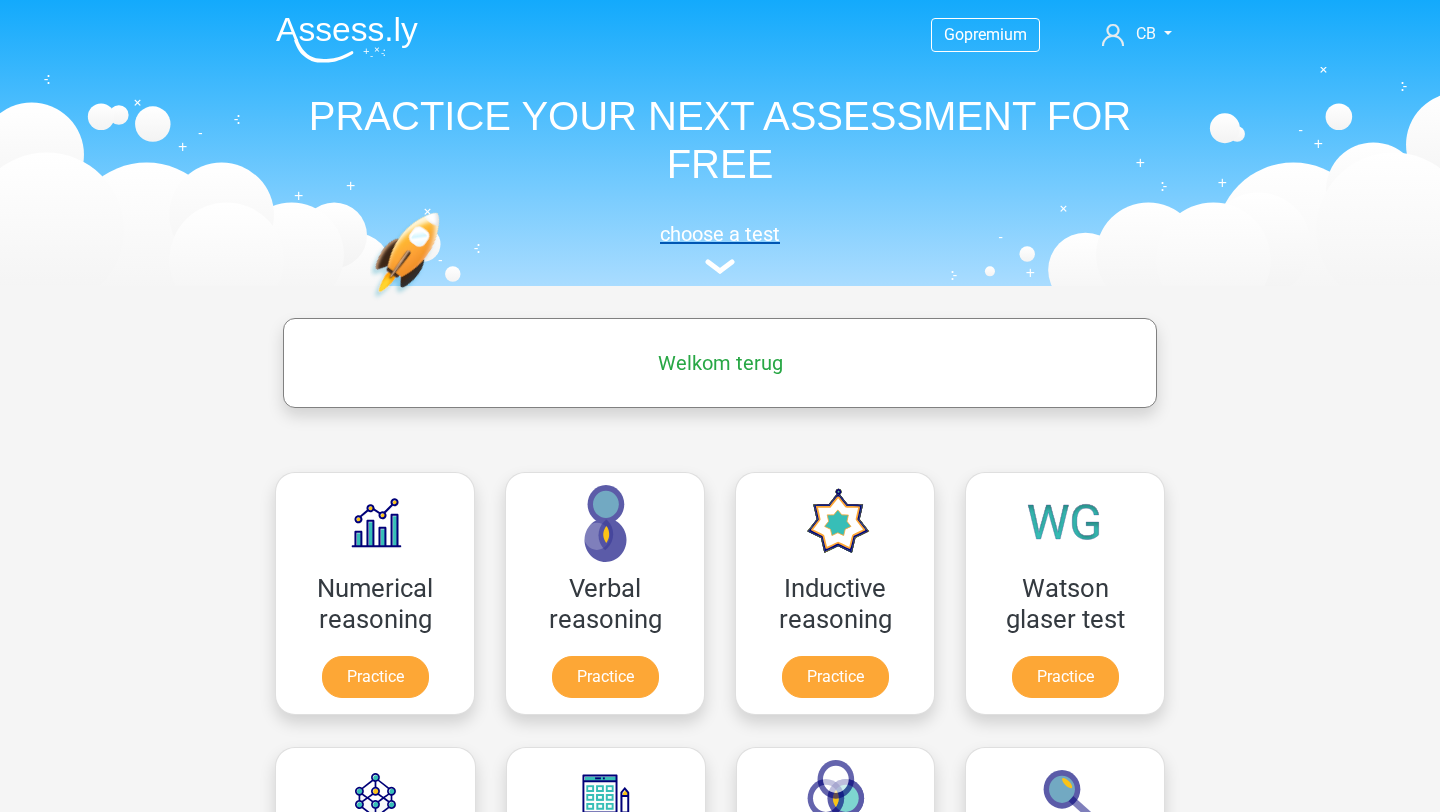 click on "choose a test" at bounding box center [720, 234] 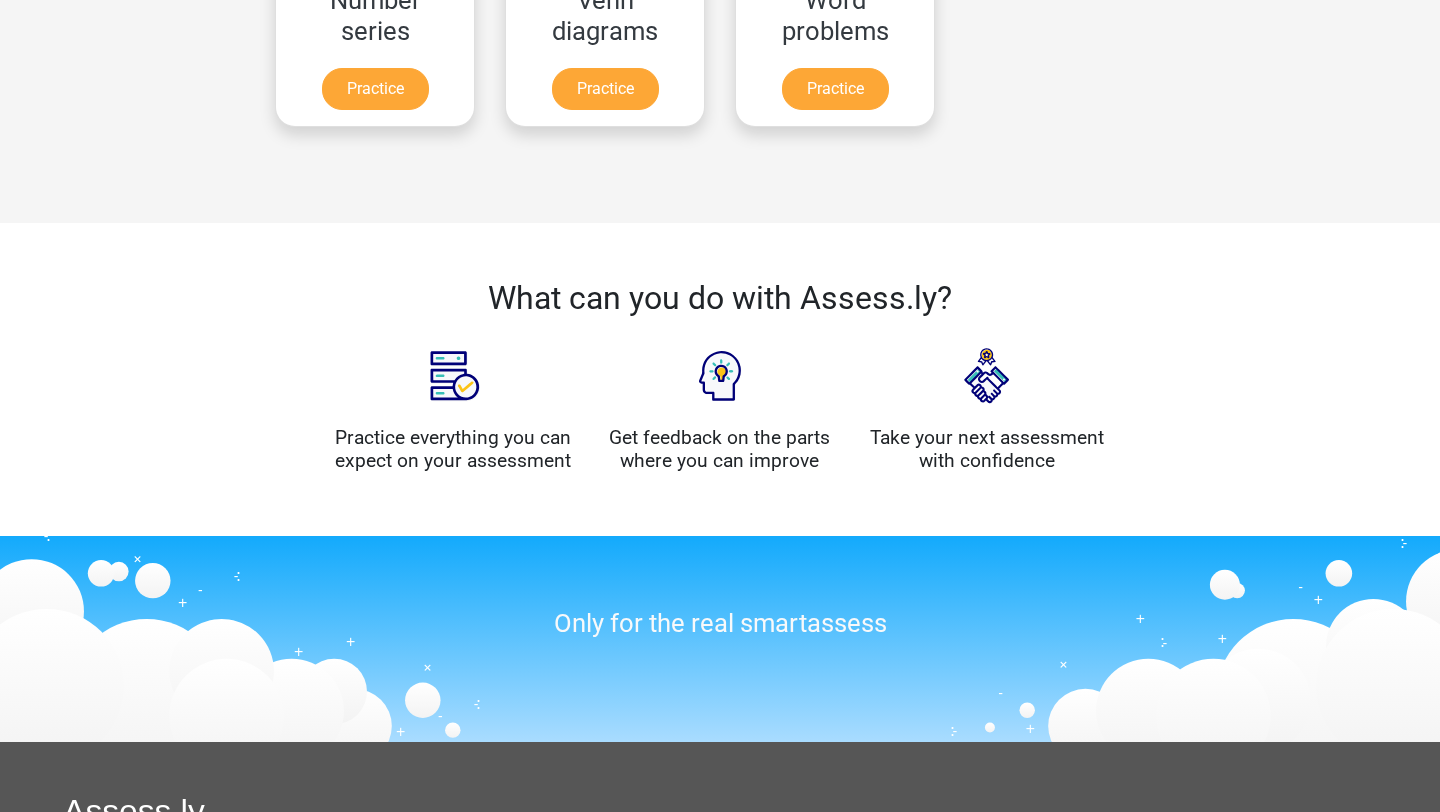 scroll, scrollTop: 0, scrollLeft: 0, axis: both 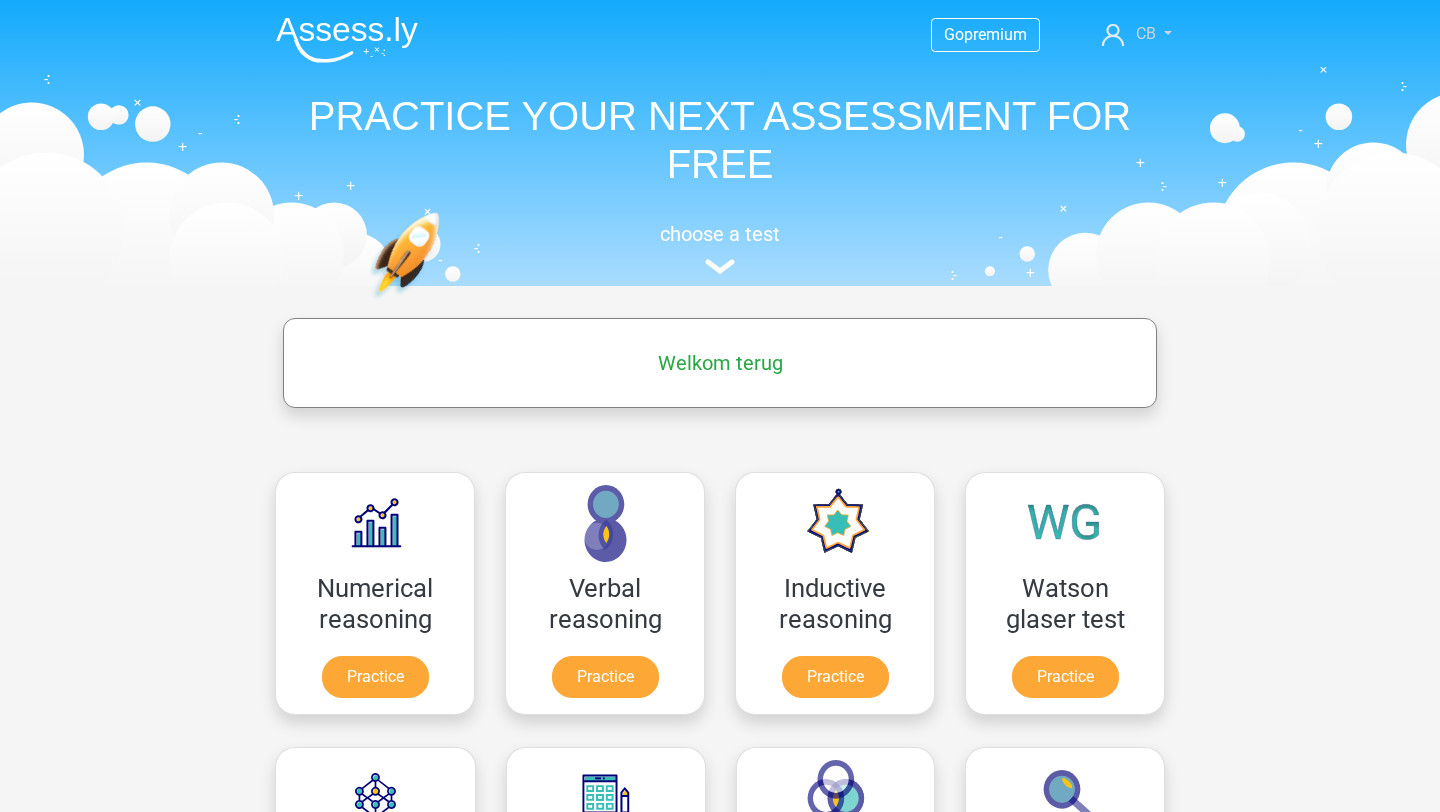 click 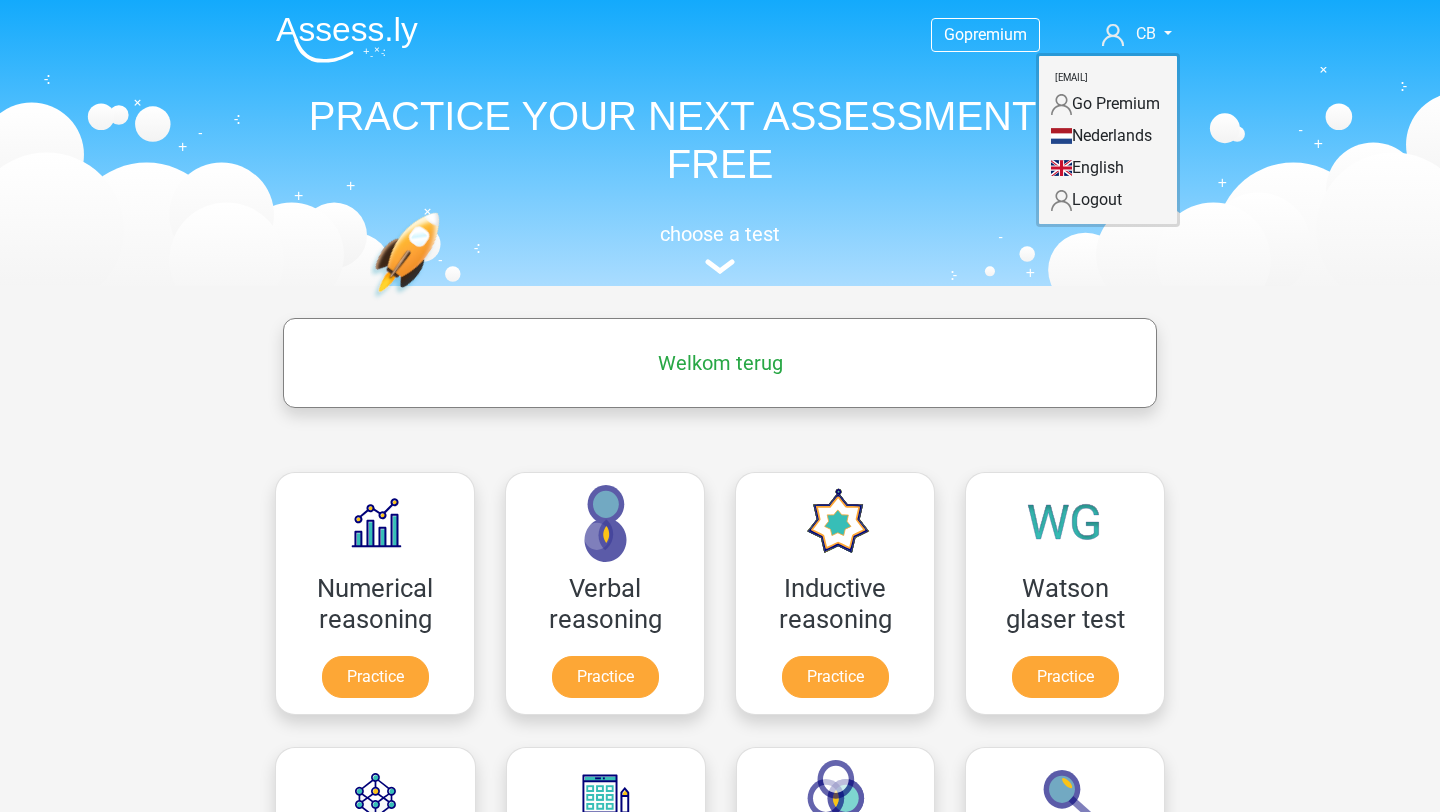 click on "Go  premium
CB
coleberryautomation@gmail.com" at bounding box center [720, 143] 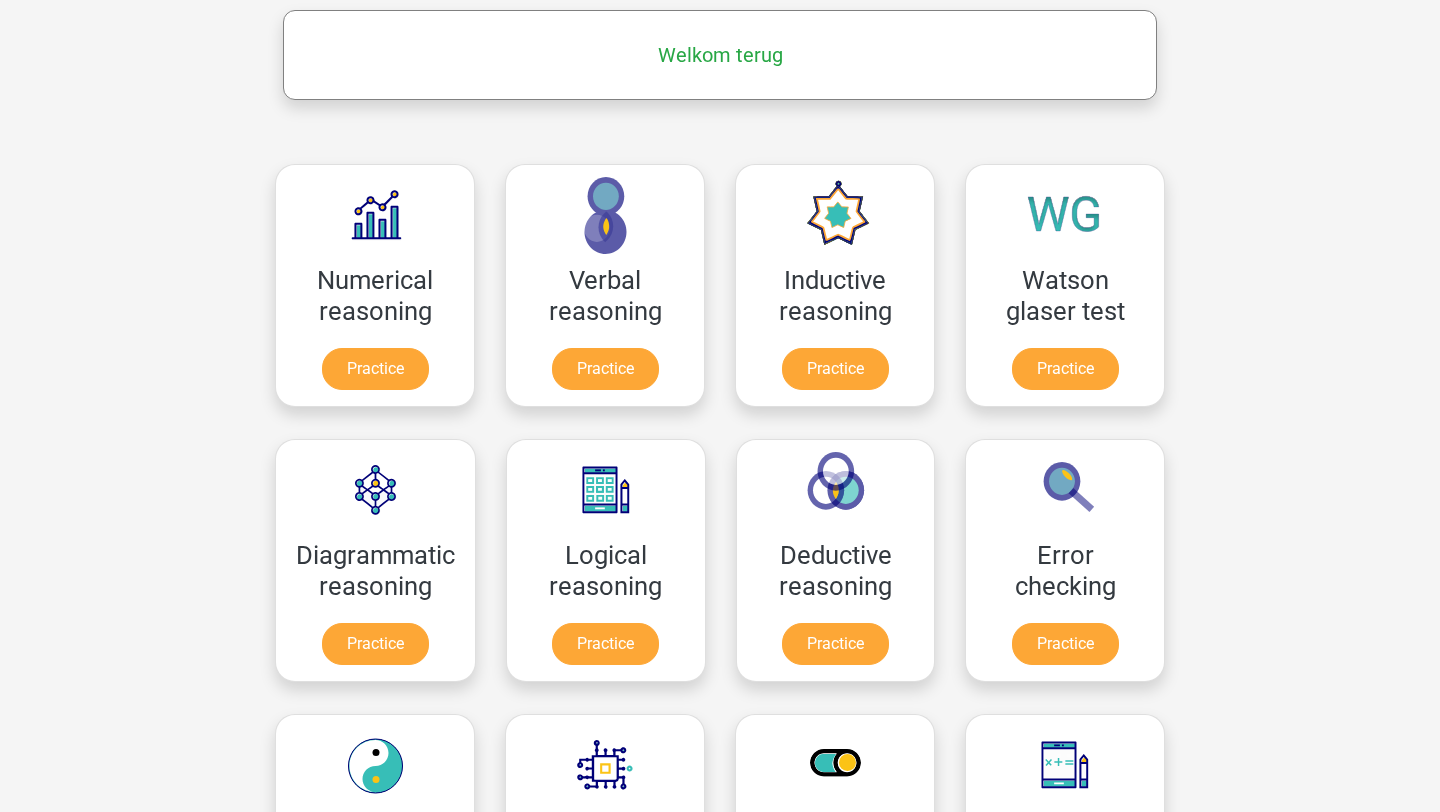 scroll, scrollTop: 319, scrollLeft: 0, axis: vertical 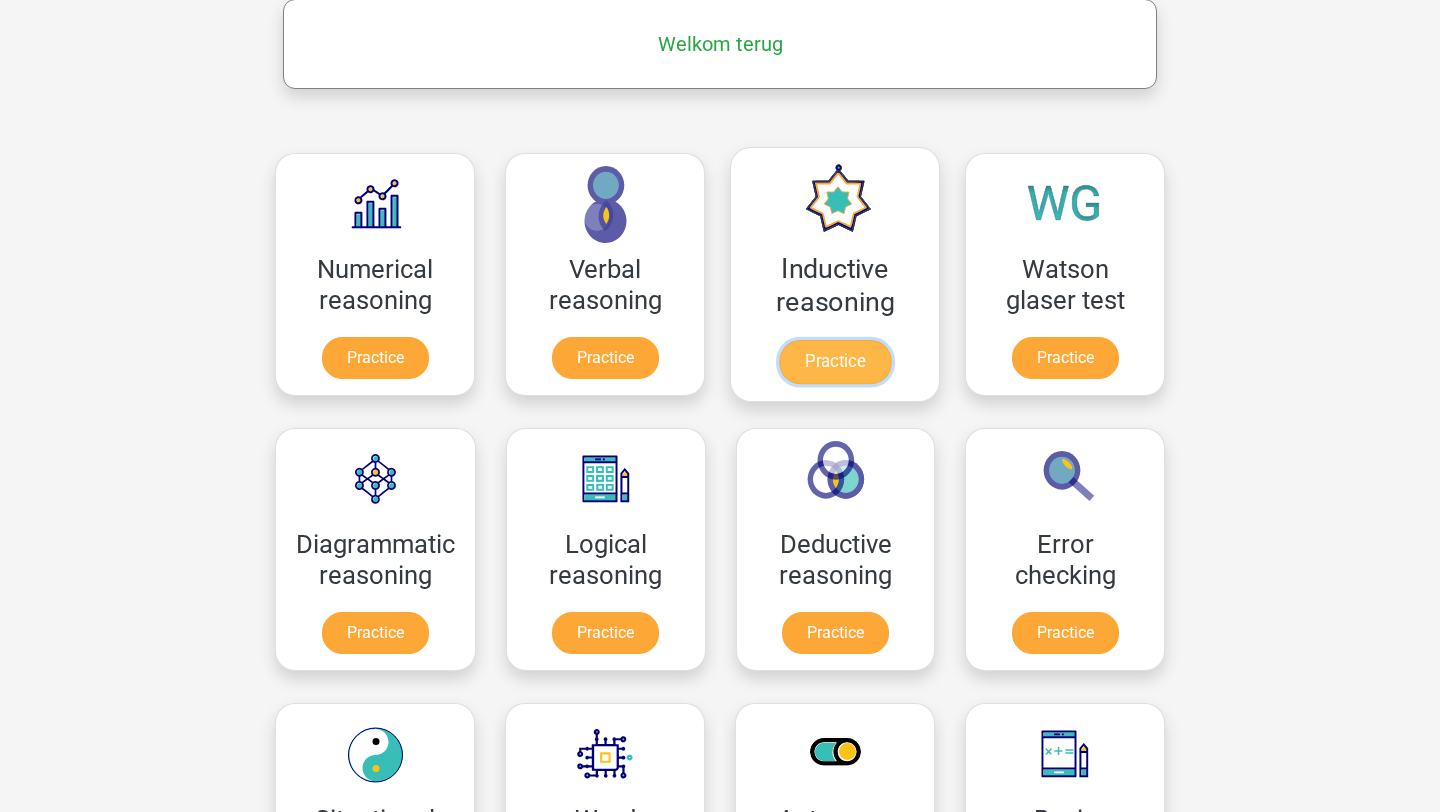 click on "Practice" at bounding box center [835, 362] 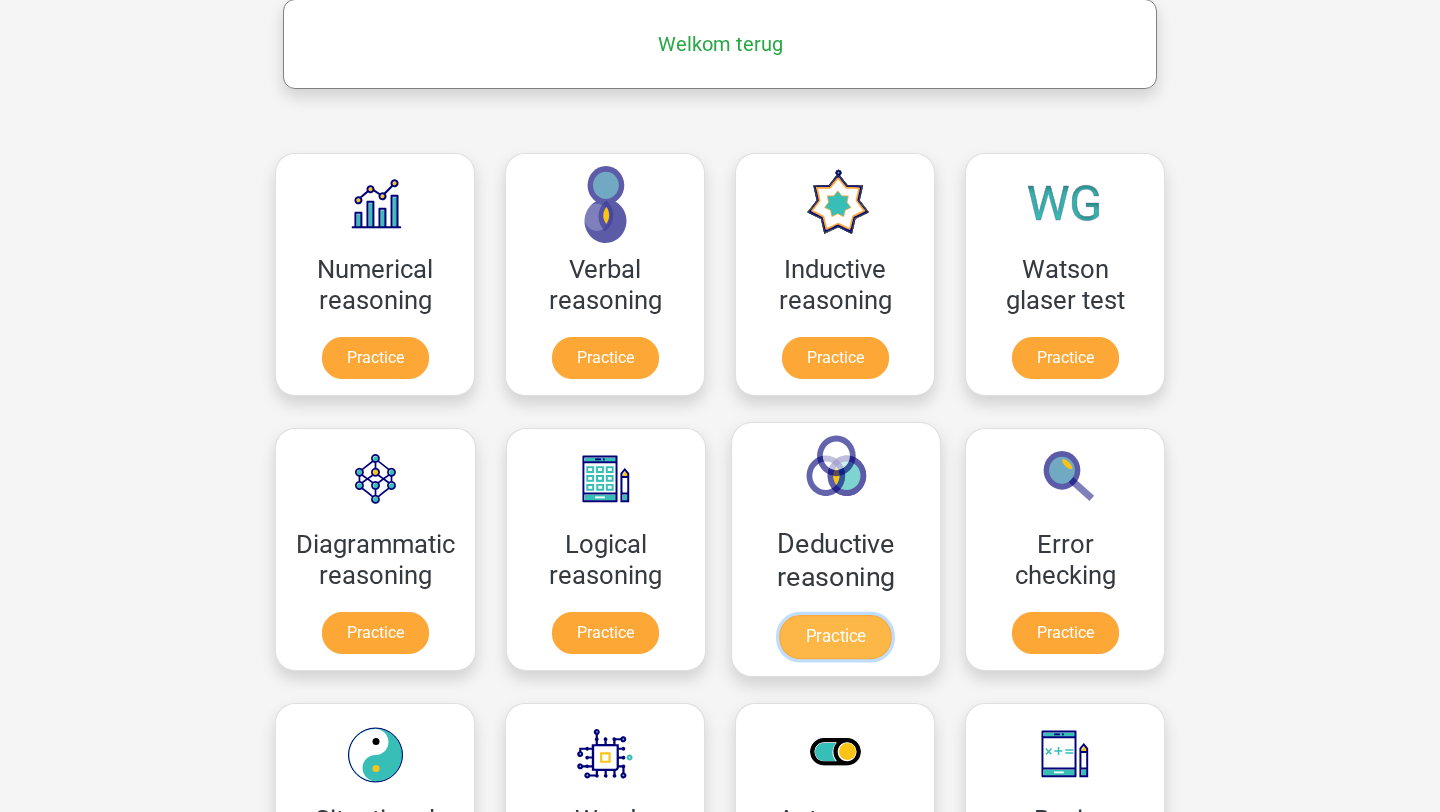 click on "Practice" at bounding box center [835, 637] 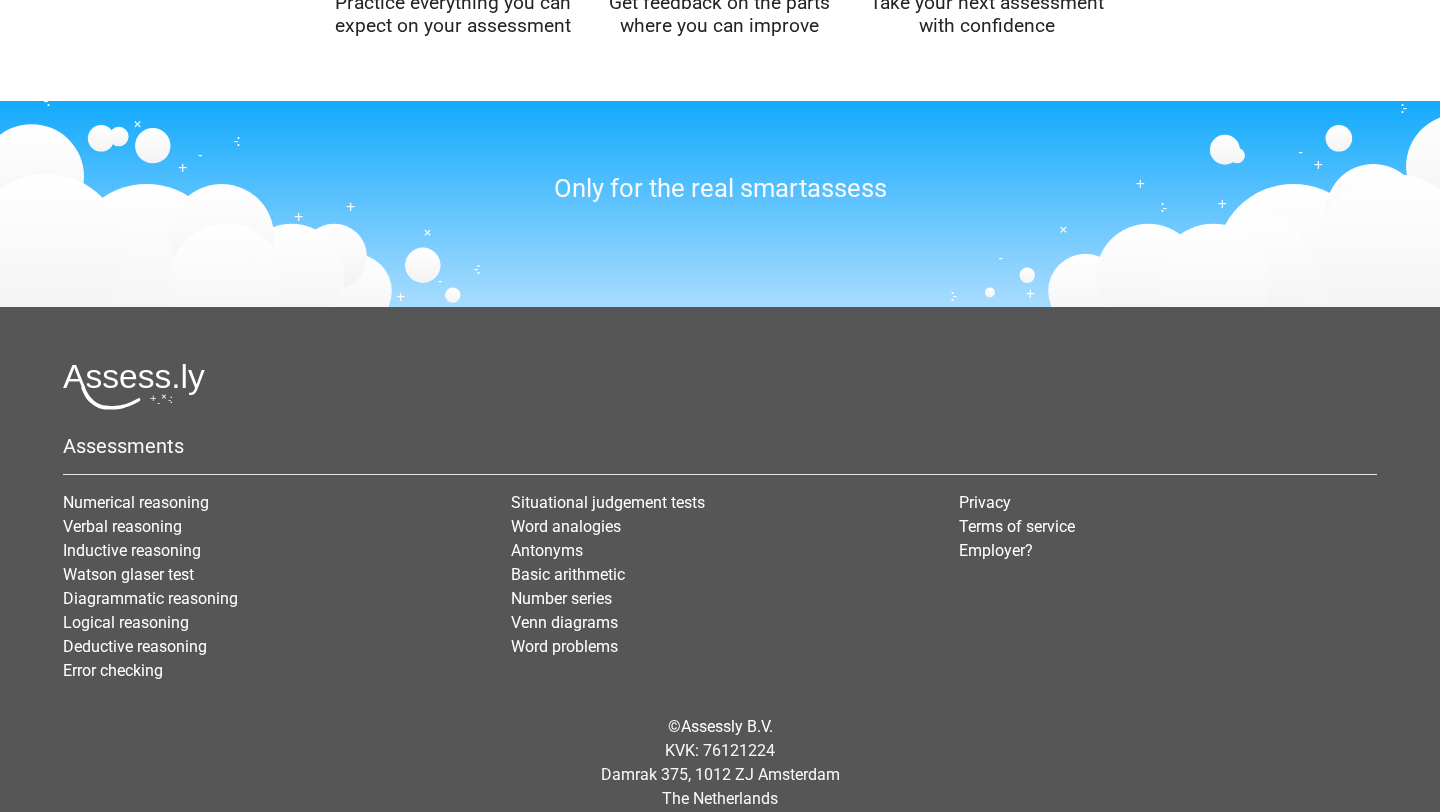 scroll, scrollTop: 1849, scrollLeft: 0, axis: vertical 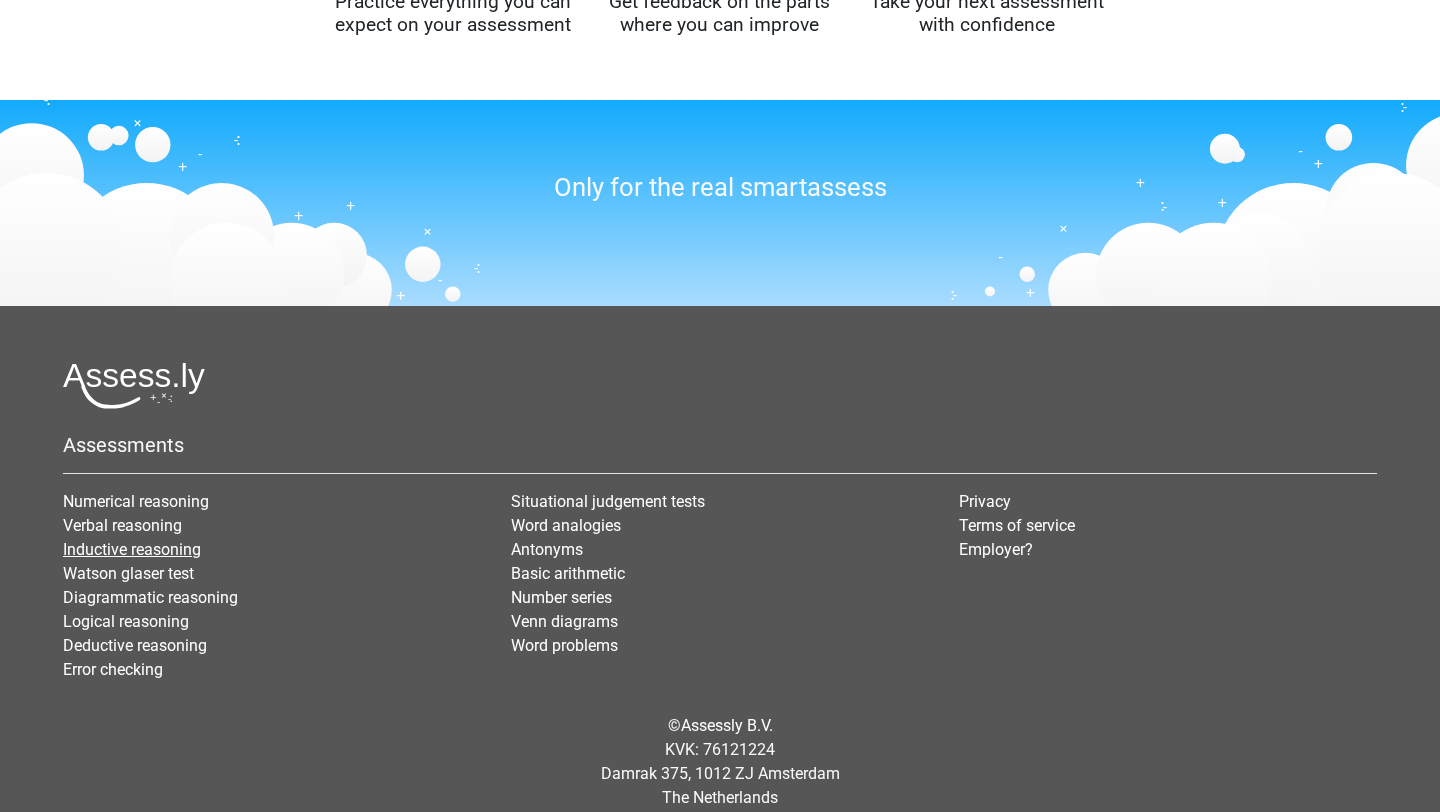 click on "Inductive reasoning" at bounding box center (132, 549) 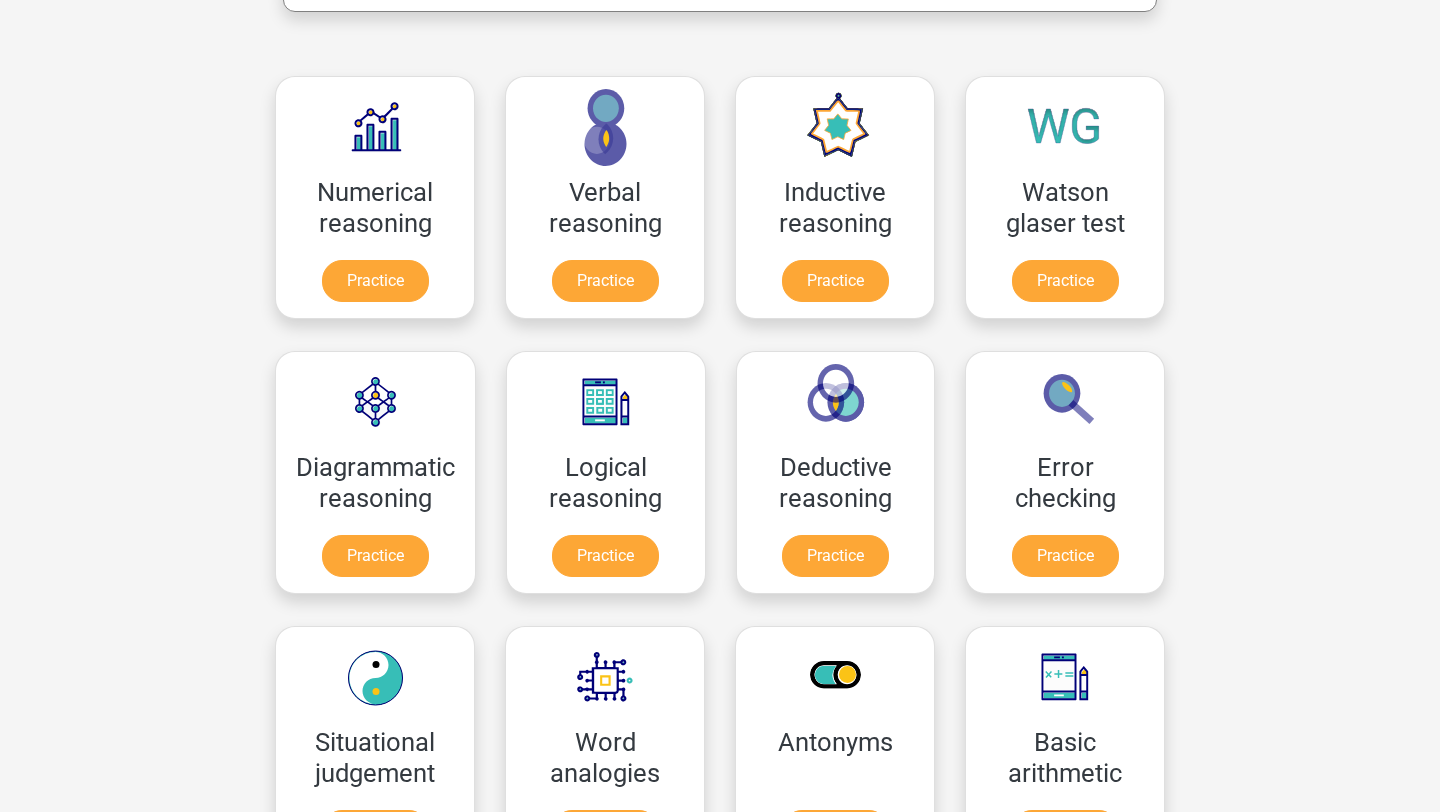 scroll, scrollTop: 394, scrollLeft: 0, axis: vertical 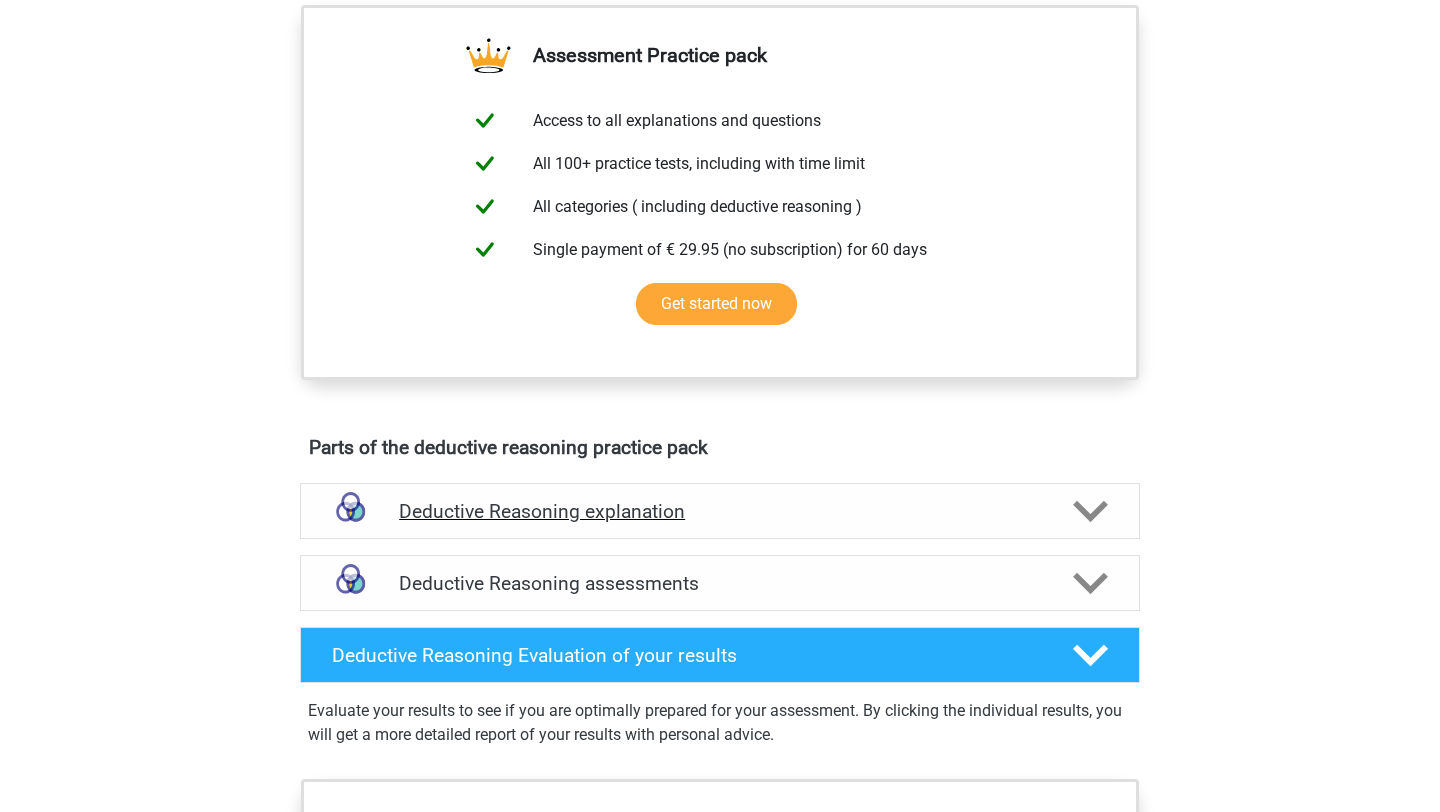 click 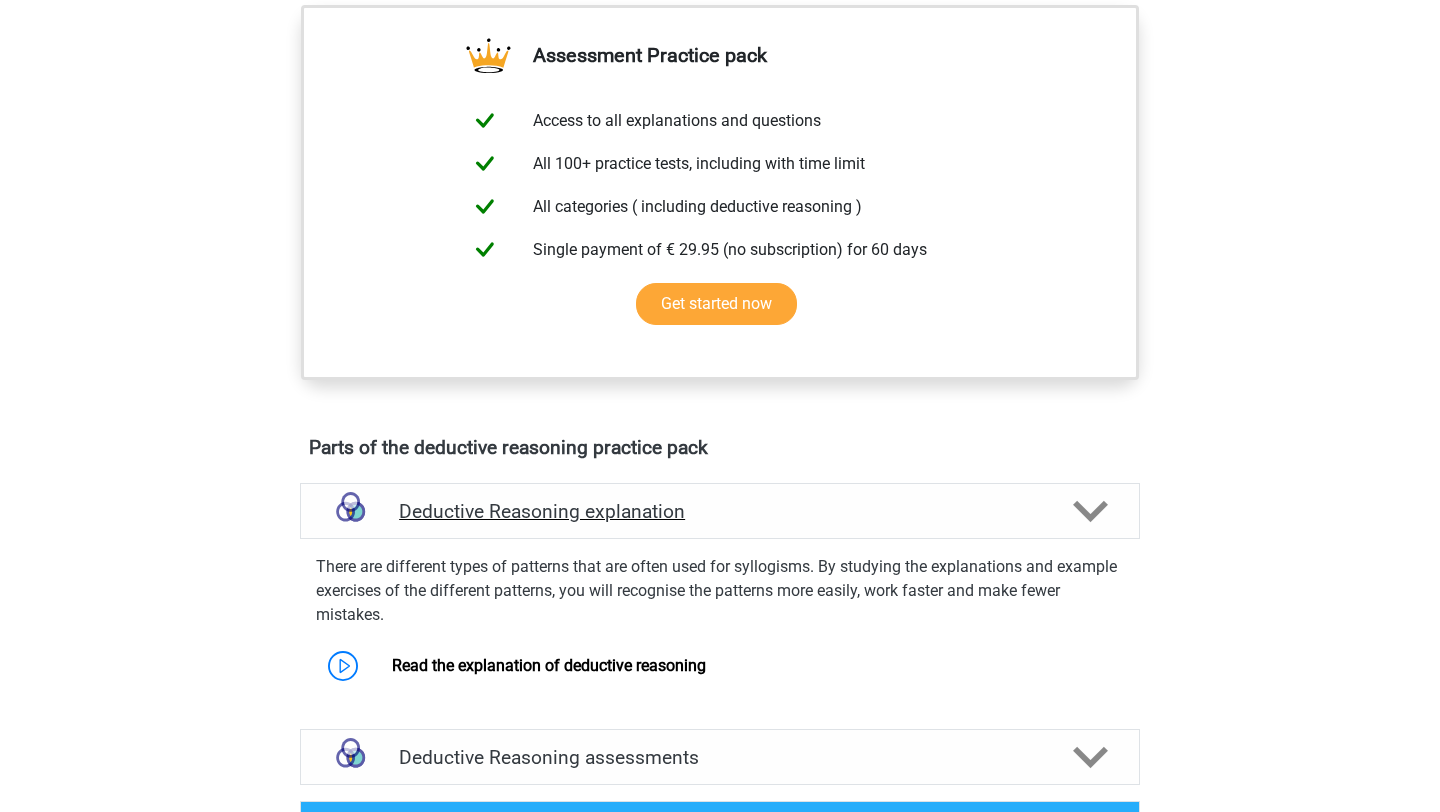 click 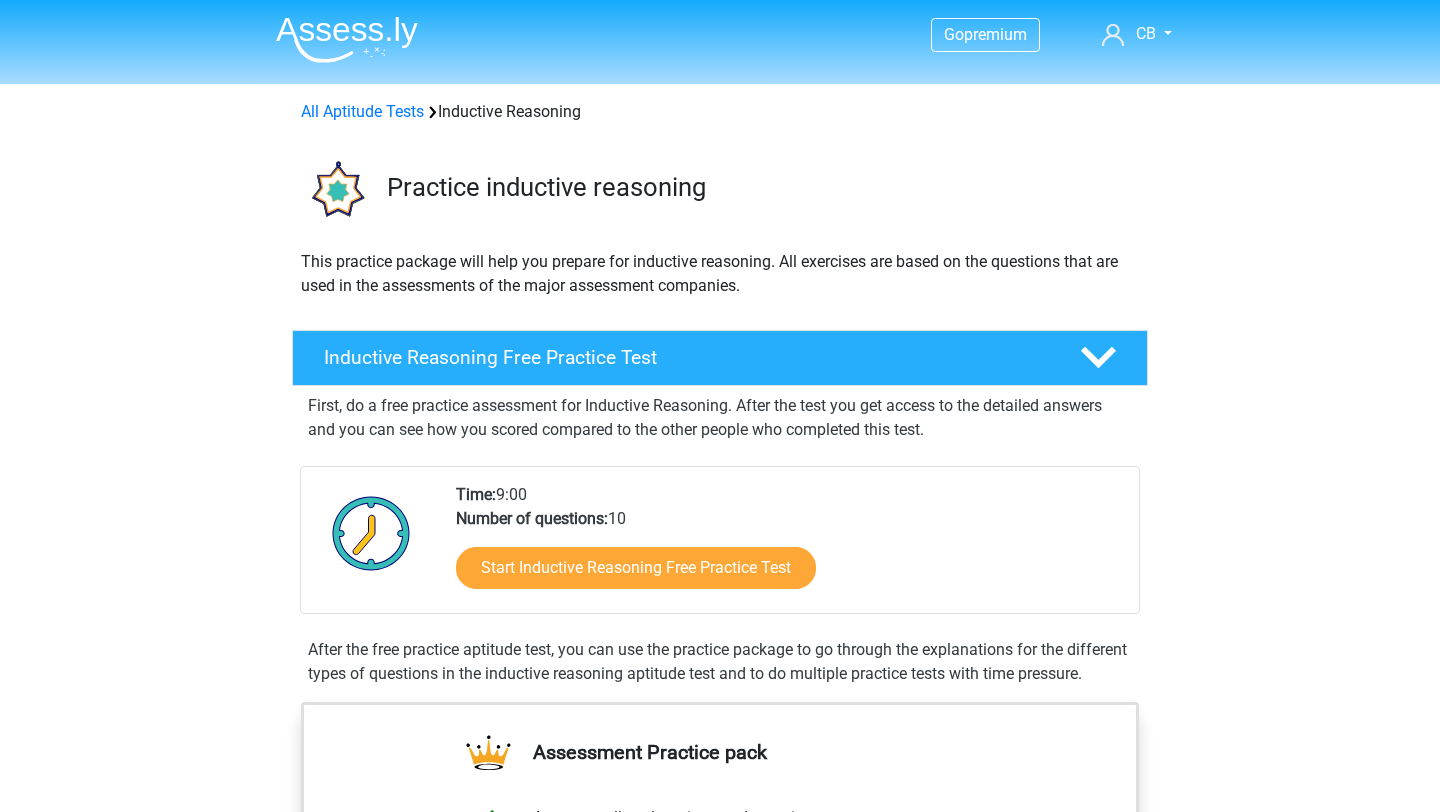 scroll, scrollTop: 0, scrollLeft: 0, axis: both 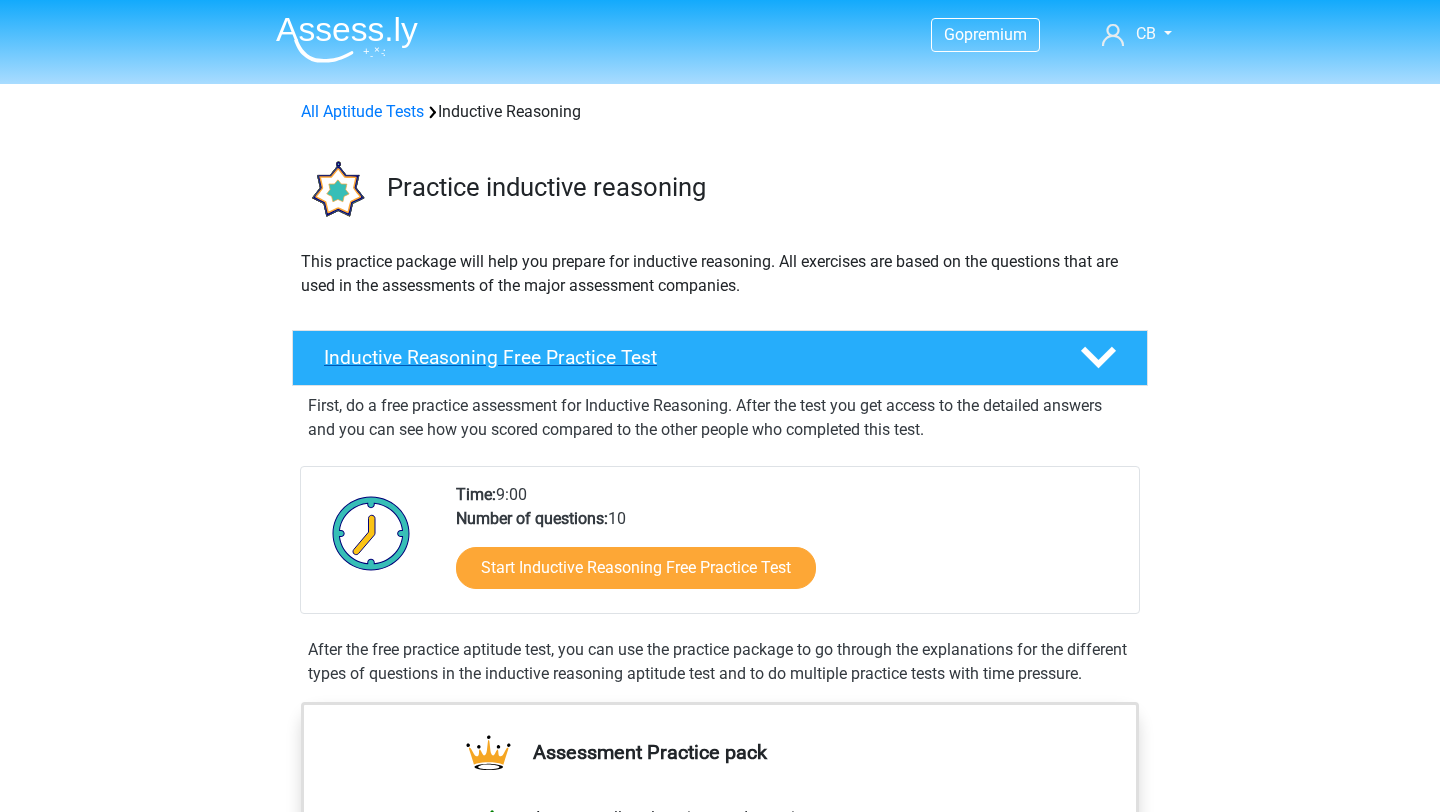 click 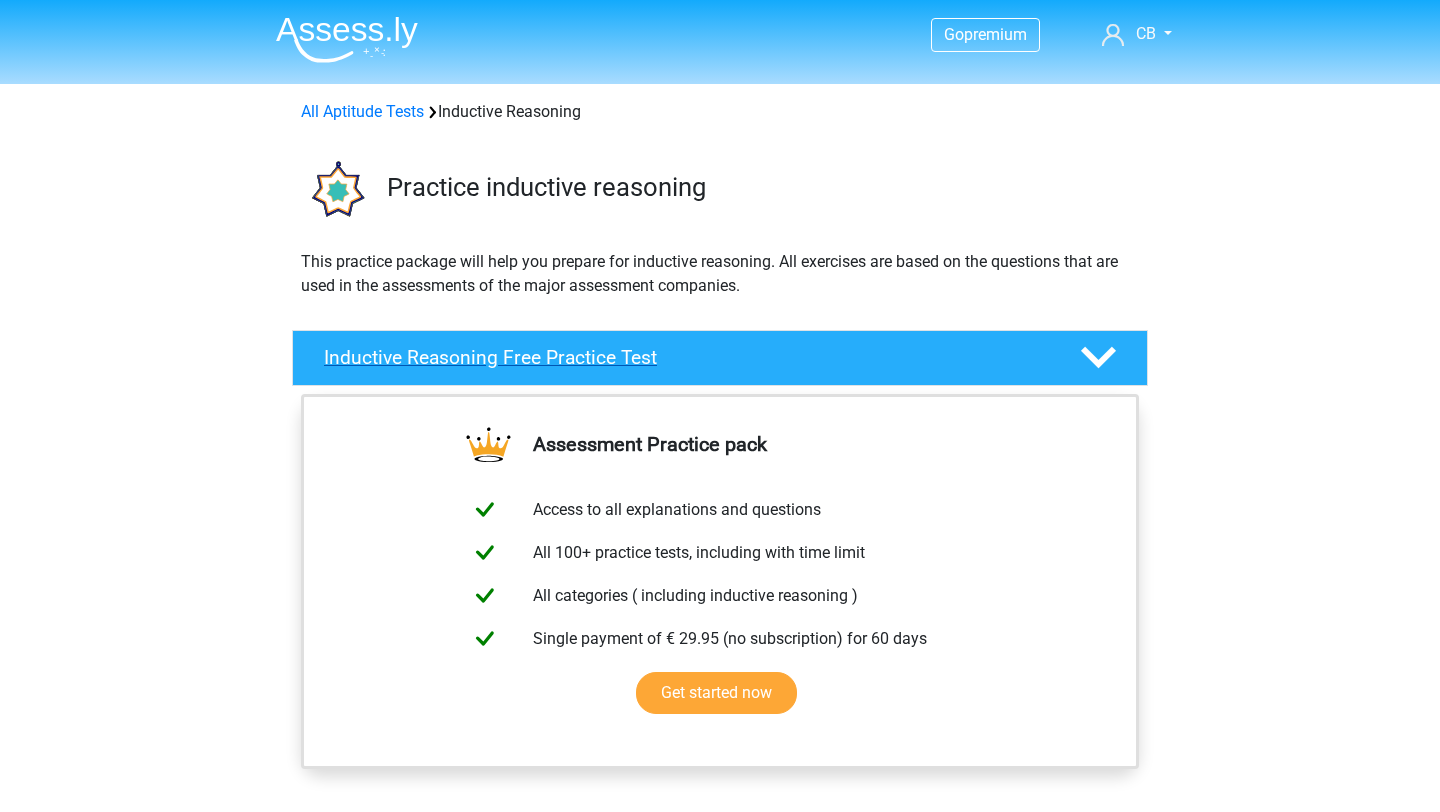 click 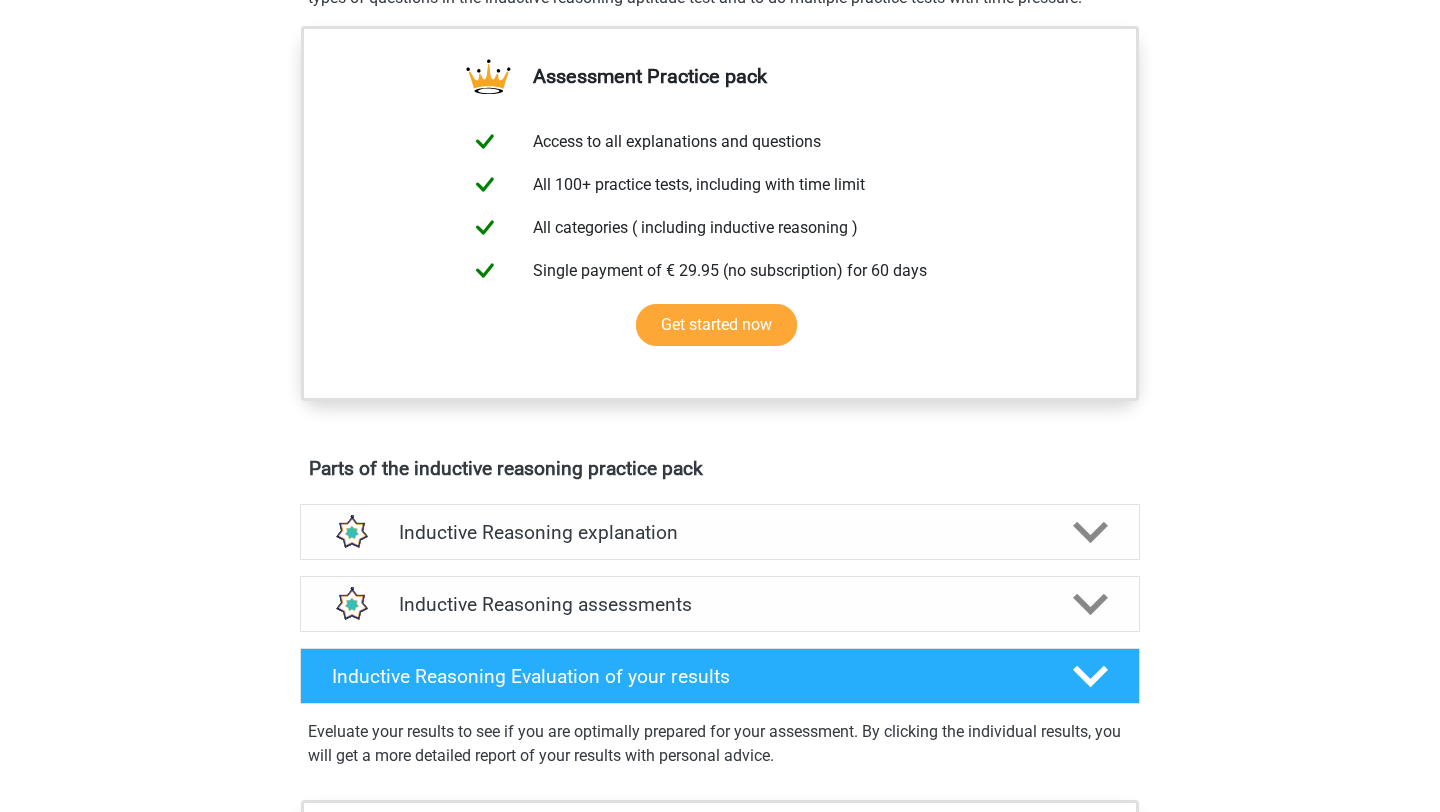 scroll, scrollTop: 679, scrollLeft: 0, axis: vertical 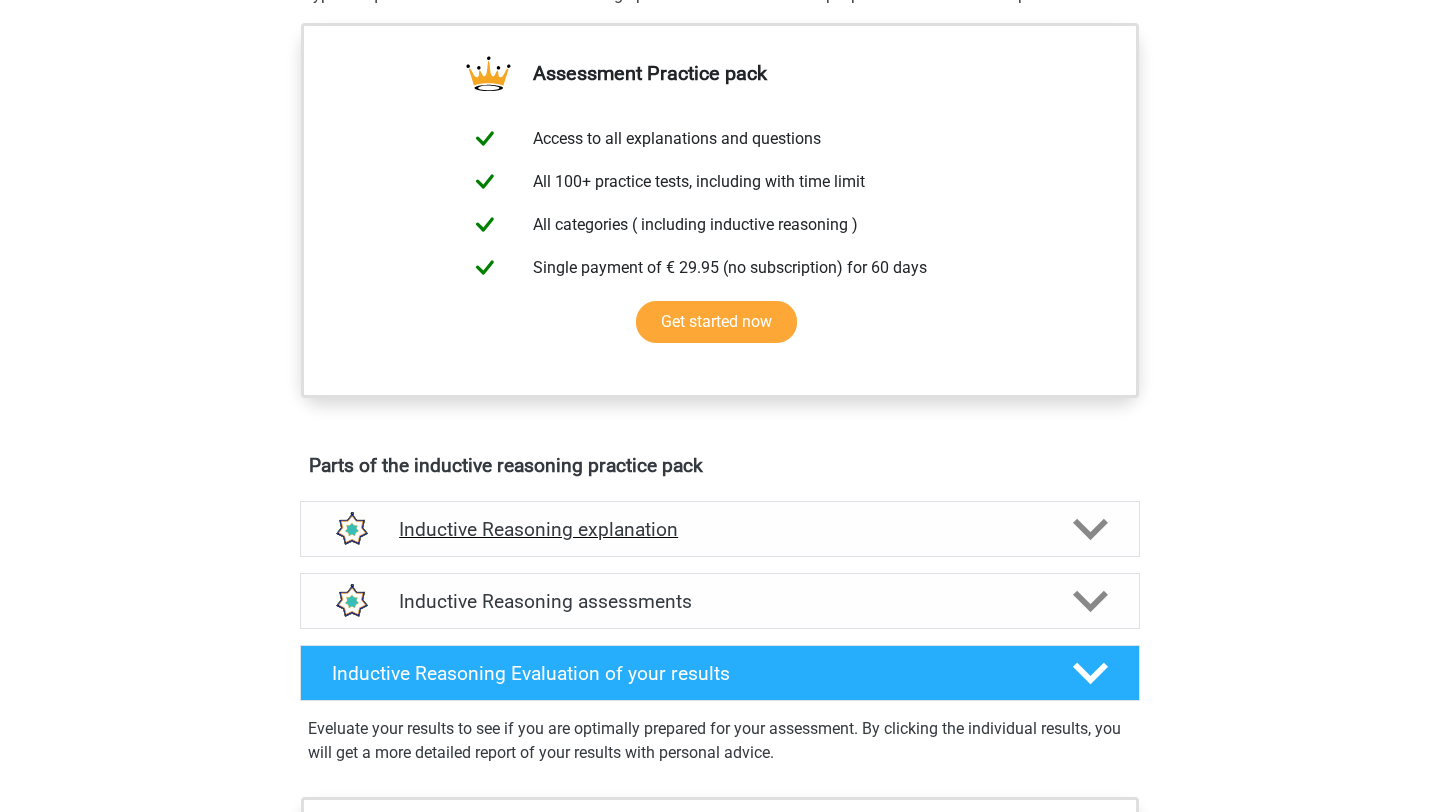 click on "Inductive Reasoning explanation" at bounding box center [720, 529] 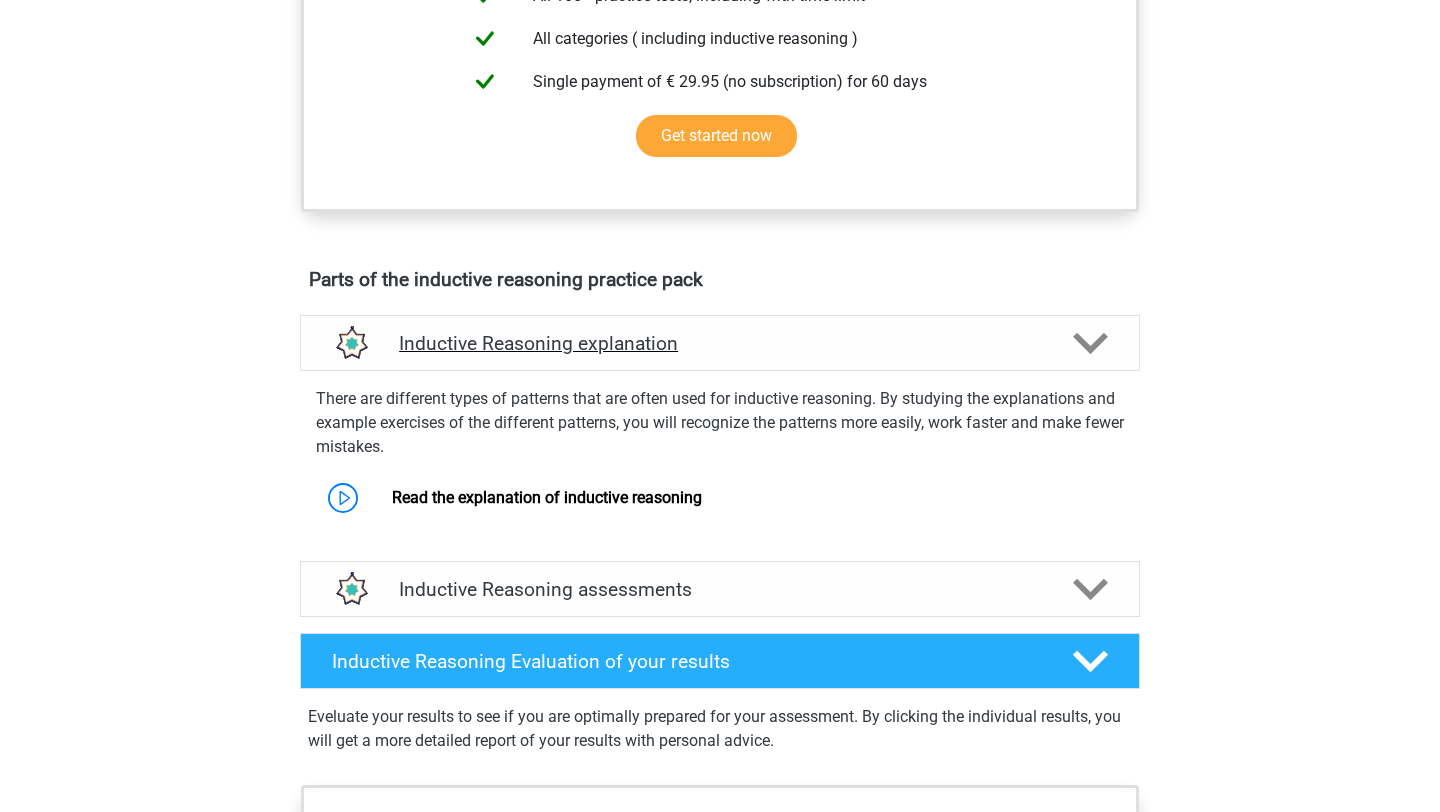 scroll, scrollTop: 874, scrollLeft: 0, axis: vertical 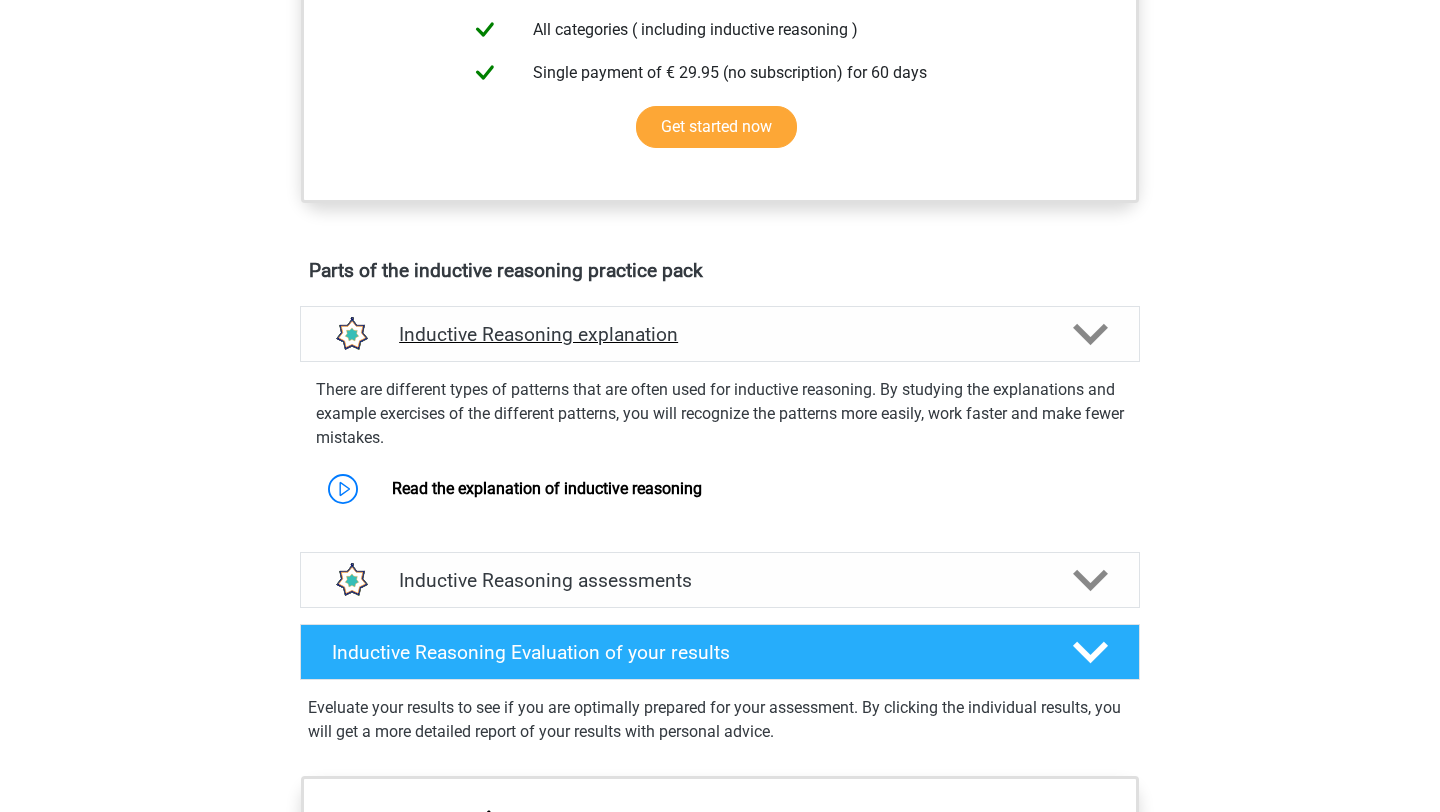 click 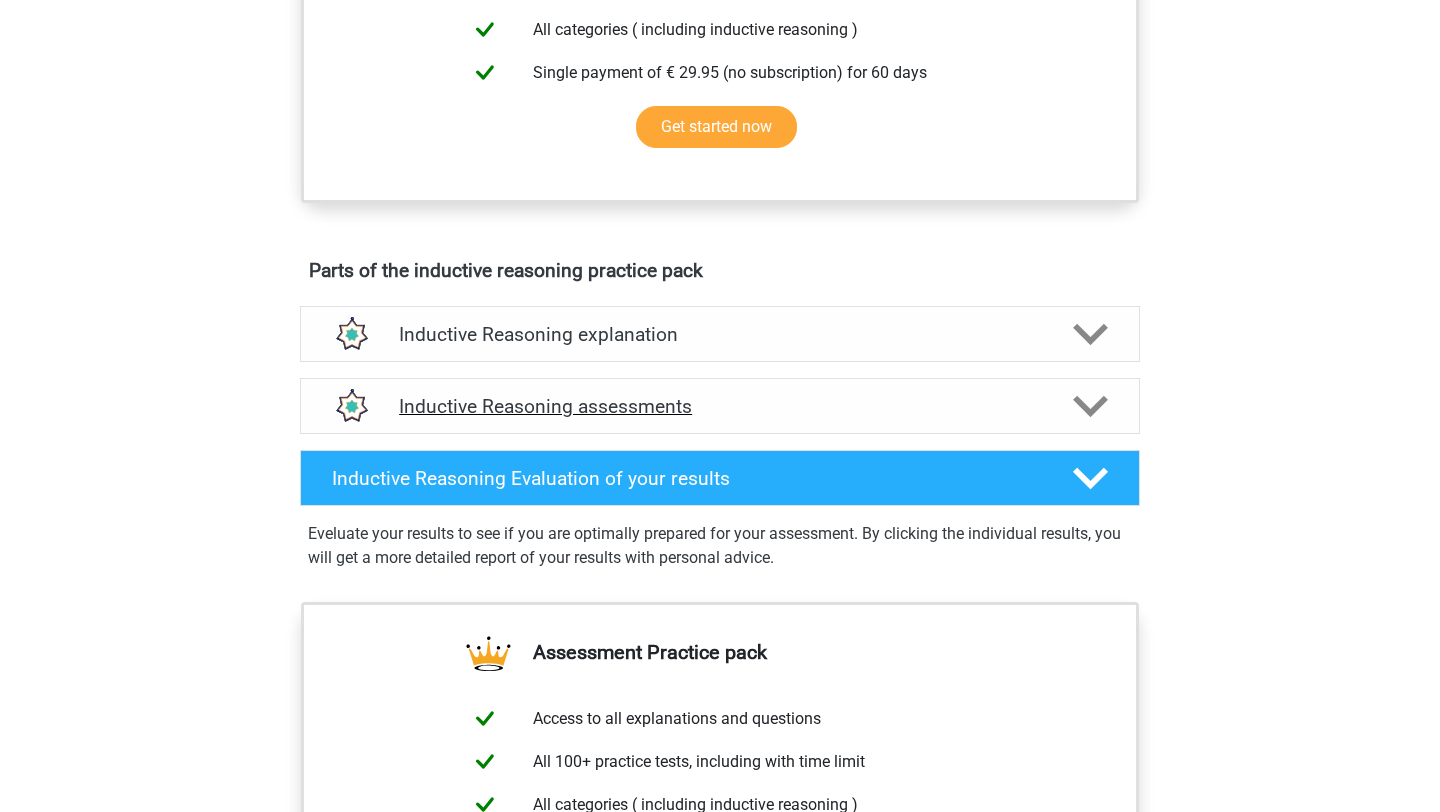 click 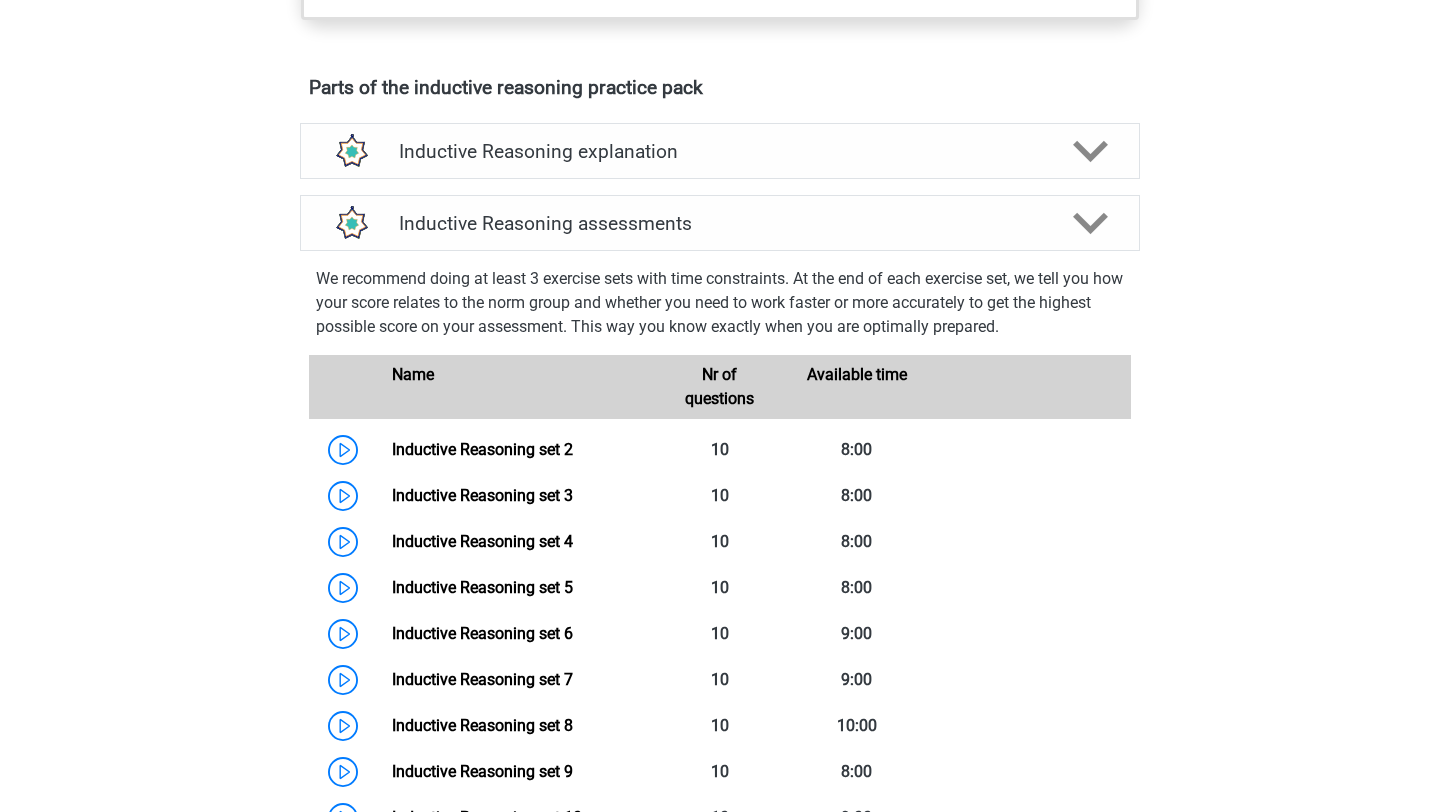 scroll, scrollTop: 1072, scrollLeft: 0, axis: vertical 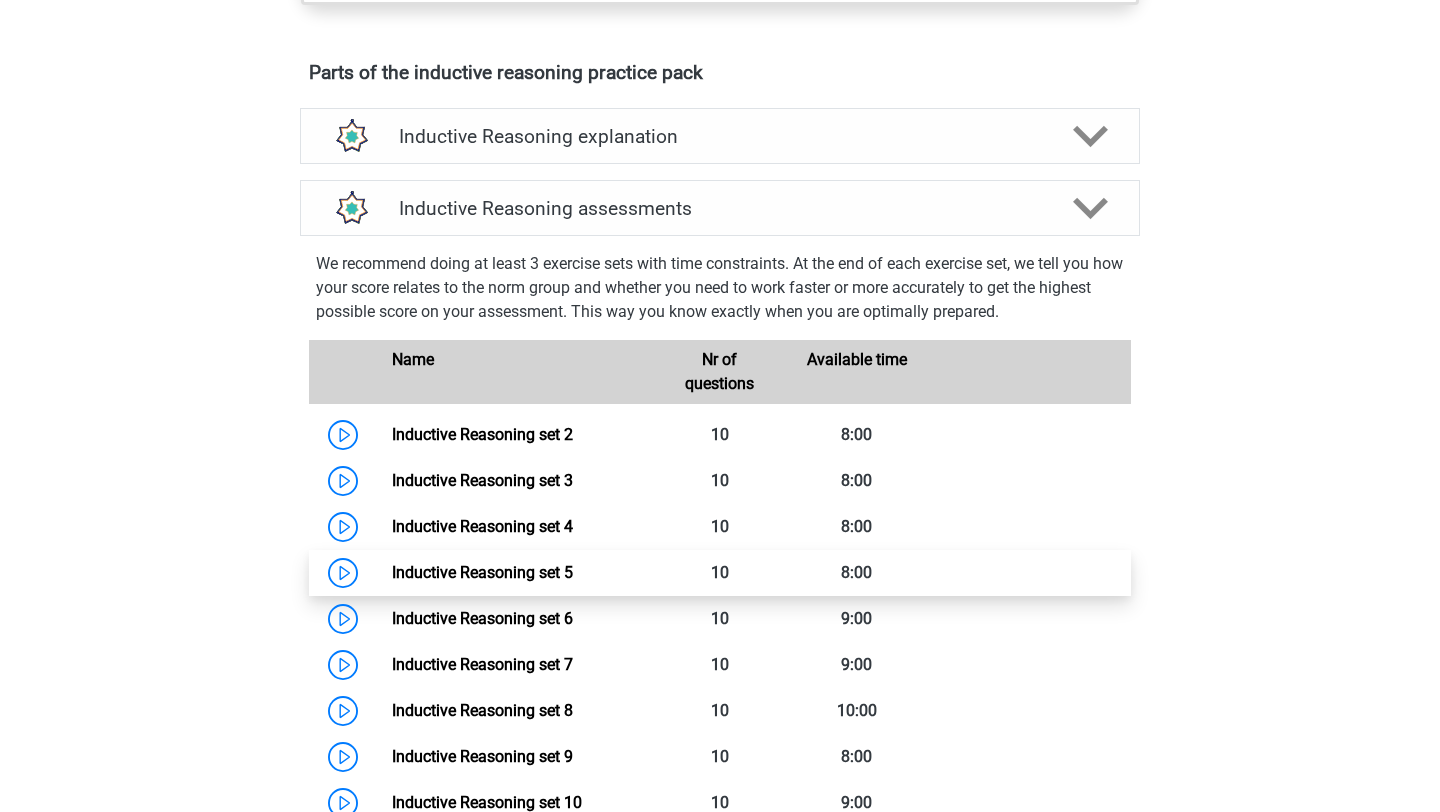 click on "Inductive Reasoning
set 5" at bounding box center [482, 572] 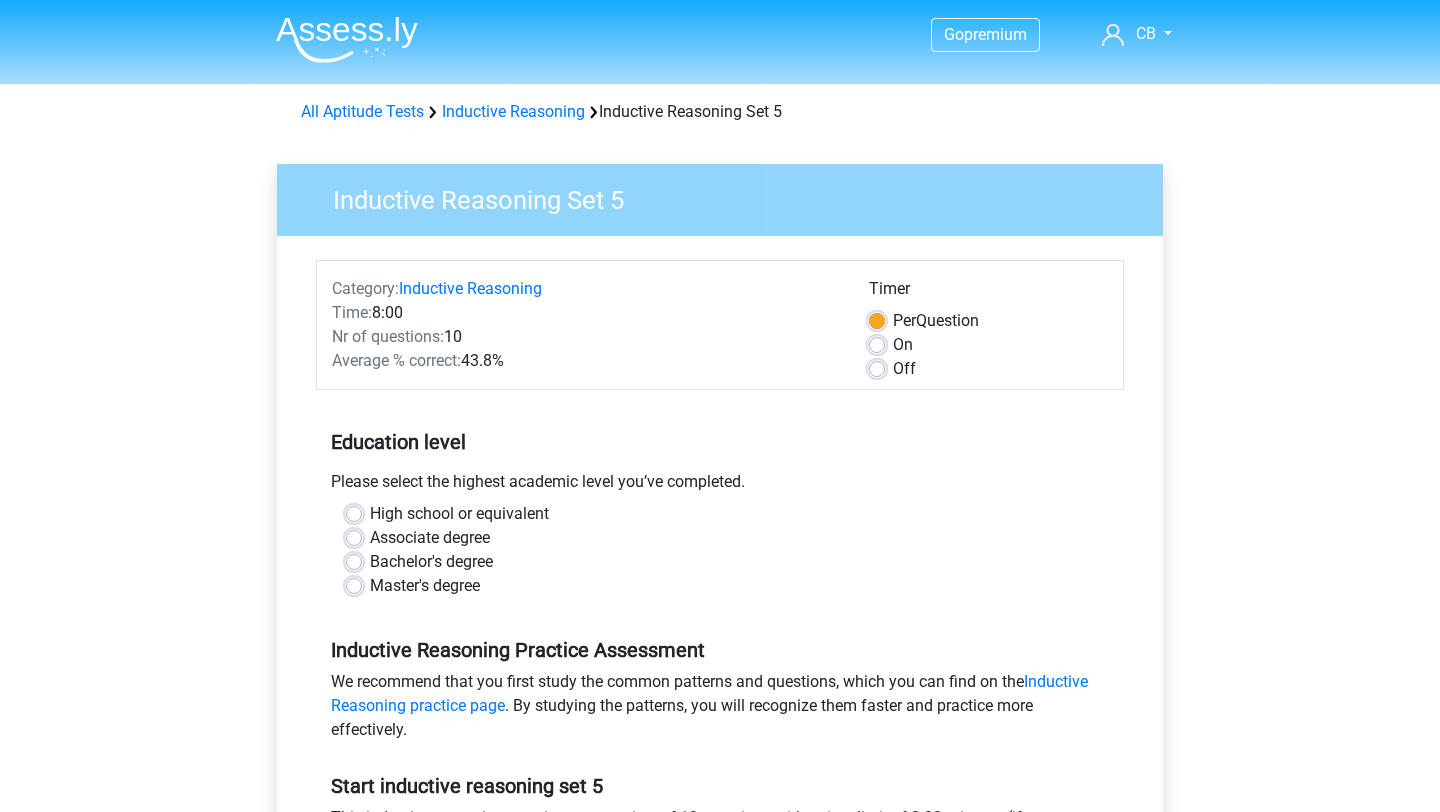 scroll, scrollTop: 0, scrollLeft: 0, axis: both 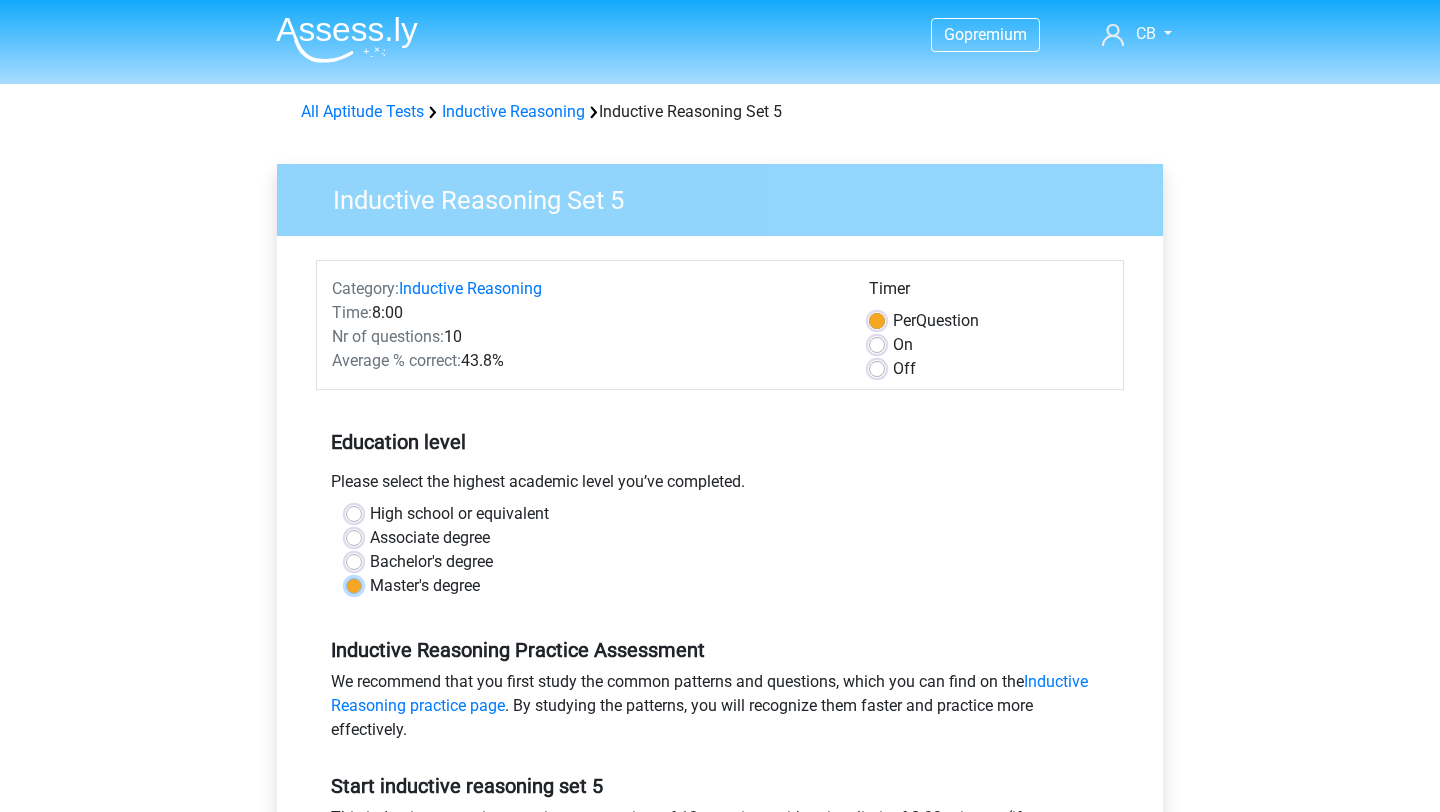 click on "Master's degree" at bounding box center (354, 584) 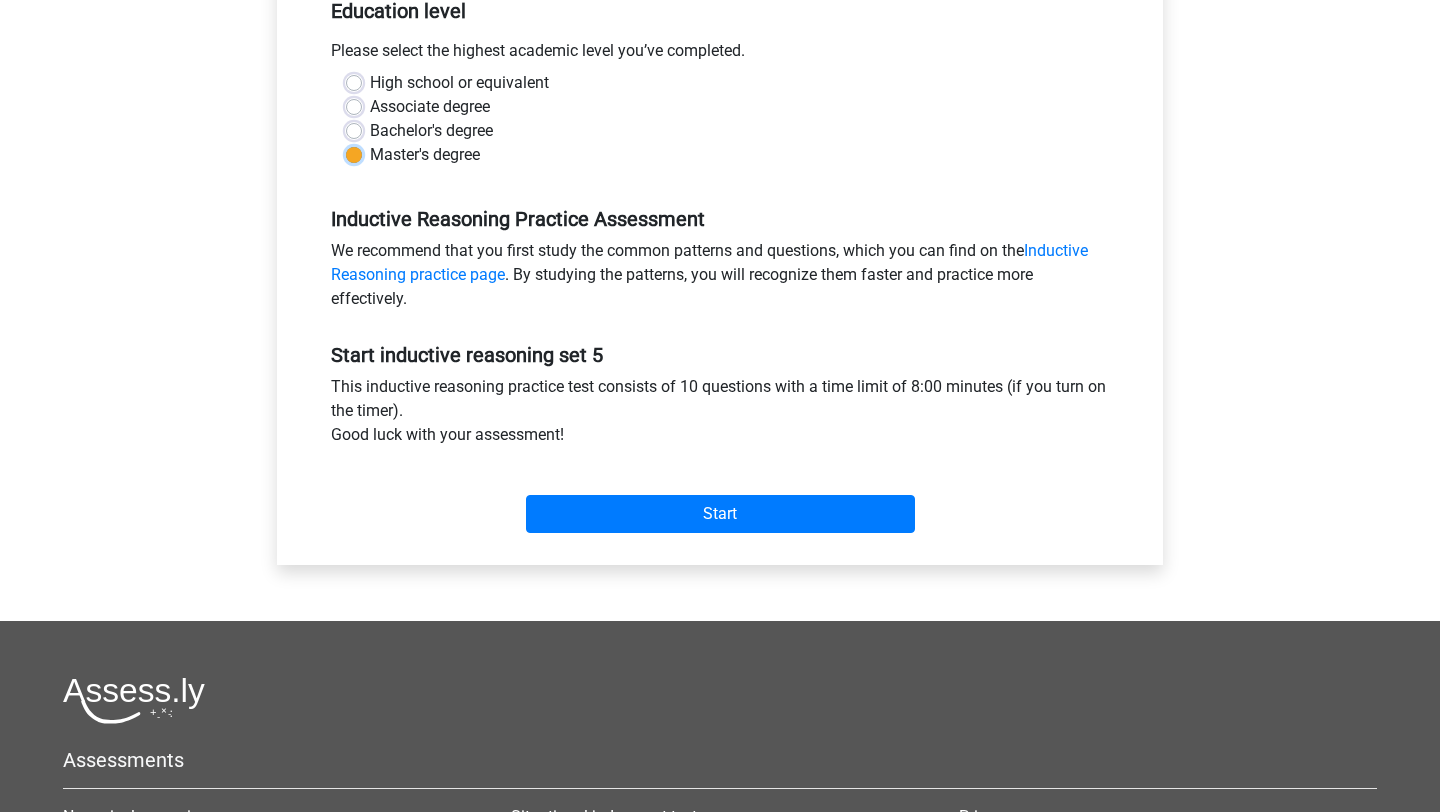 scroll, scrollTop: 437, scrollLeft: 0, axis: vertical 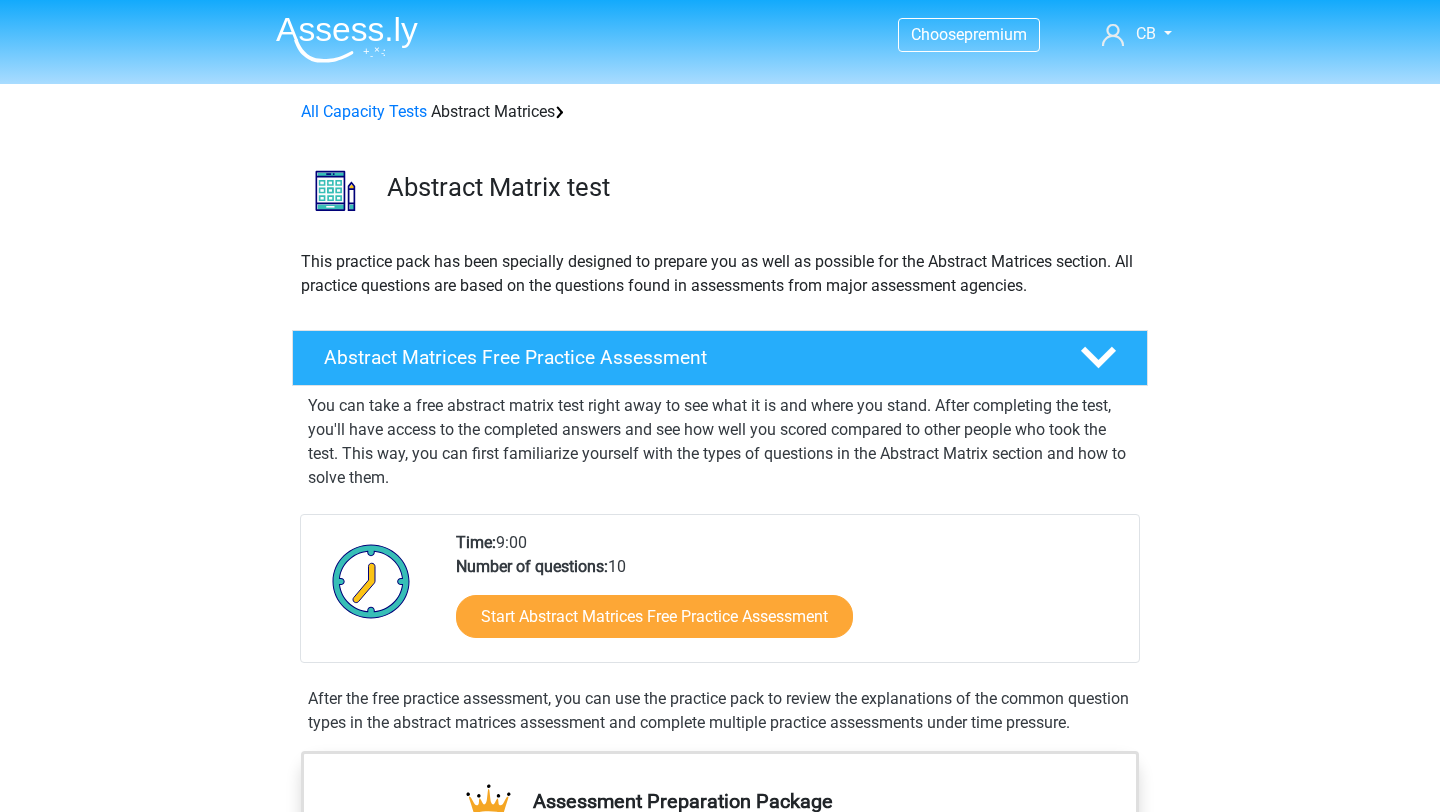 click on "Choose  premium
CB
[EMAIL]" at bounding box center (720, 1401) 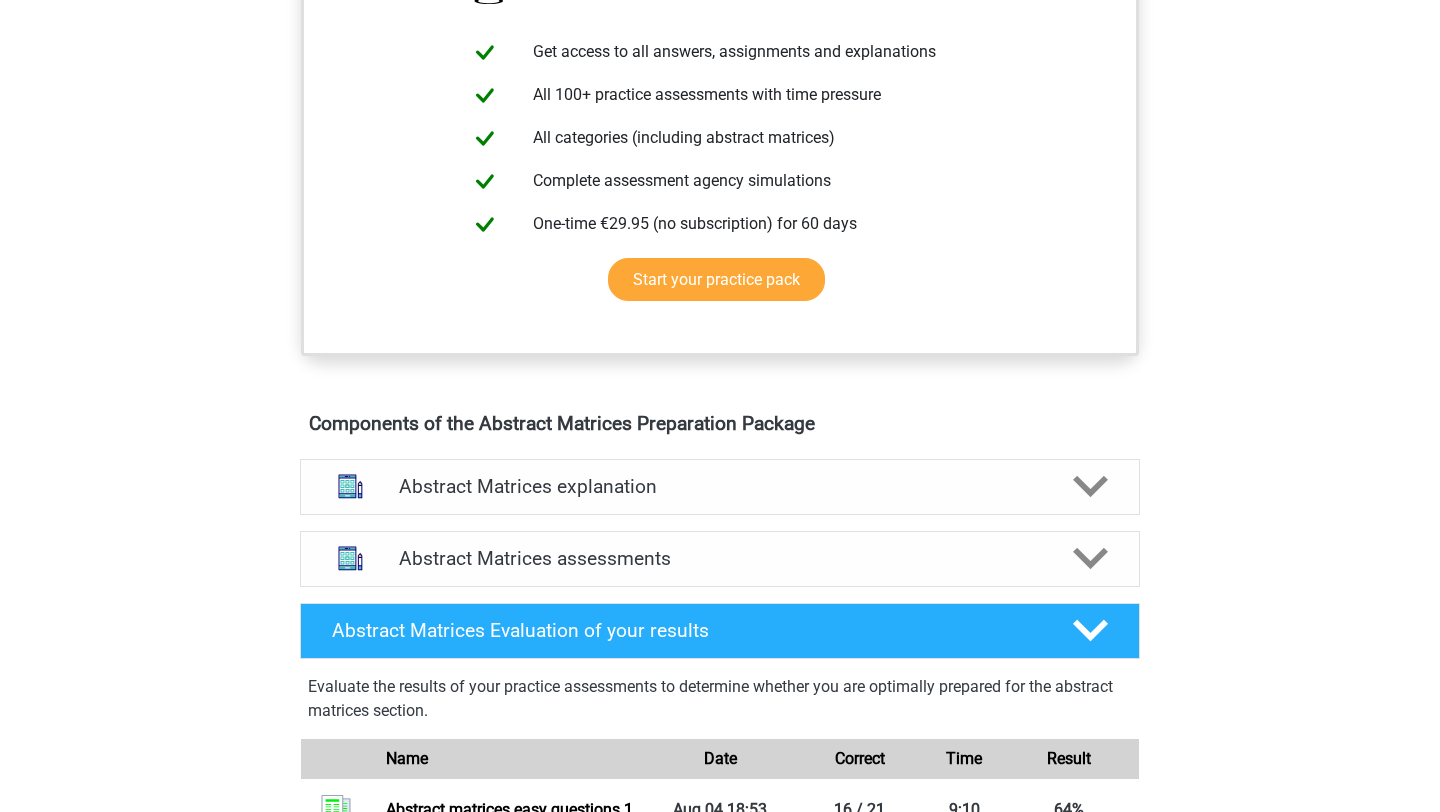 scroll, scrollTop: 819, scrollLeft: 0, axis: vertical 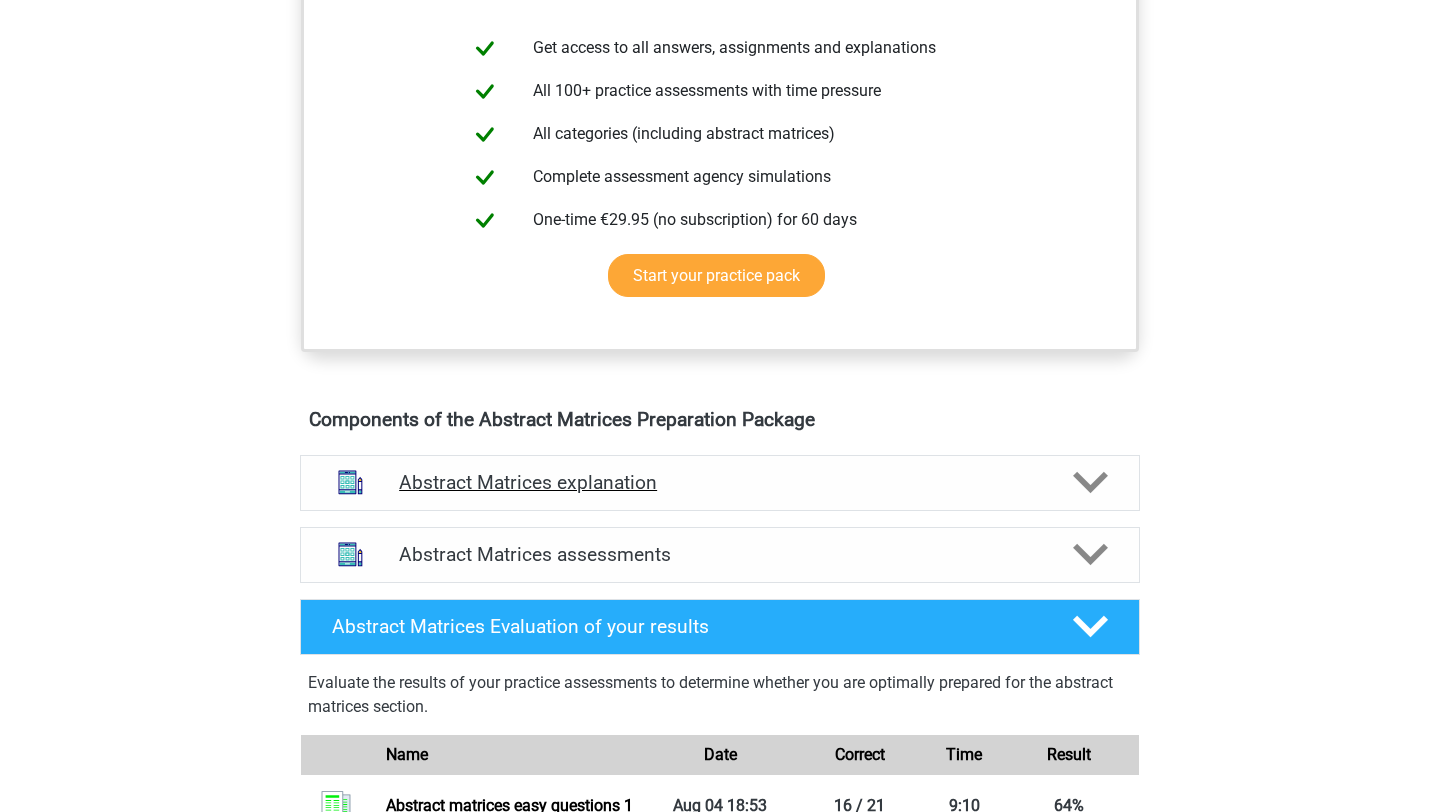 click 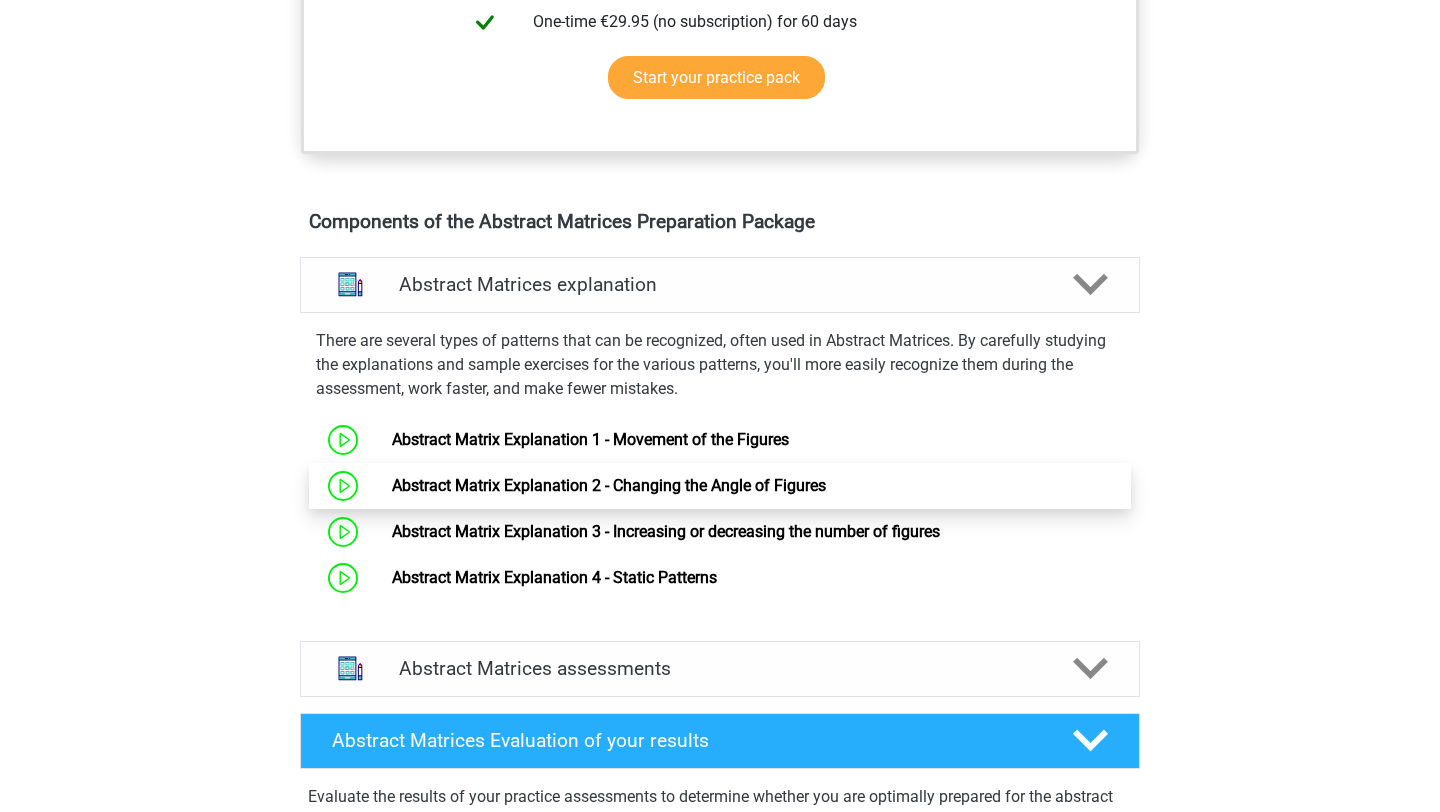 scroll, scrollTop: 1021, scrollLeft: 0, axis: vertical 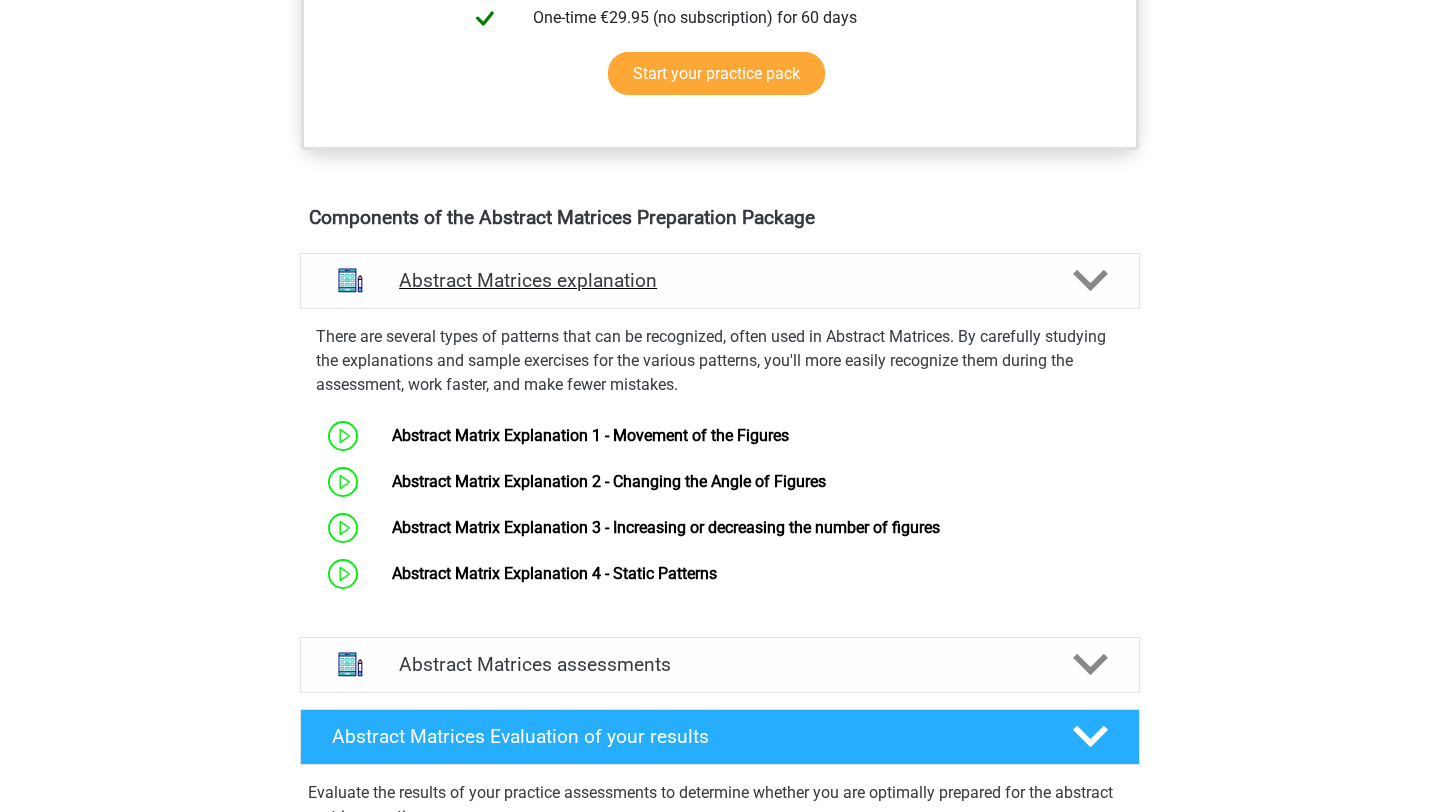 click 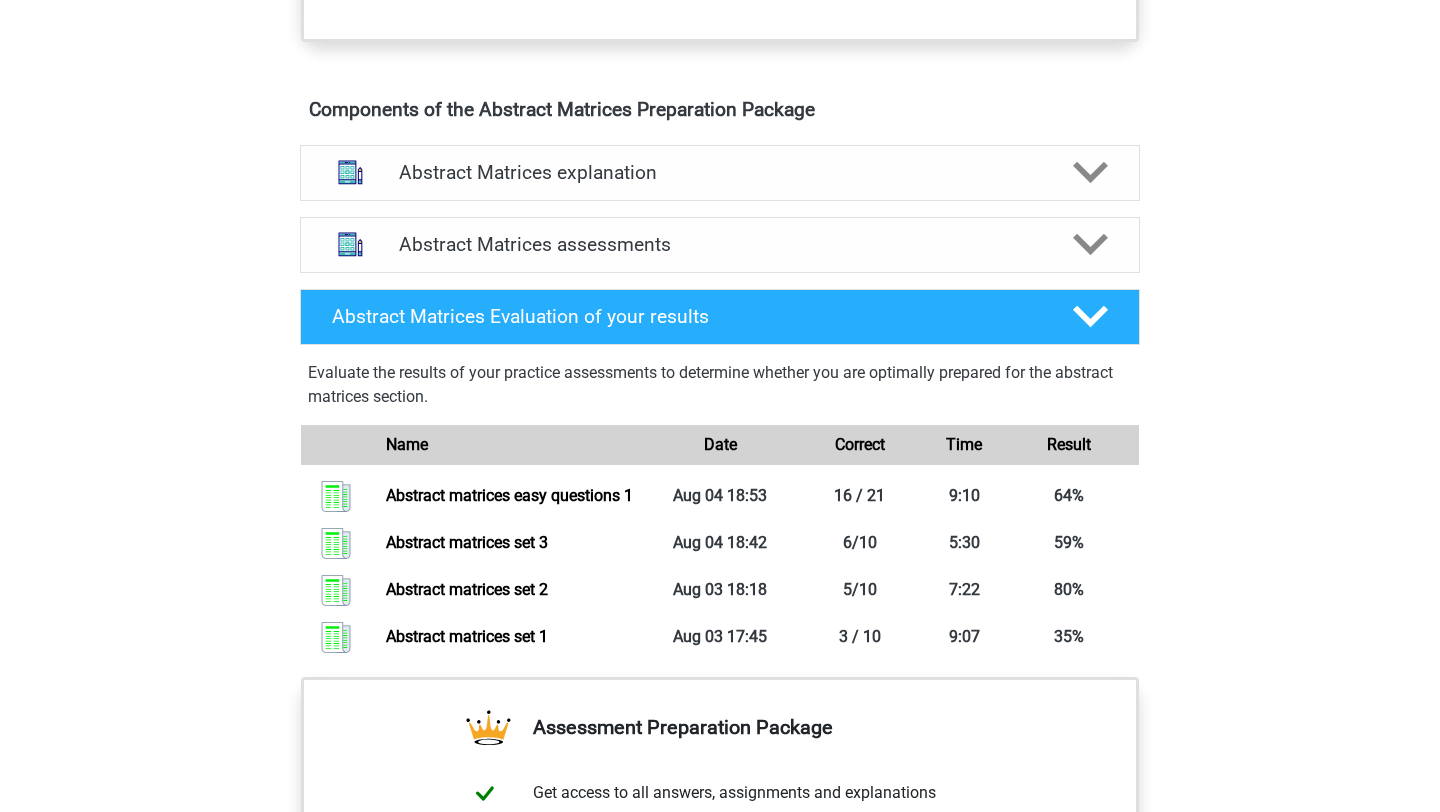 scroll, scrollTop: 1138, scrollLeft: 0, axis: vertical 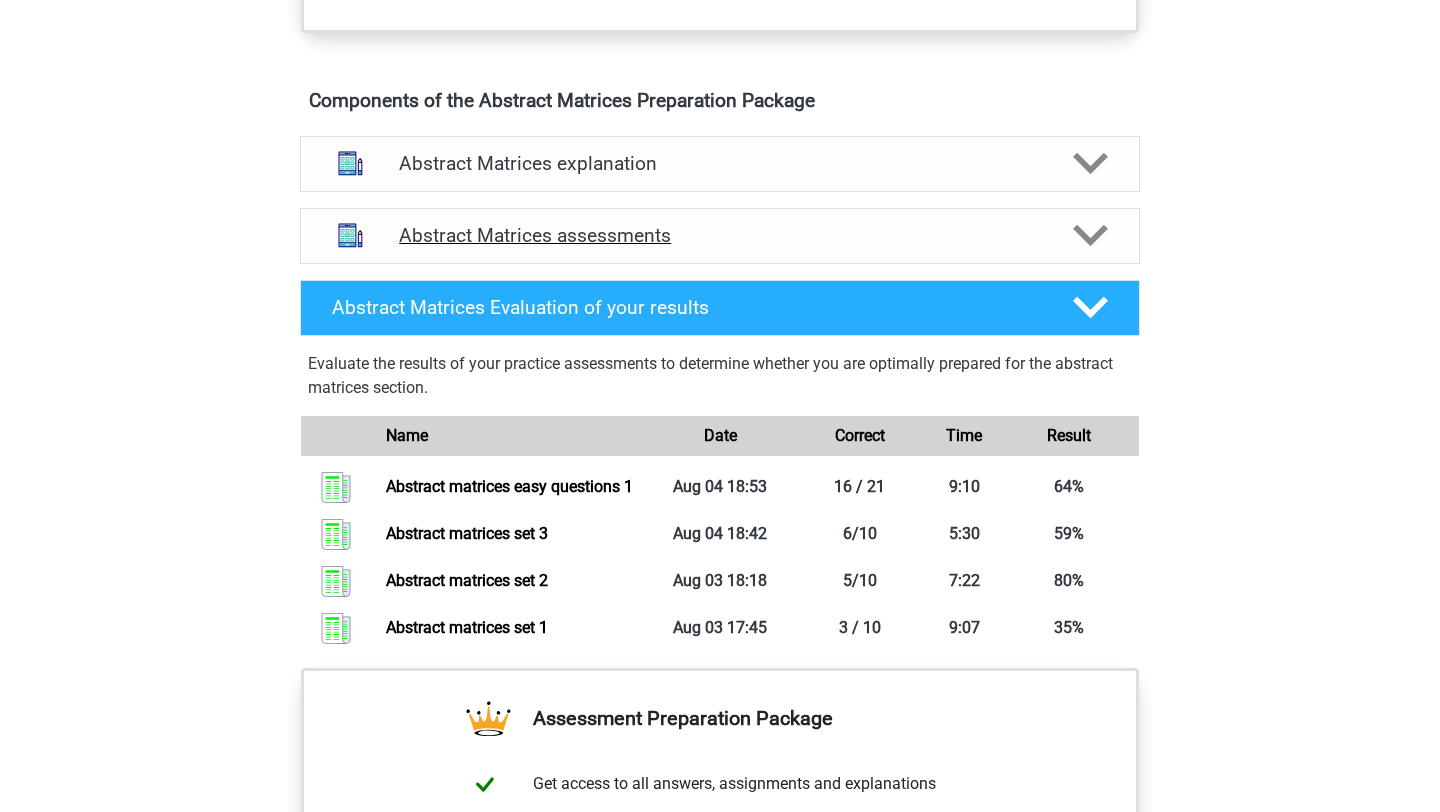 click 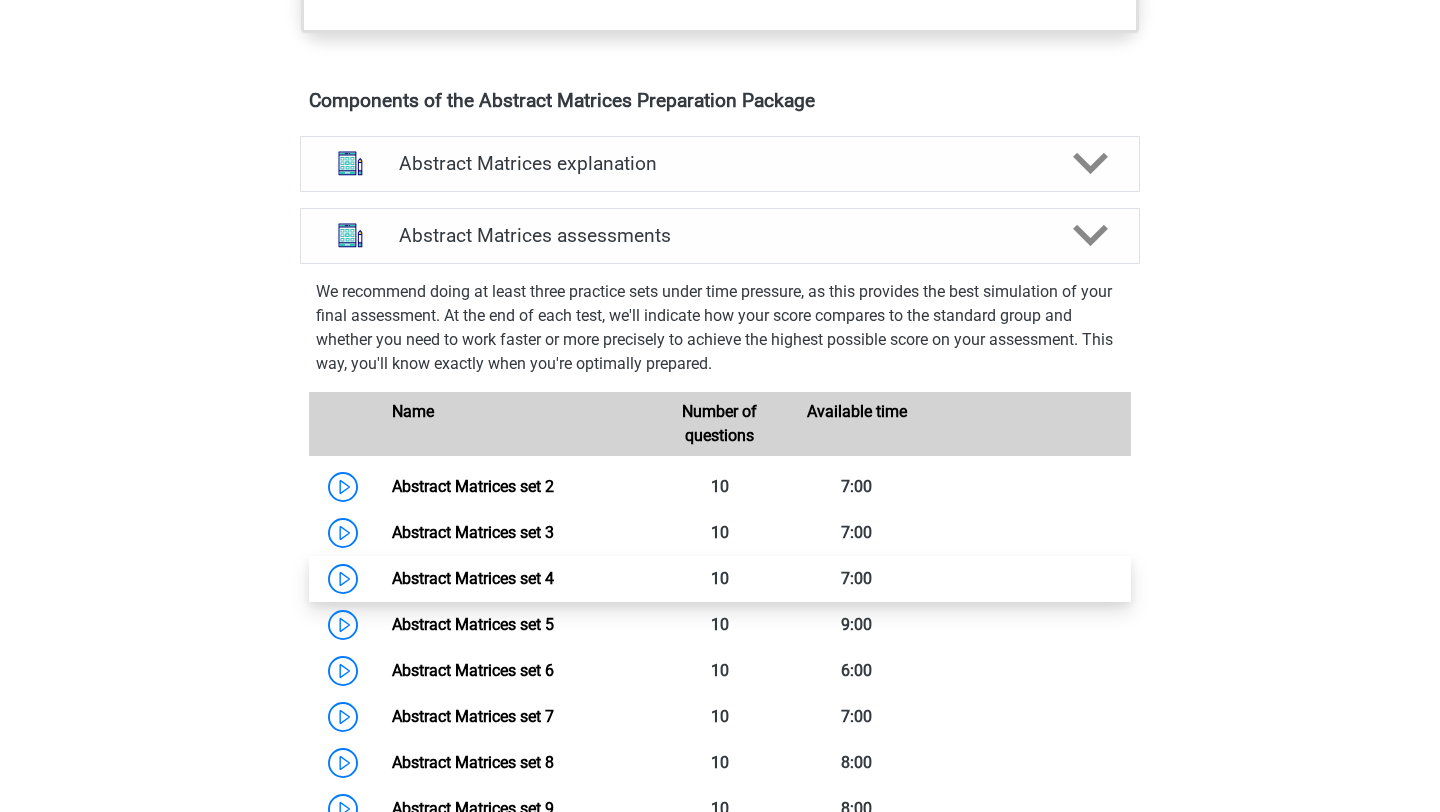 click on "Abstract Matrices set 4" at bounding box center (473, 578) 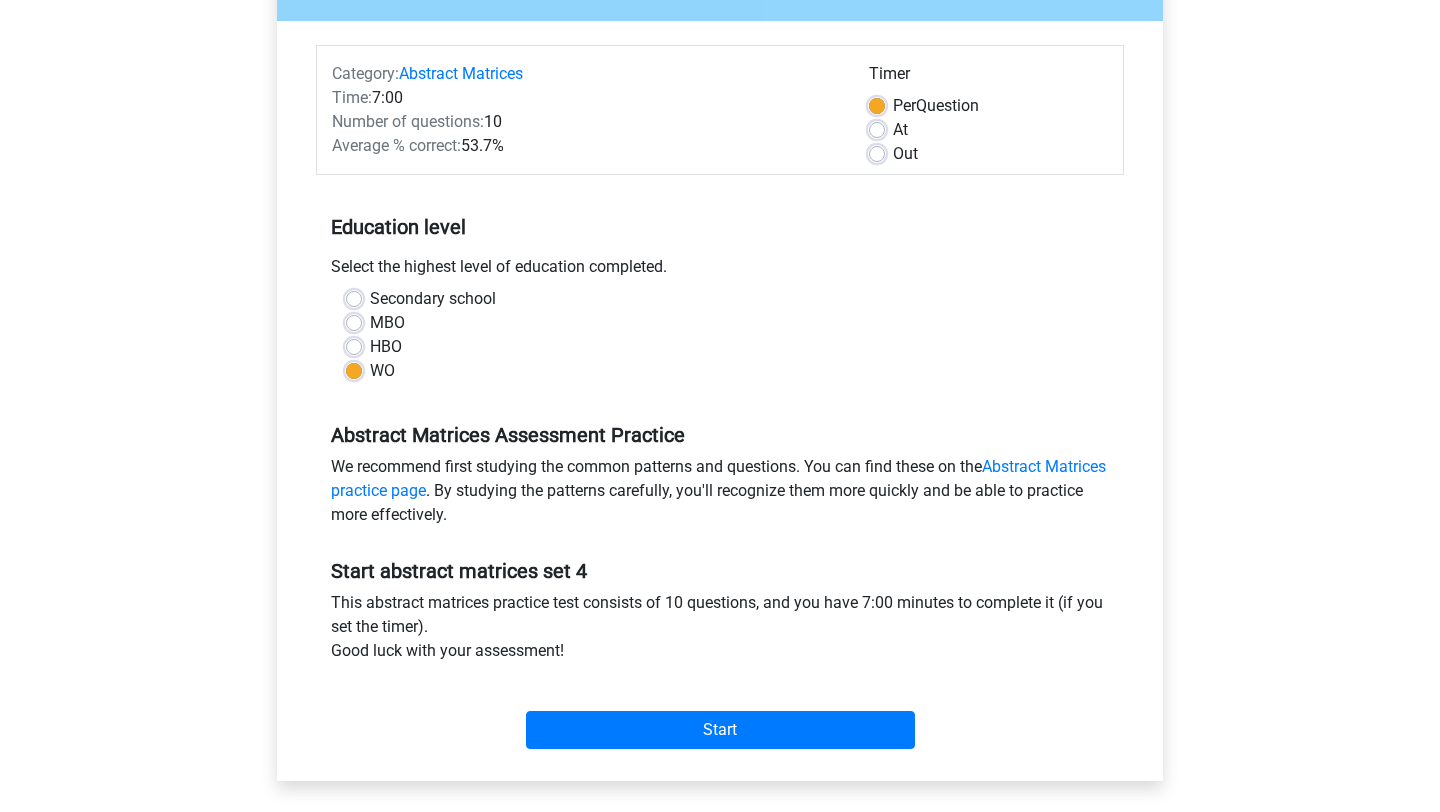 scroll, scrollTop: 233, scrollLeft: 0, axis: vertical 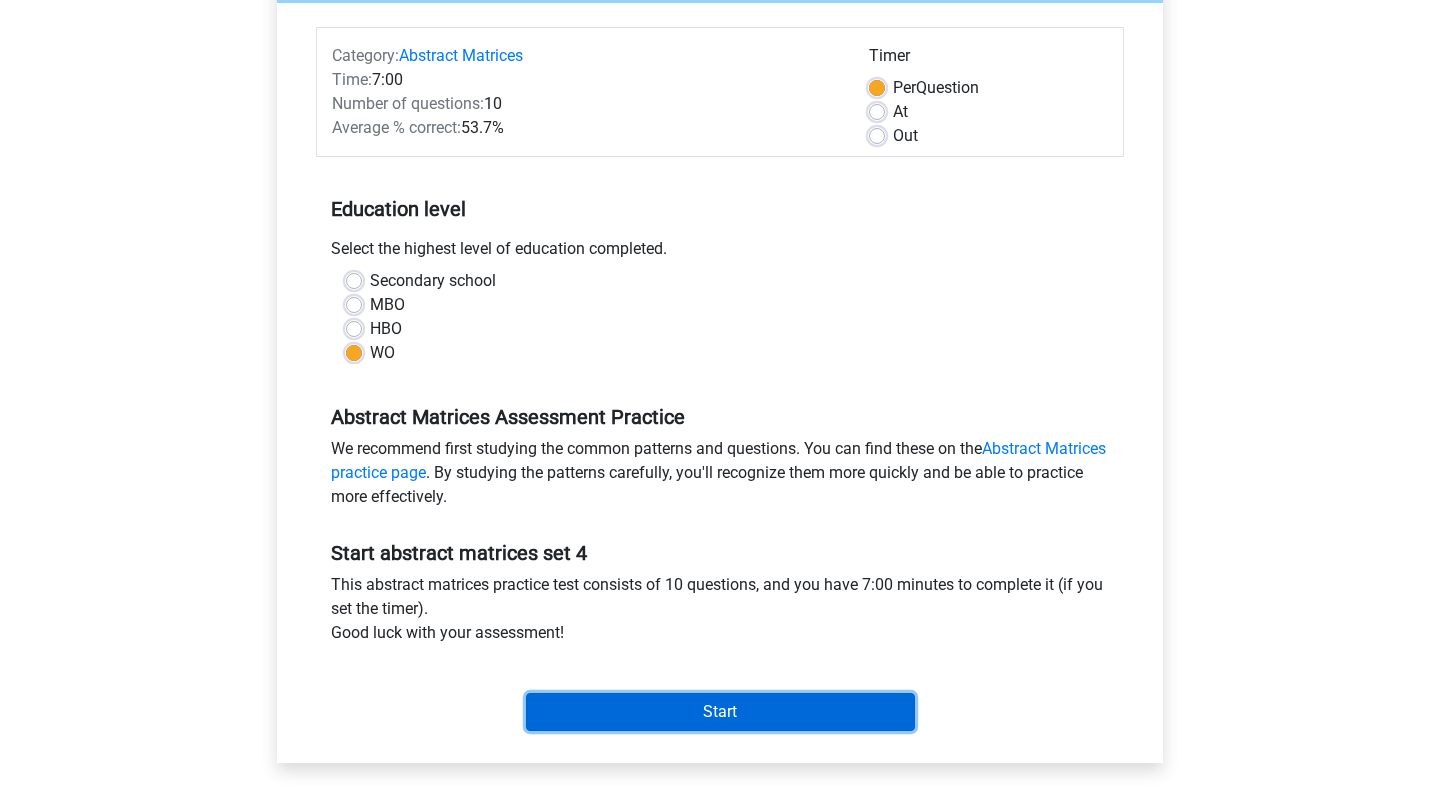 click on "Start" at bounding box center [720, 712] 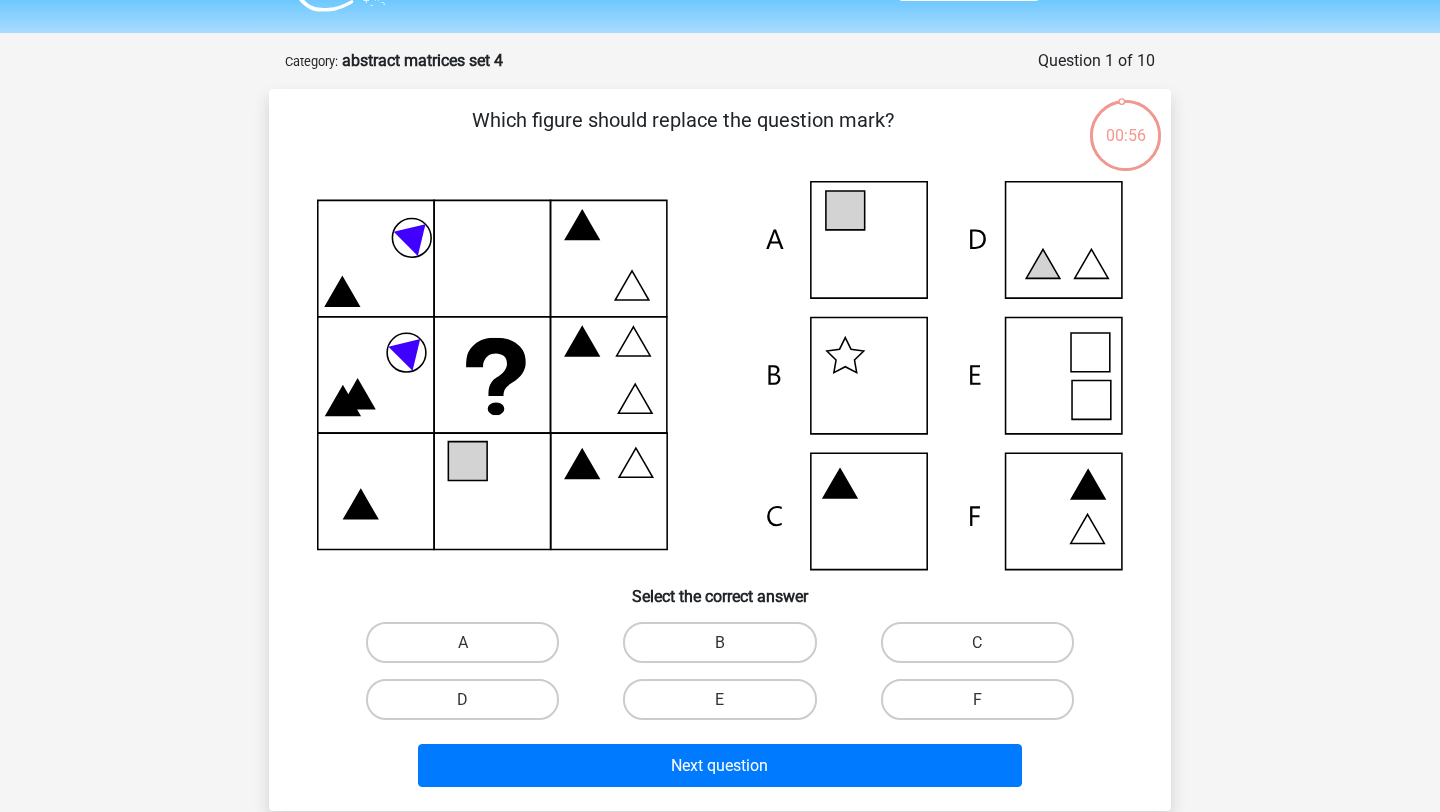 scroll, scrollTop: 60, scrollLeft: 0, axis: vertical 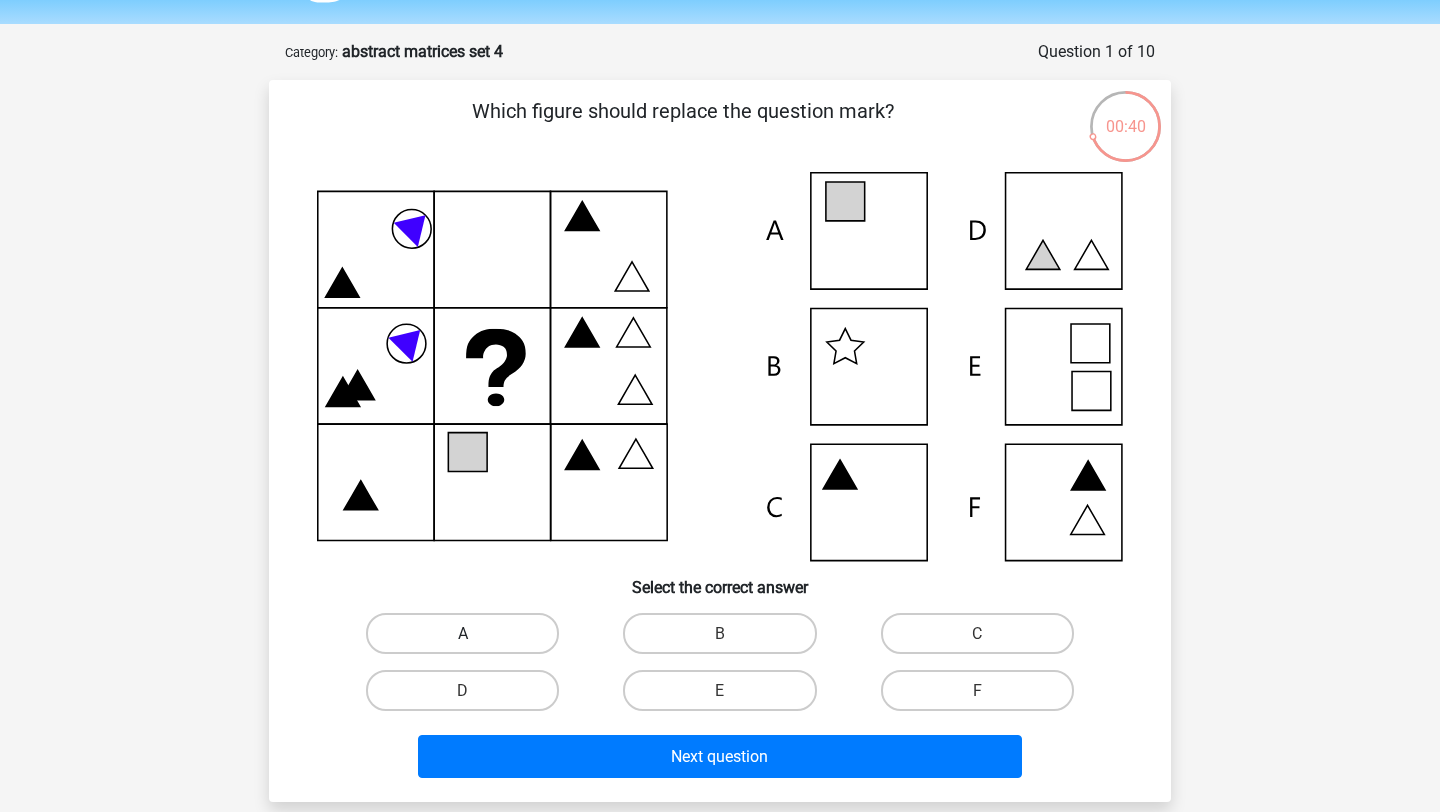 click on "A" at bounding box center (462, 633) 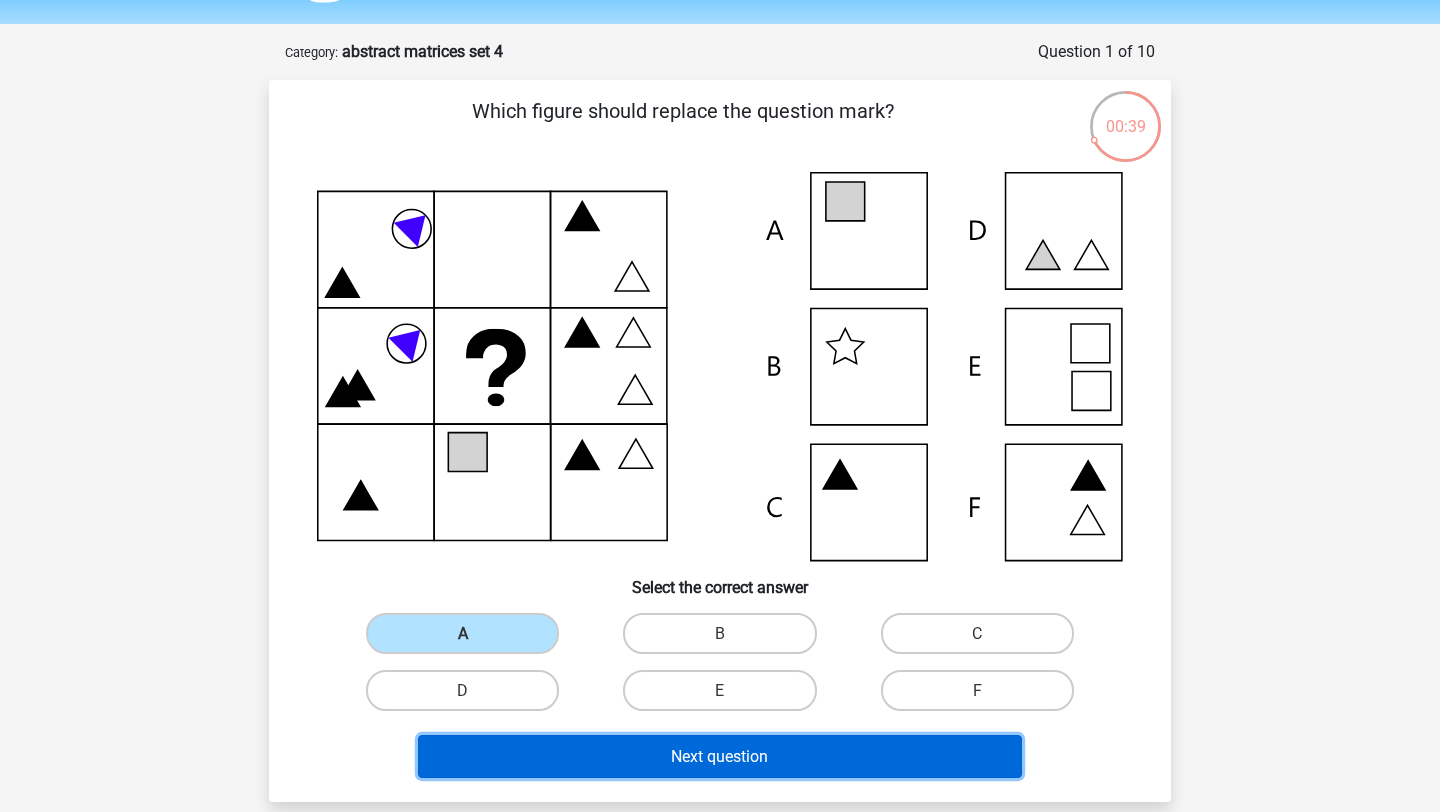 click on "Next question" at bounding box center [720, 756] 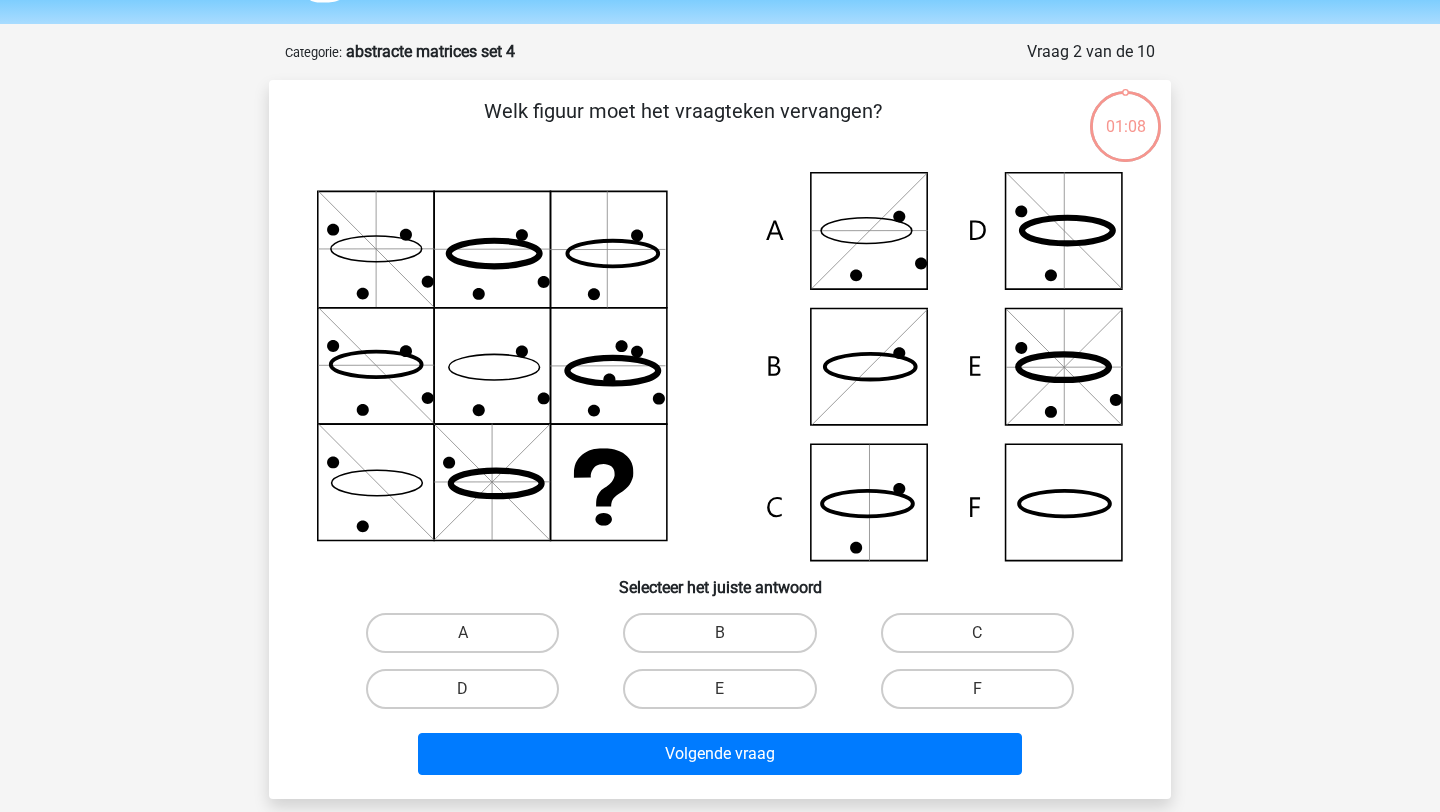 scroll, scrollTop: 100, scrollLeft: 0, axis: vertical 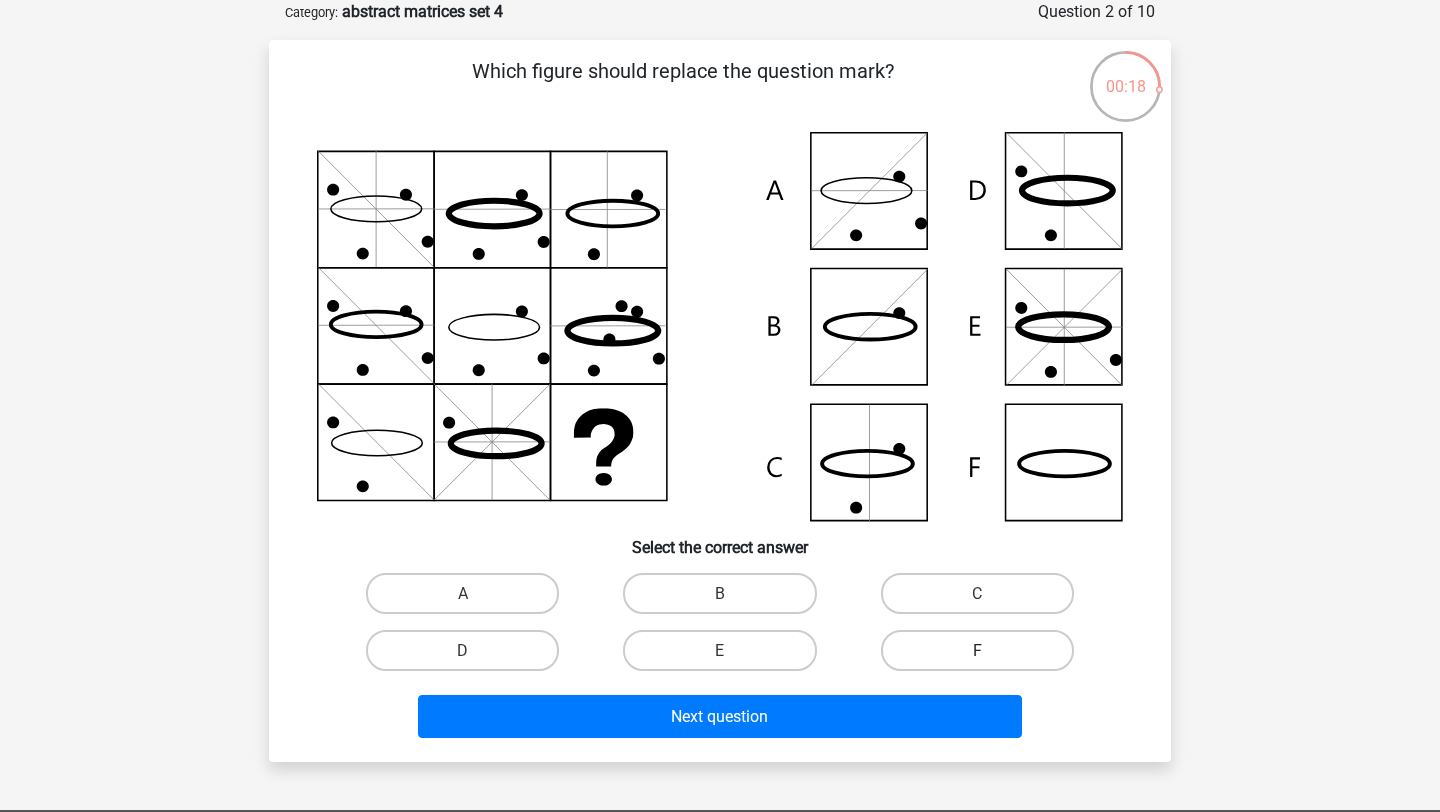 click on "F" at bounding box center [977, 650] 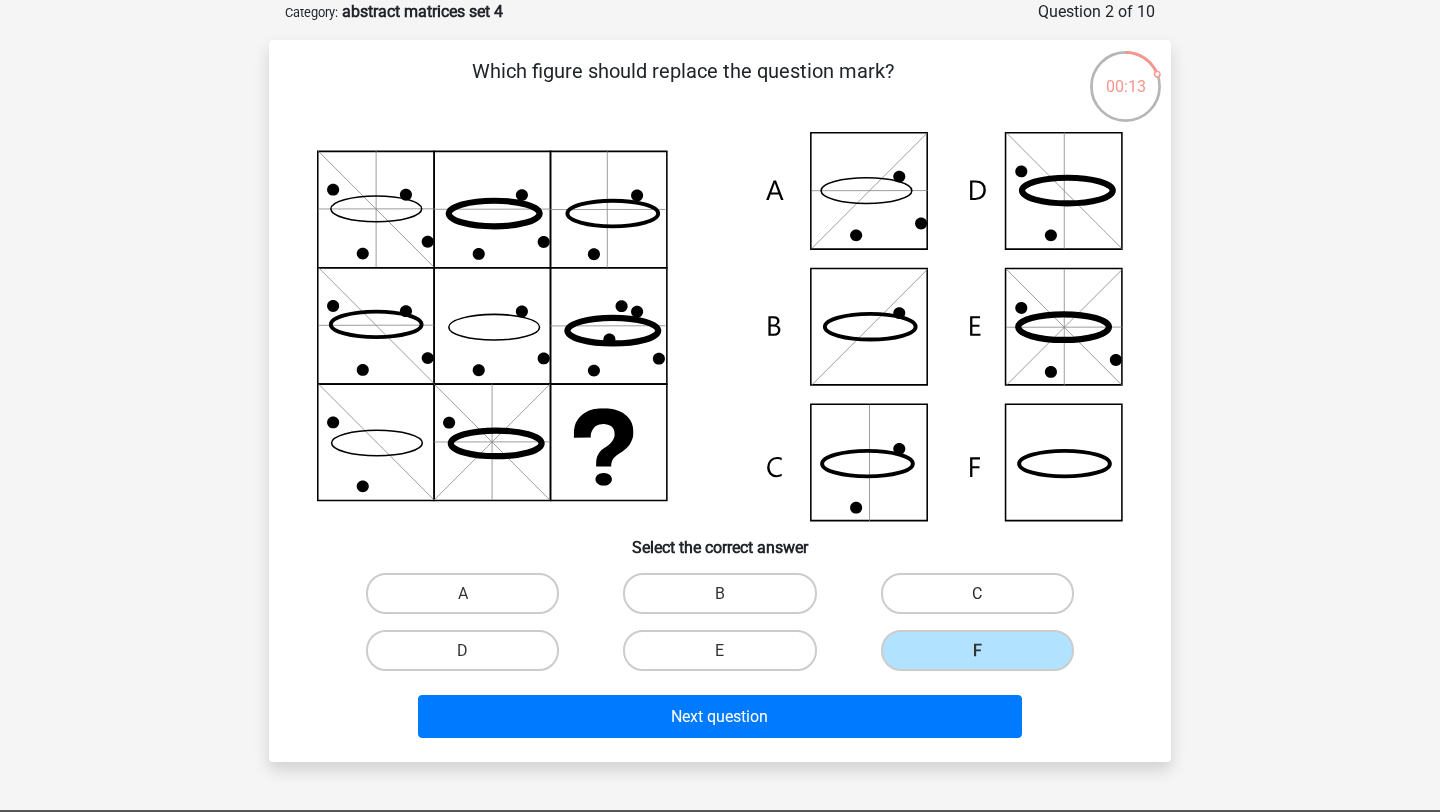 click on "C" at bounding box center (977, 593) 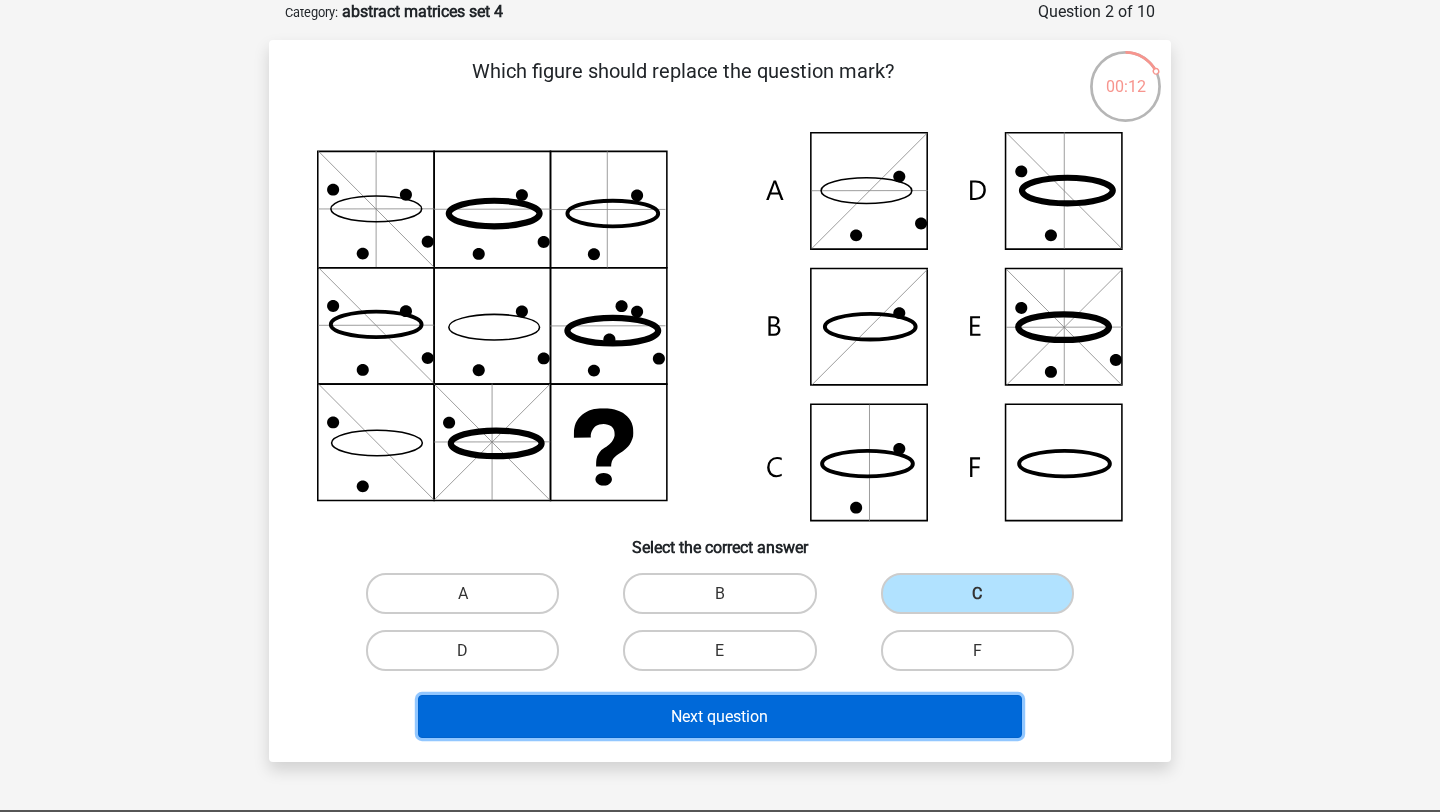 click on "Next question" at bounding box center [720, 716] 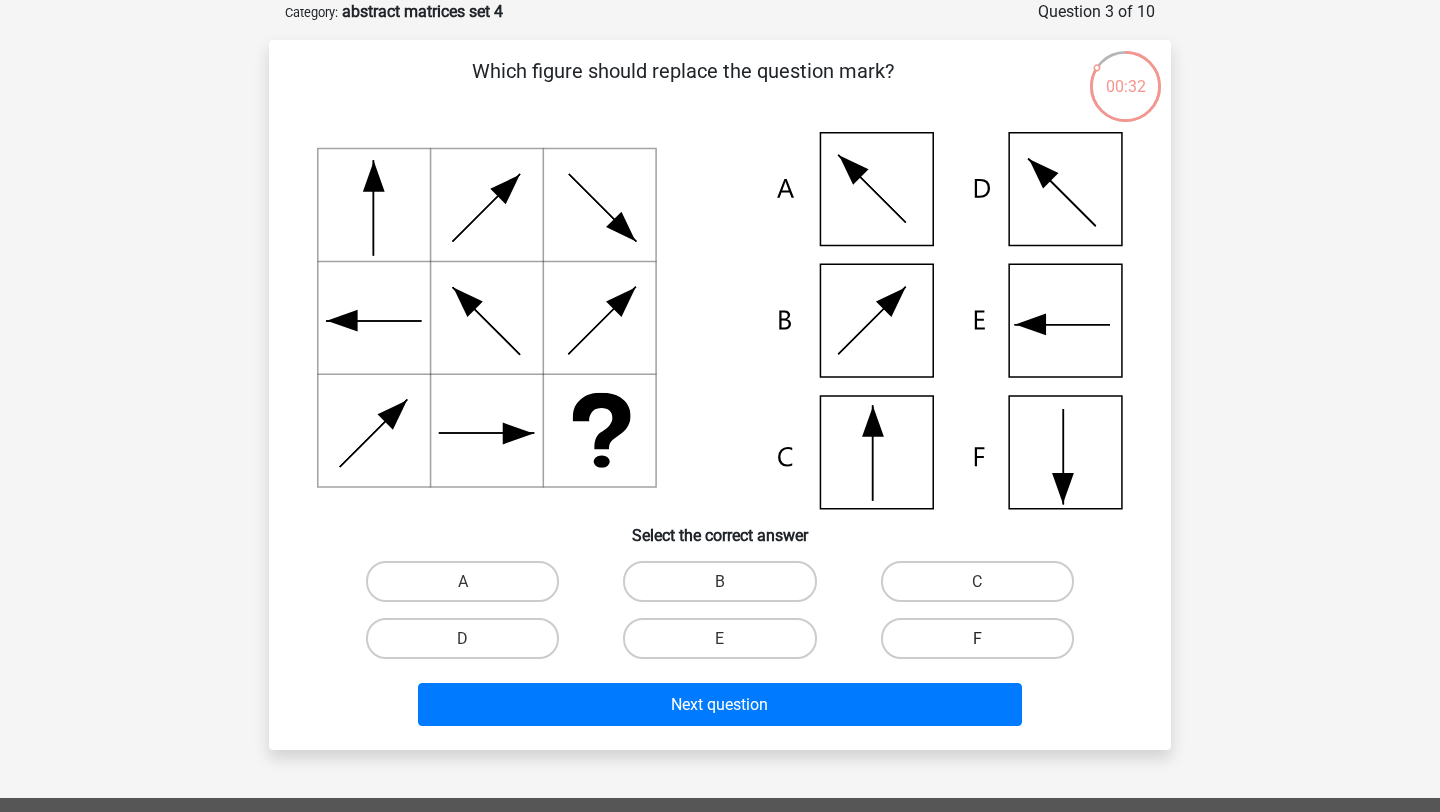 click on "F" at bounding box center [977, 638] 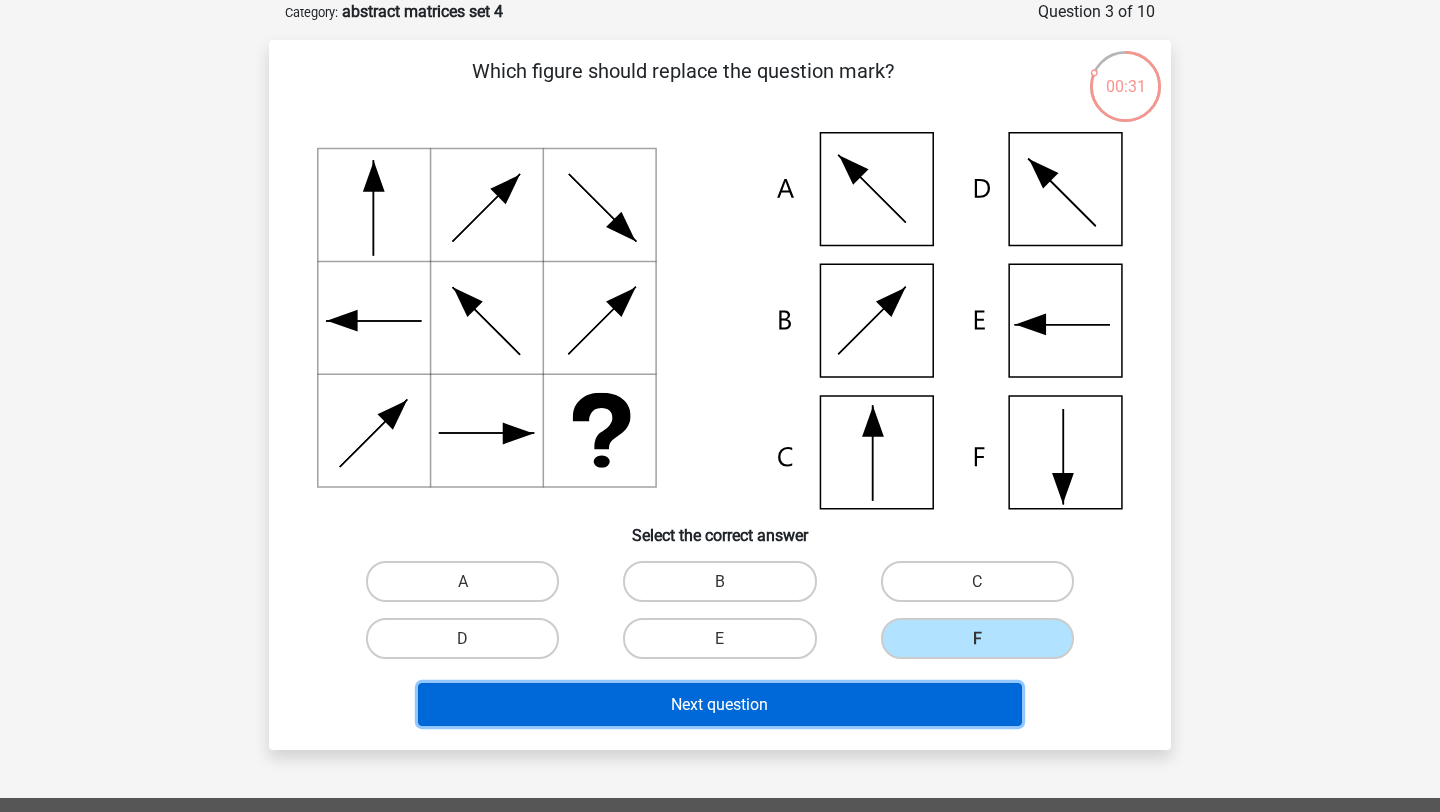 click on "Next question" at bounding box center (720, 704) 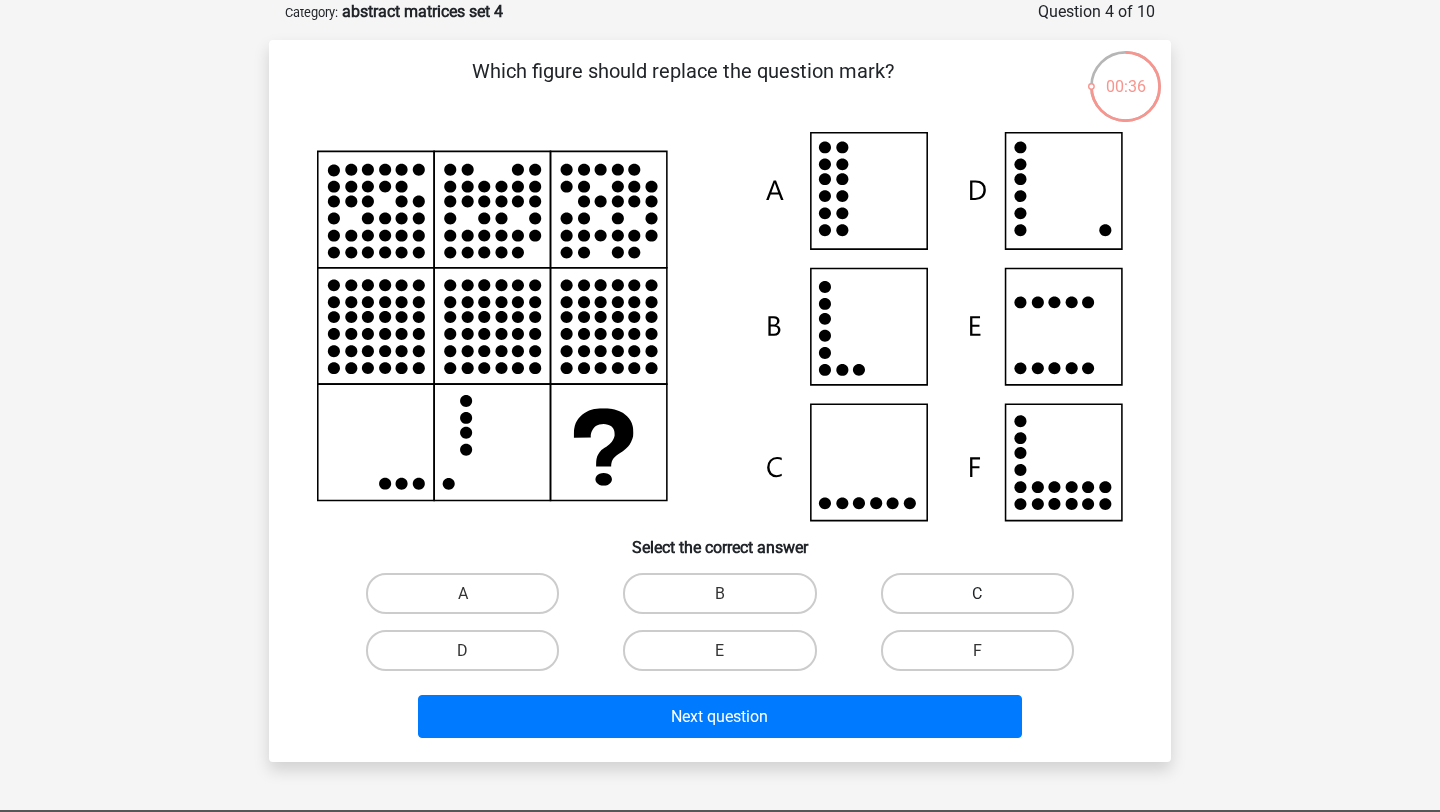 click on "C" at bounding box center (977, 593) 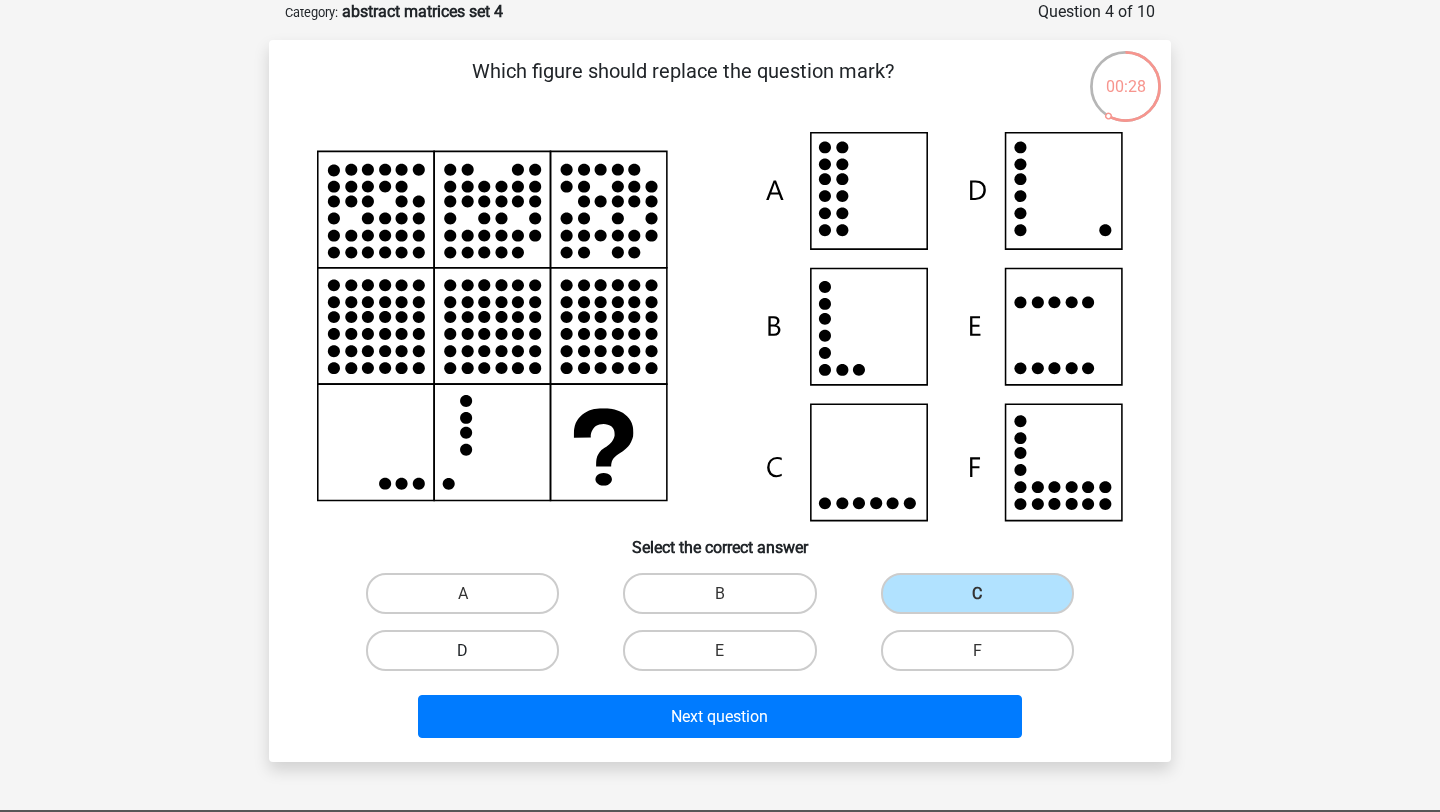 click on "D" at bounding box center (462, 650) 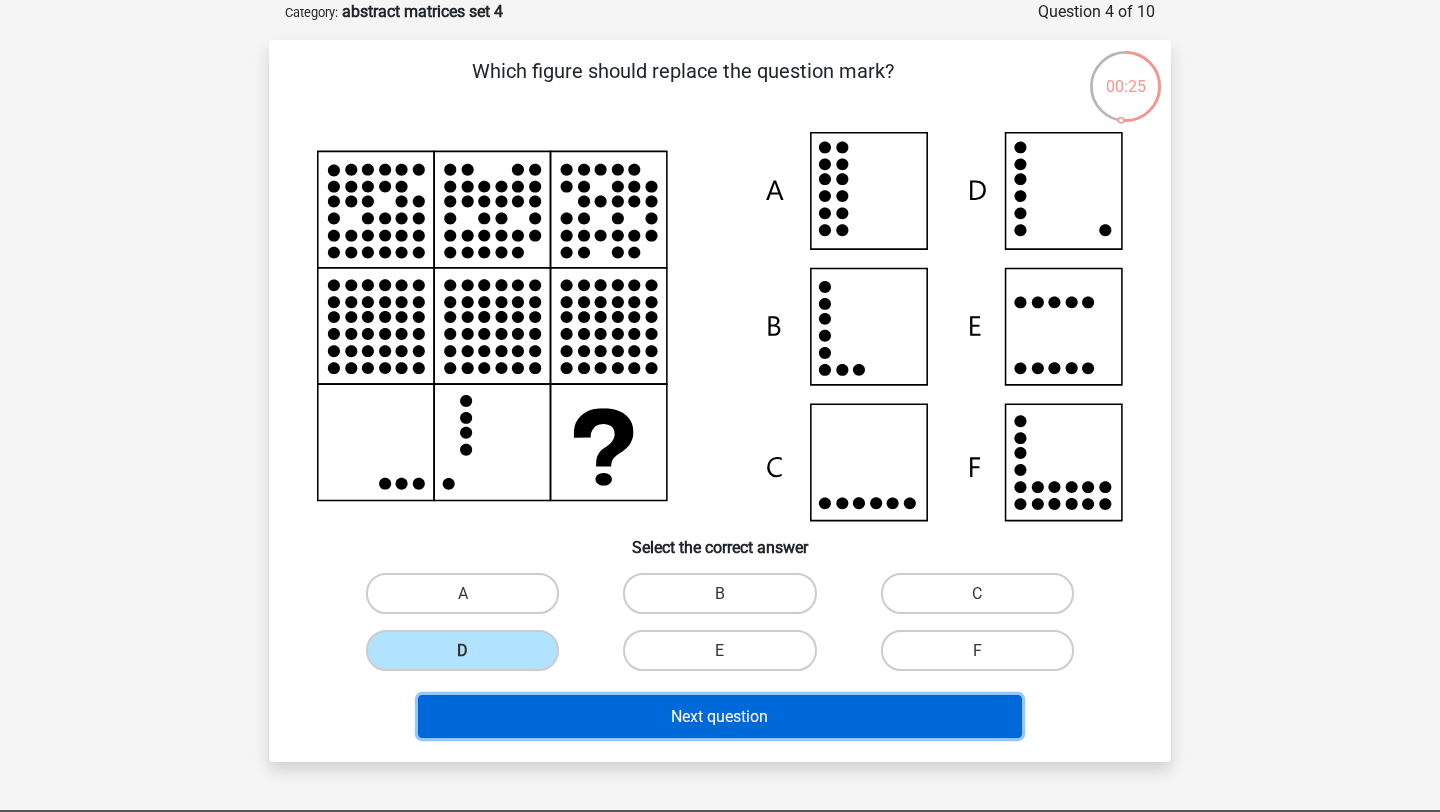 click on "Next question" at bounding box center [719, 716] 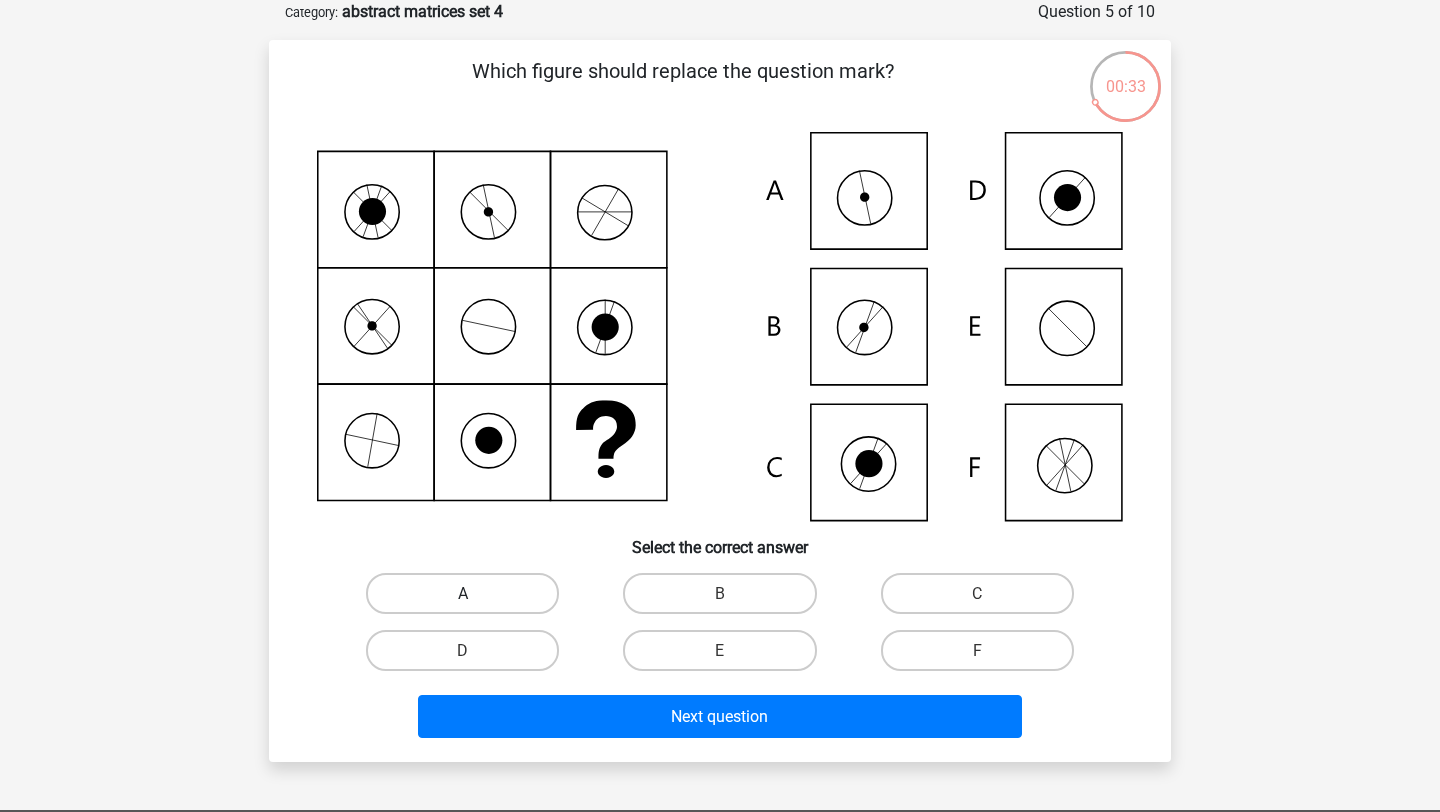click on "A" at bounding box center [462, 593] 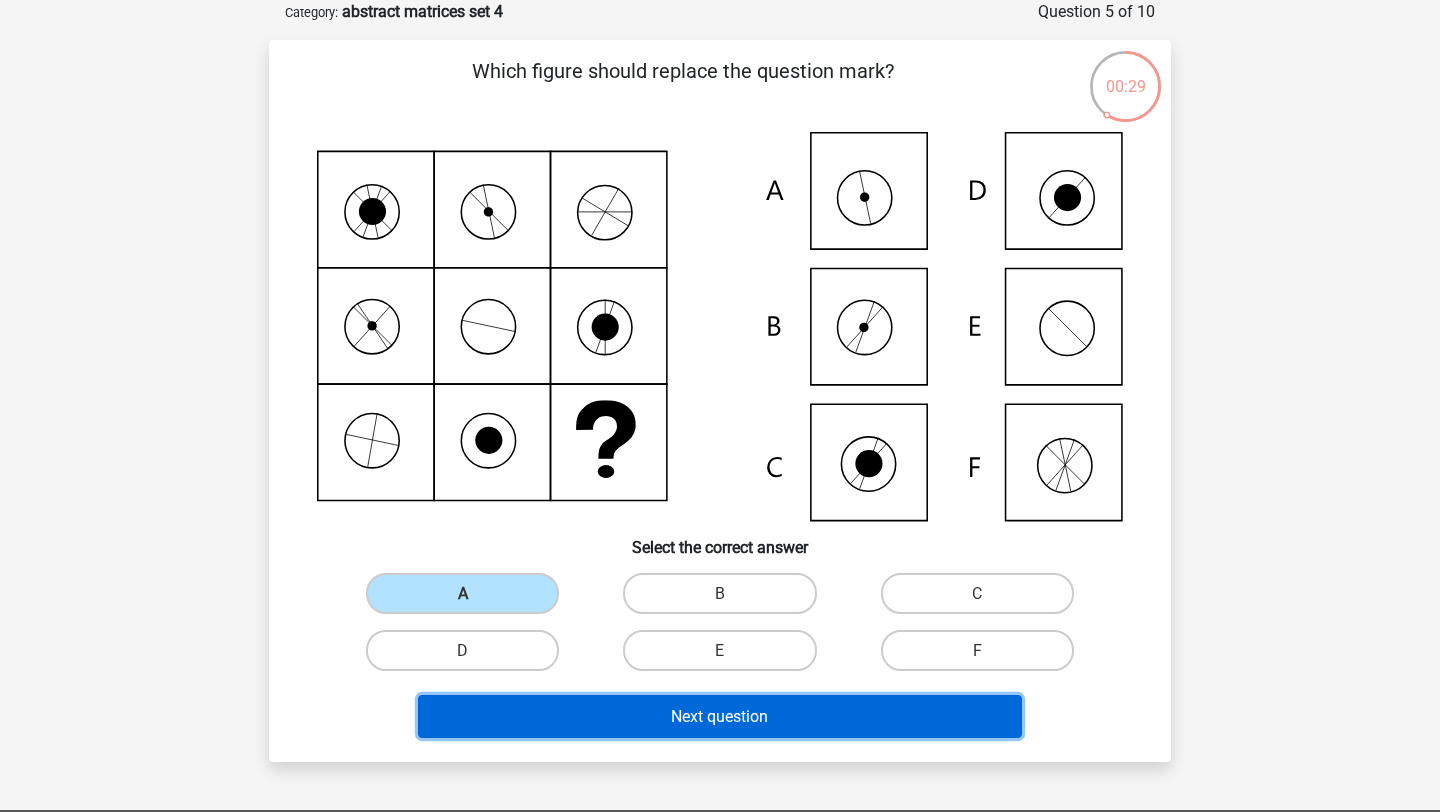 click on "Next question" at bounding box center (719, 716) 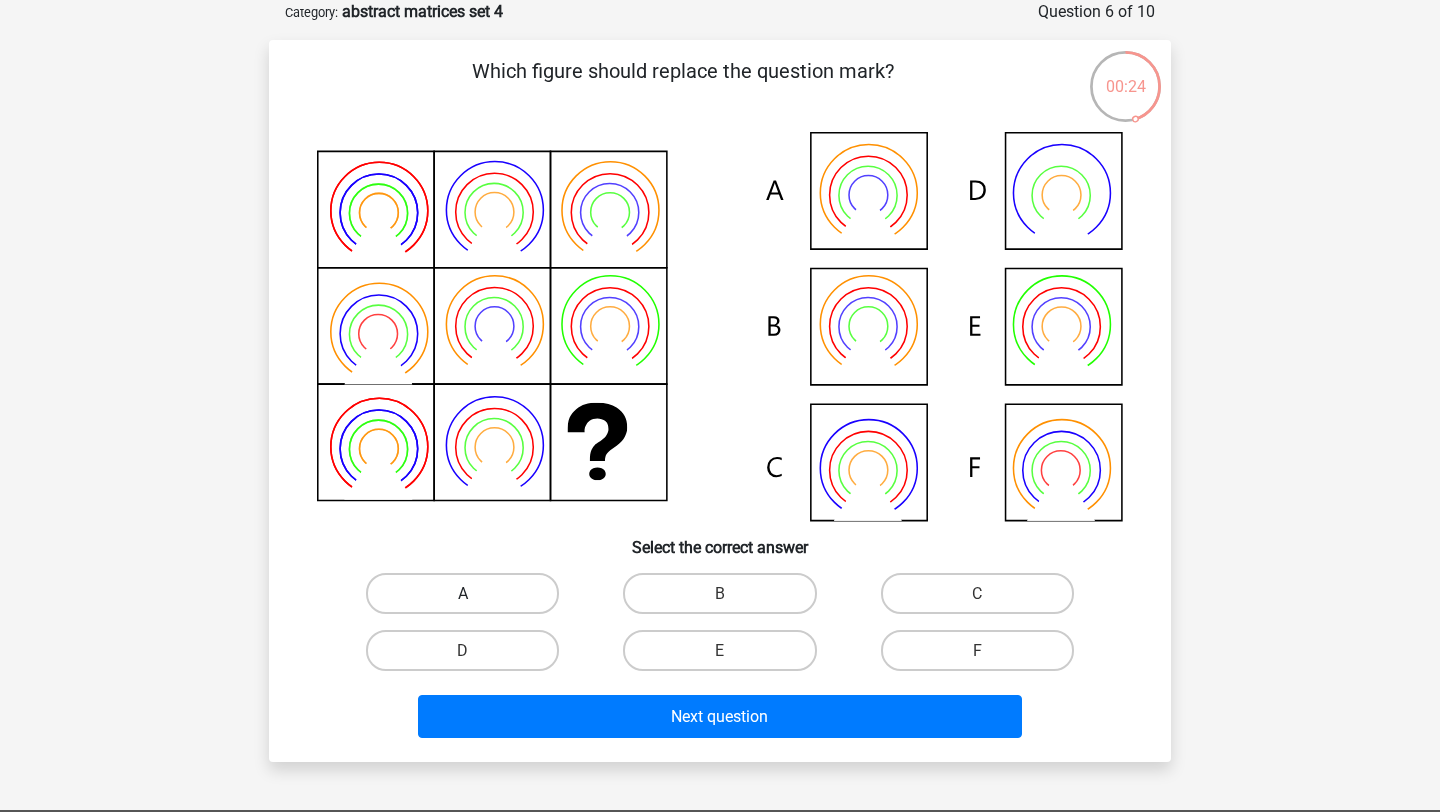 click on "A" at bounding box center [462, 593] 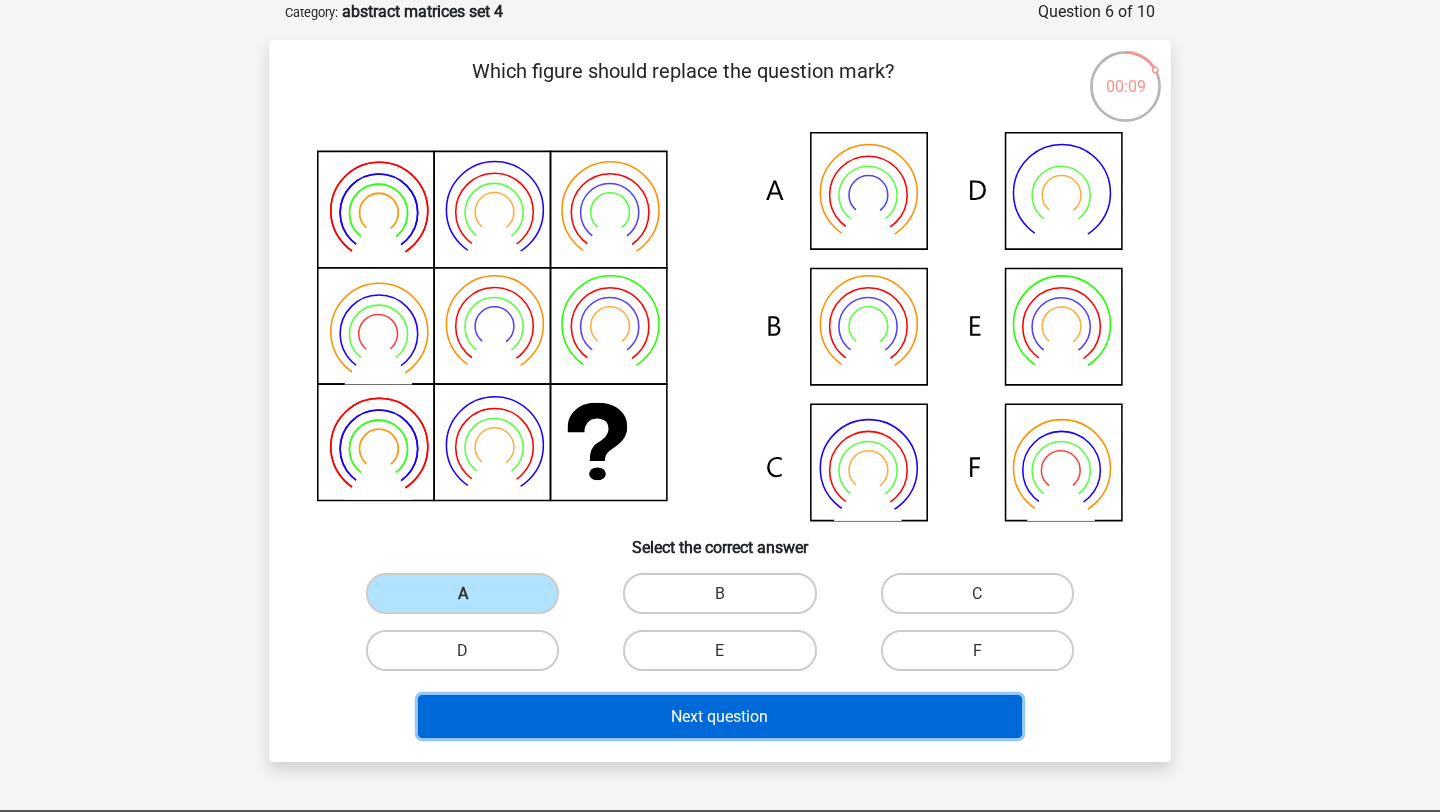 click on "Next question" at bounding box center [719, 715] 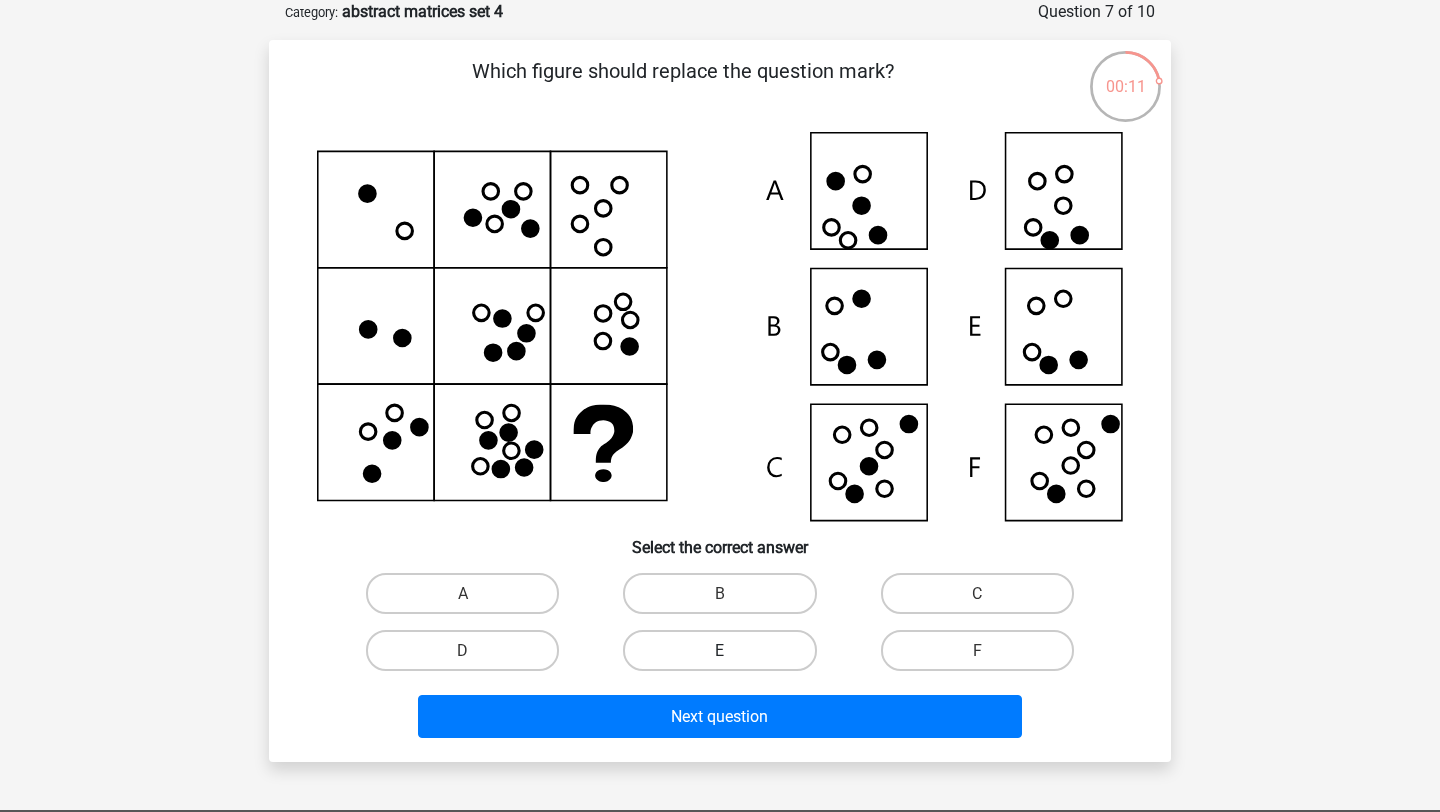 click on "E" at bounding box center (719, 650) 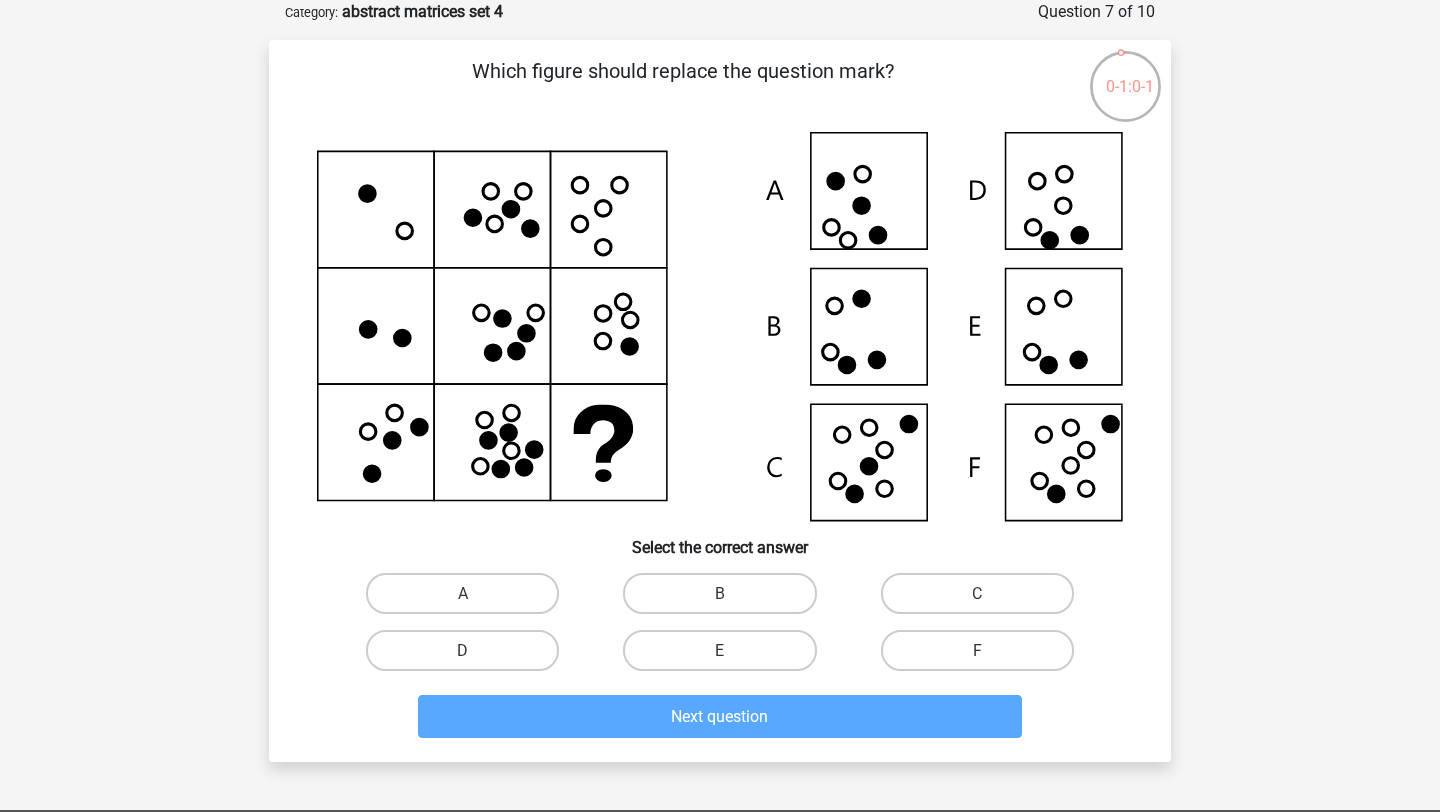 scroll, scrollTop: 100, scrollLeft: 0, axis: vertical 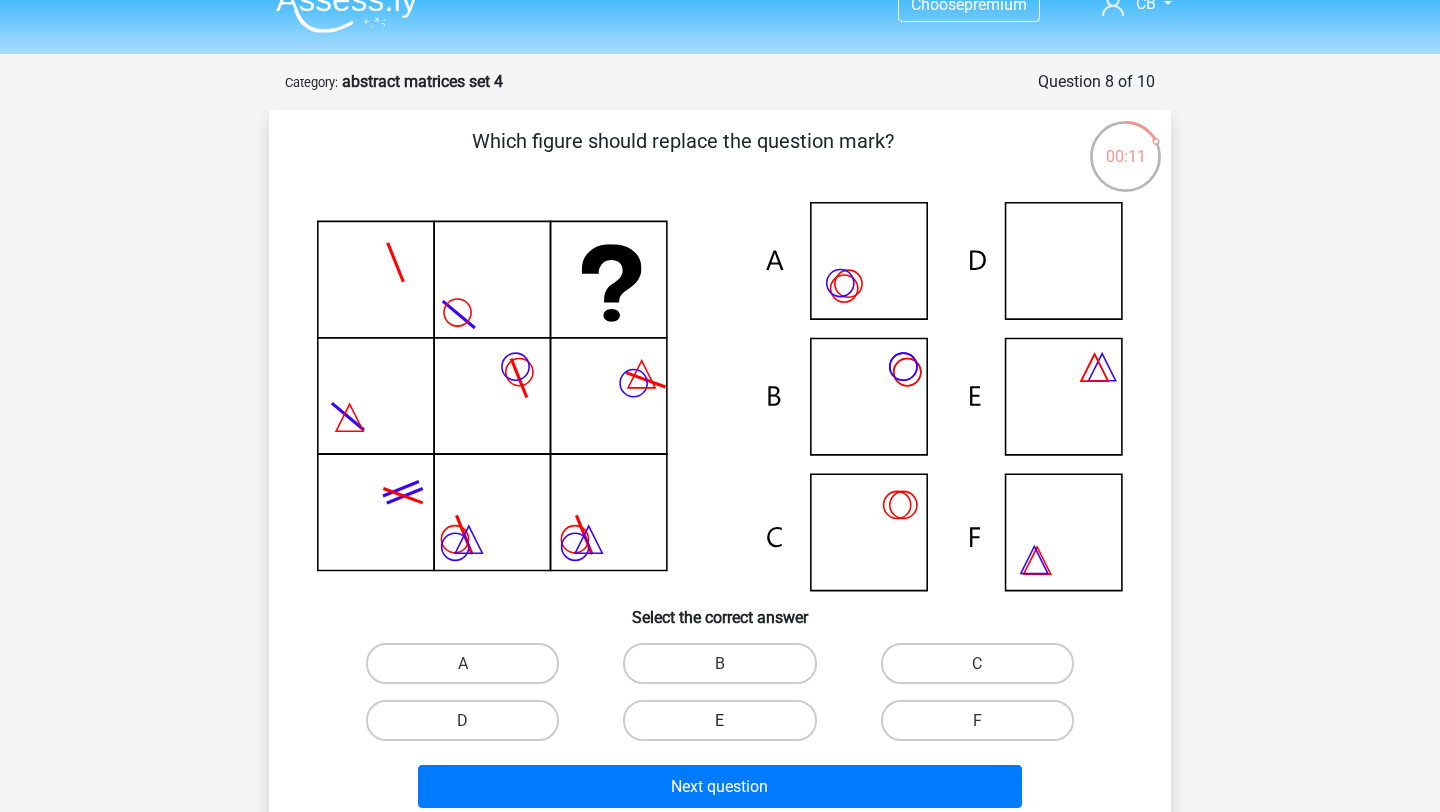 click on "E" at bounding box center [719, 720] 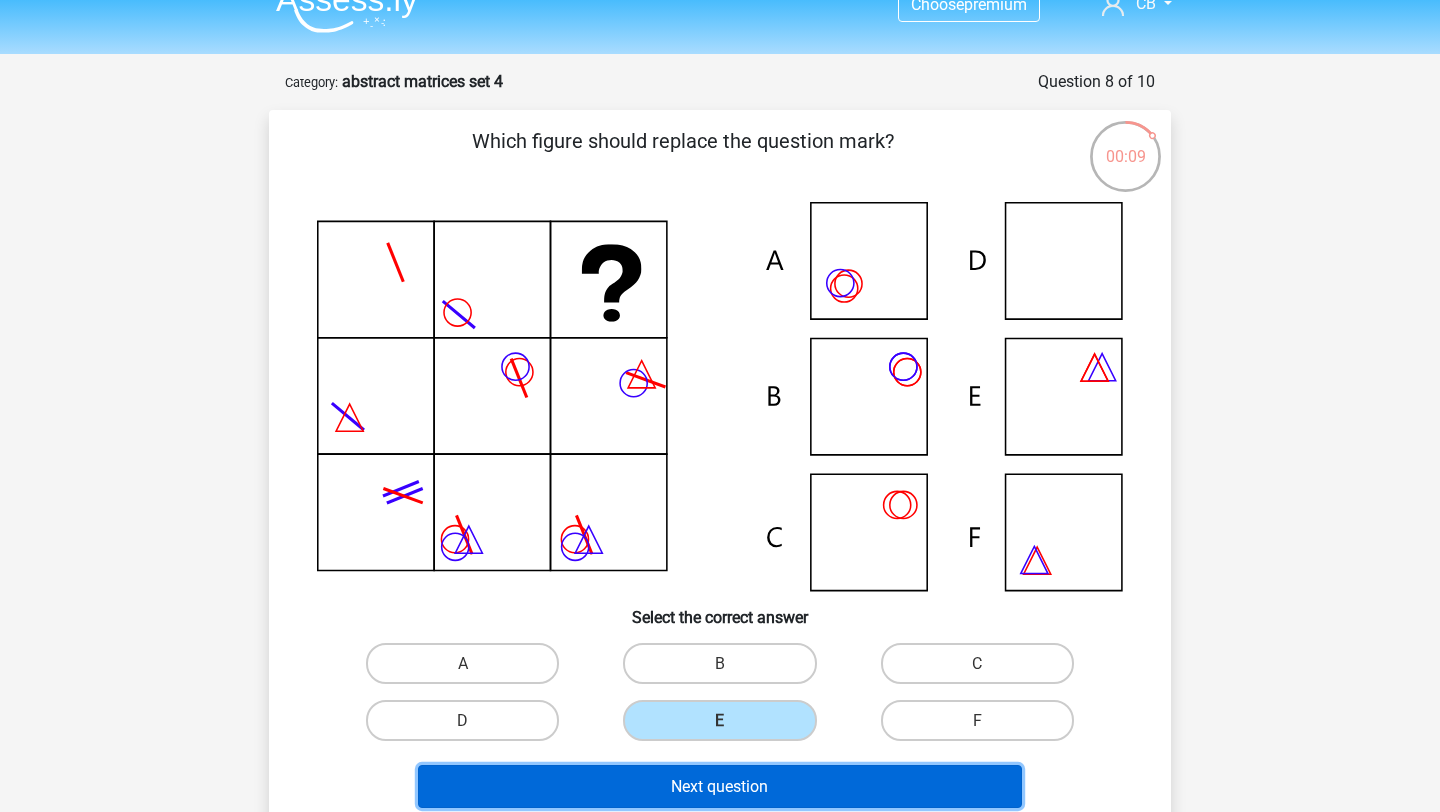click on "Next question" at bounding box center [720, 786] 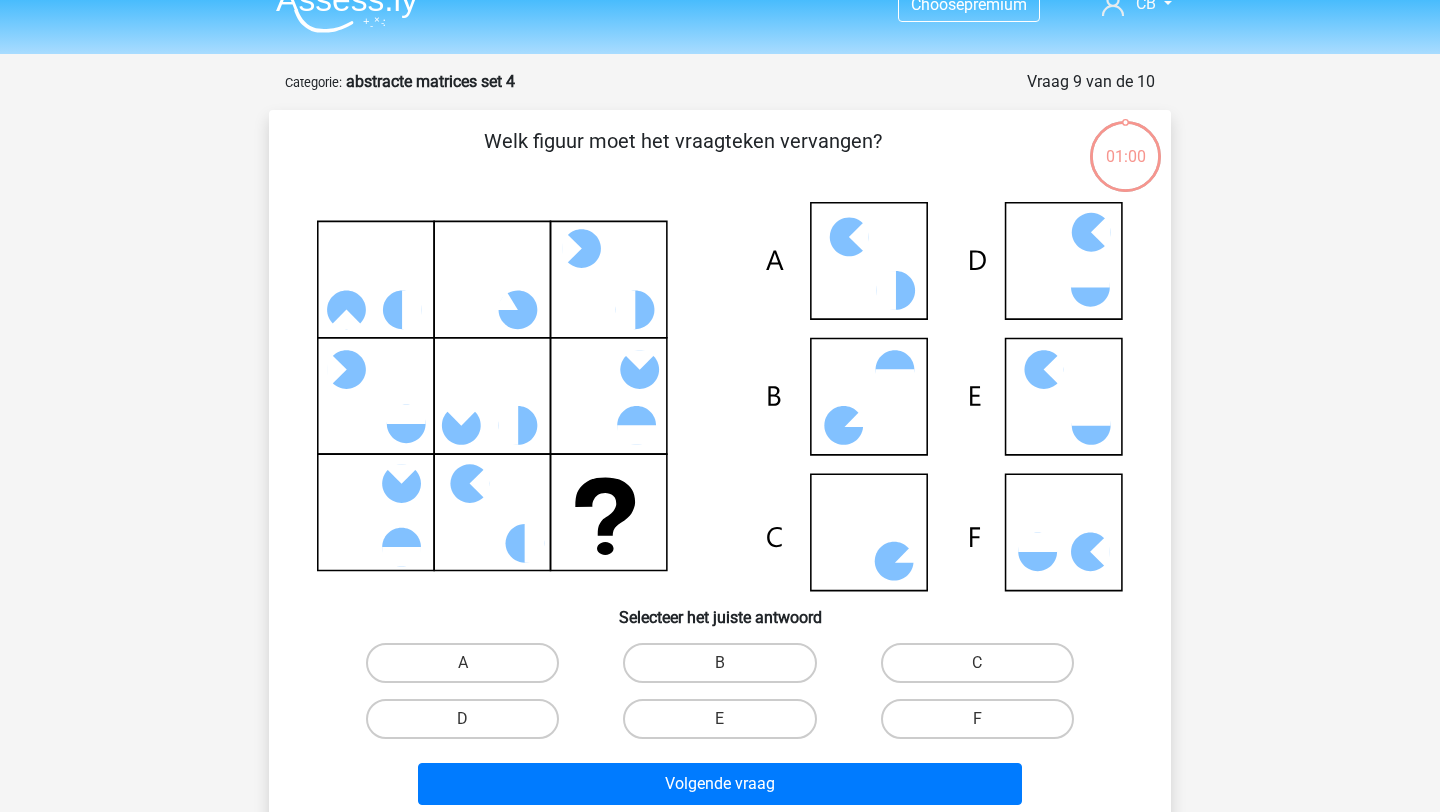 scroll, scrollTop: 100, scrollLeft: 0, axis: vertical 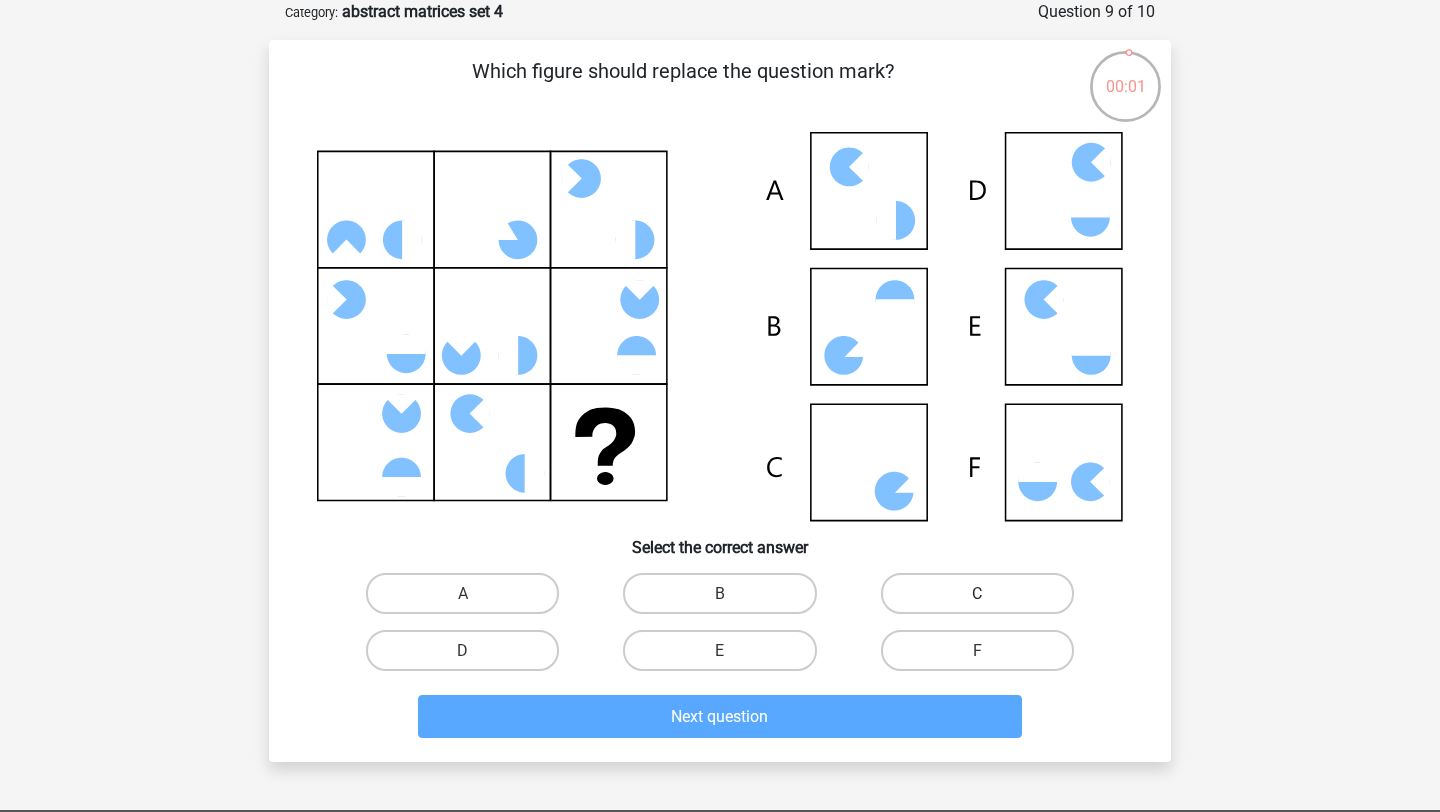 click on "C" at bounding box center (977, 593) 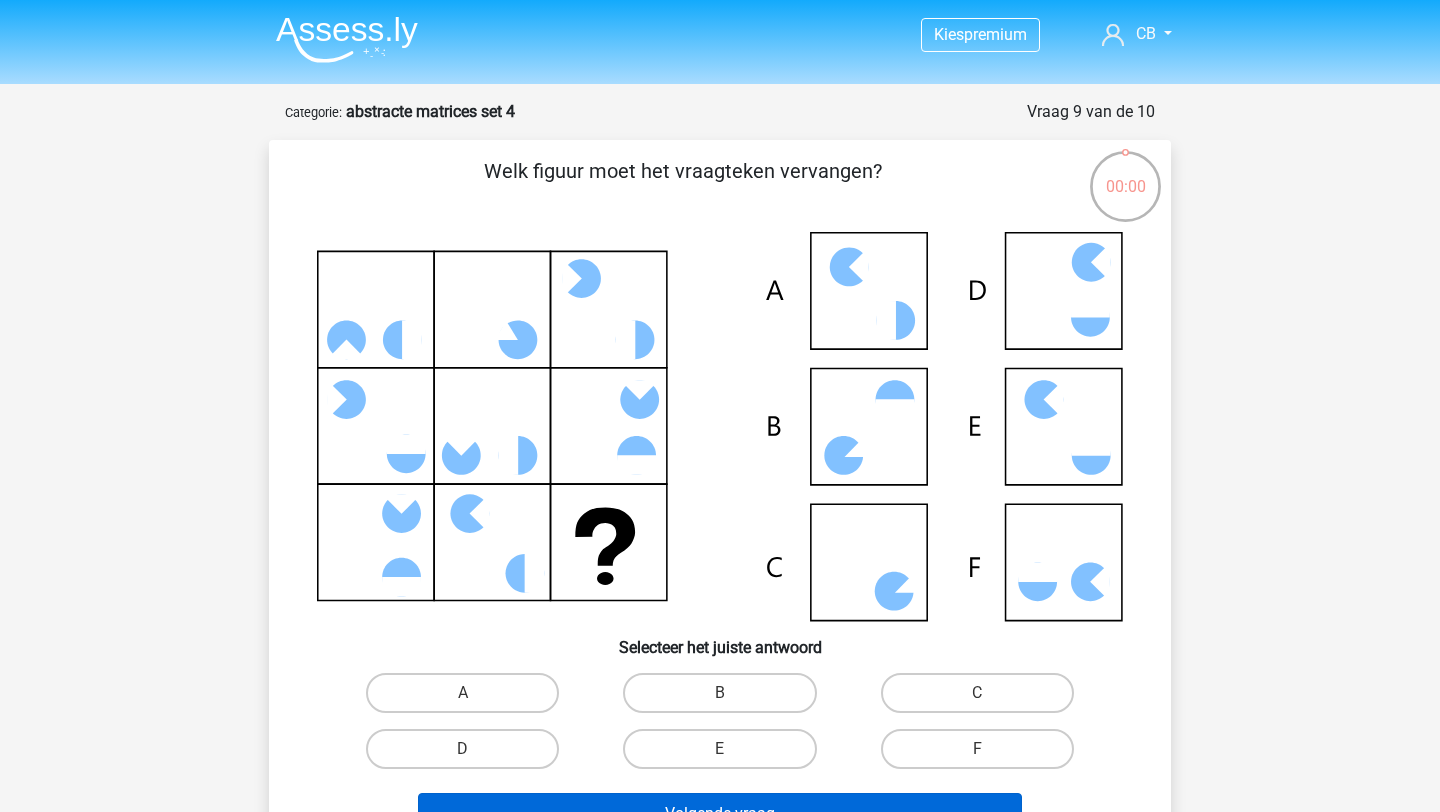 scroll, scrollTop: 100, scrollLeft: 0, axis: vertical 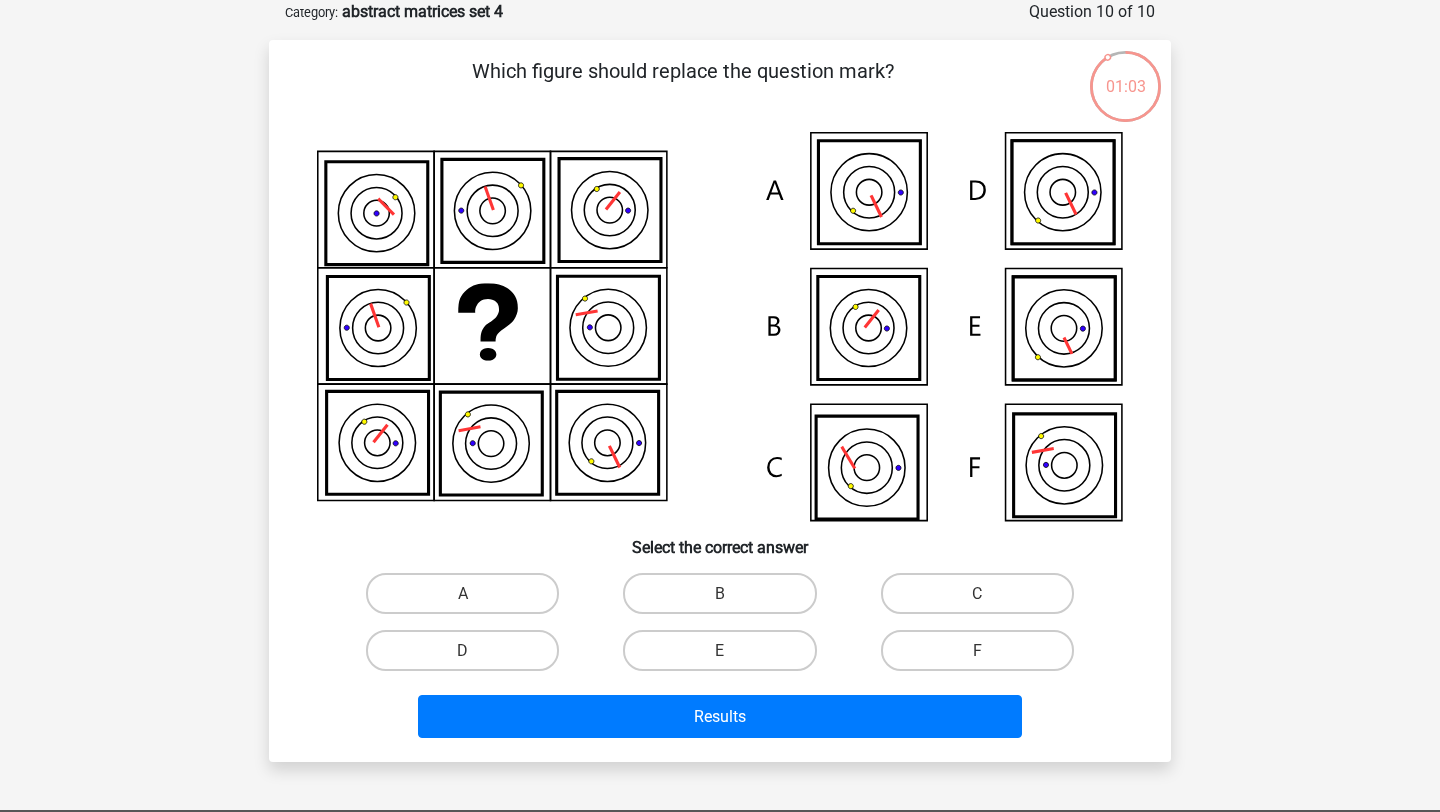 click on "Choose  premium
CB
[EMAIL]" at bounding box center [720, 619] 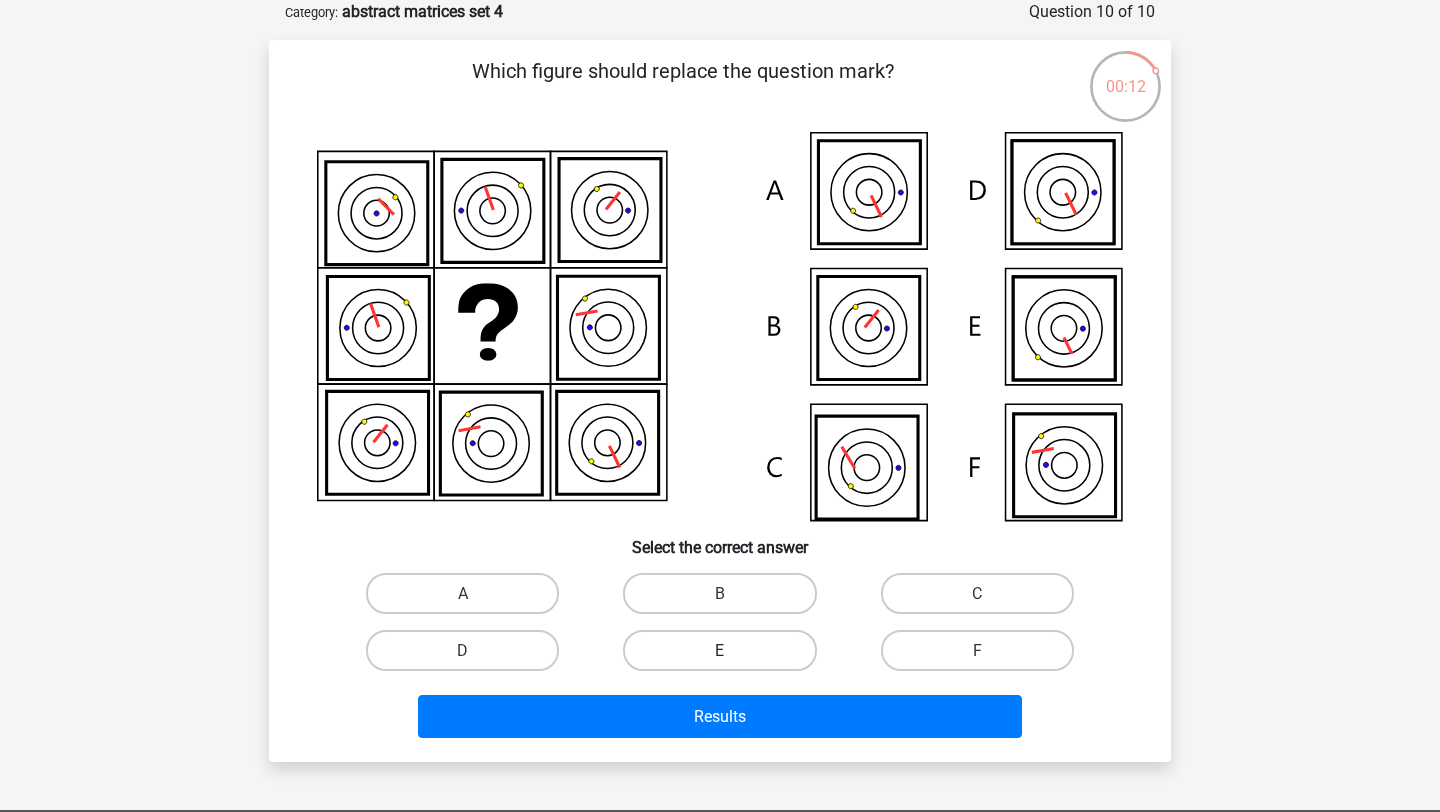 click on "E" at bounding box center (719, 650) 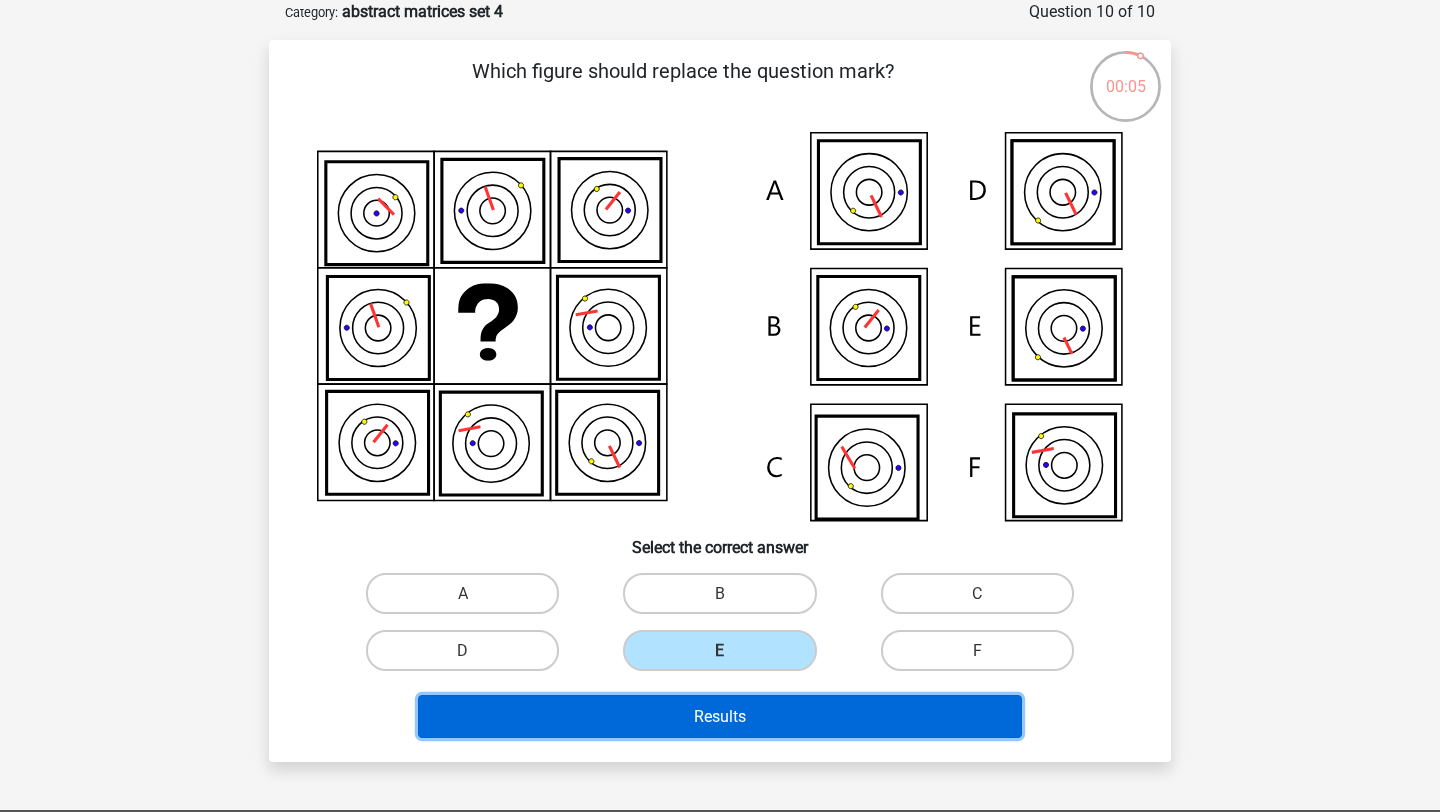 click on "Results" at bounding box center (720, 716) 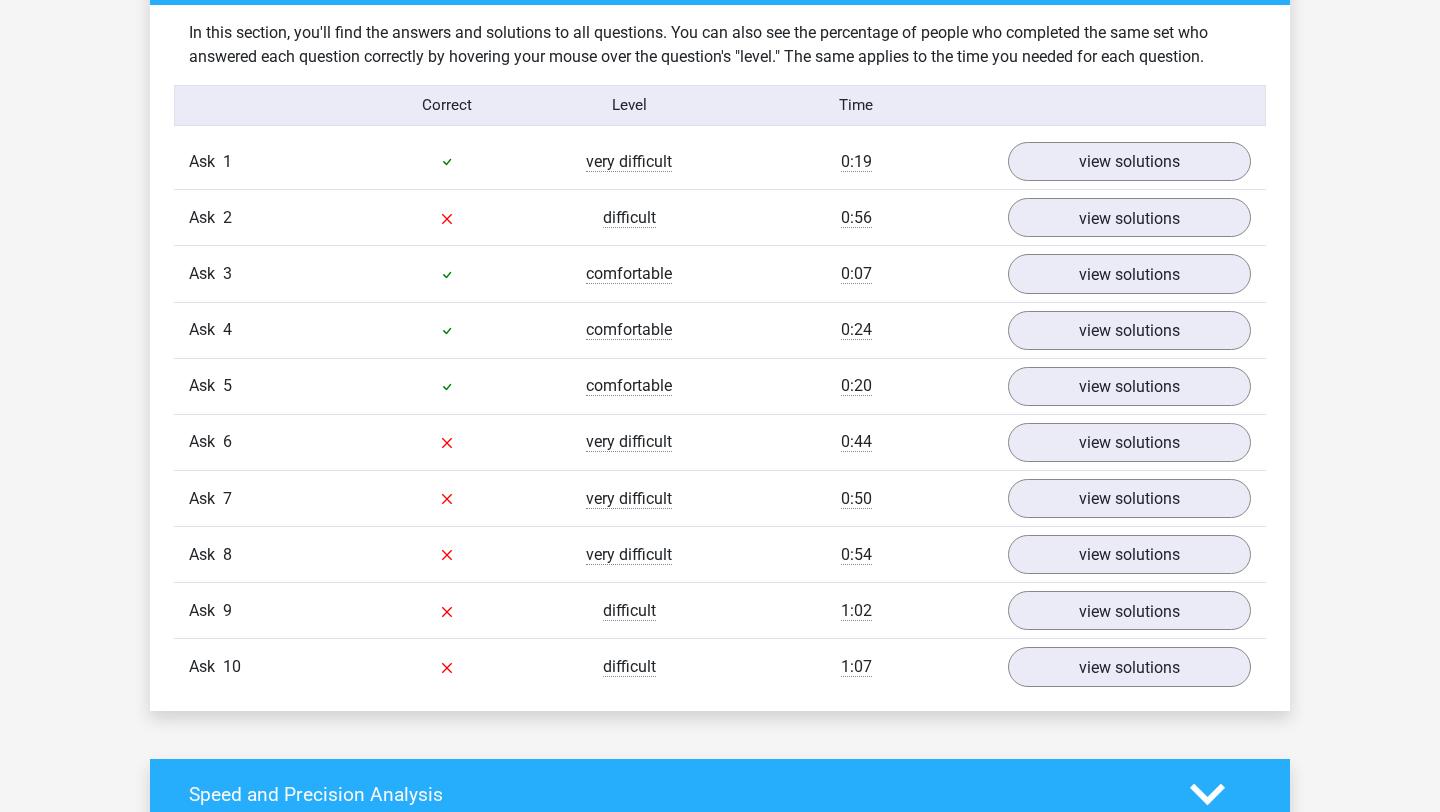 scroll, scrollTop: 1562, scrollLeft: 0, axis: vertical 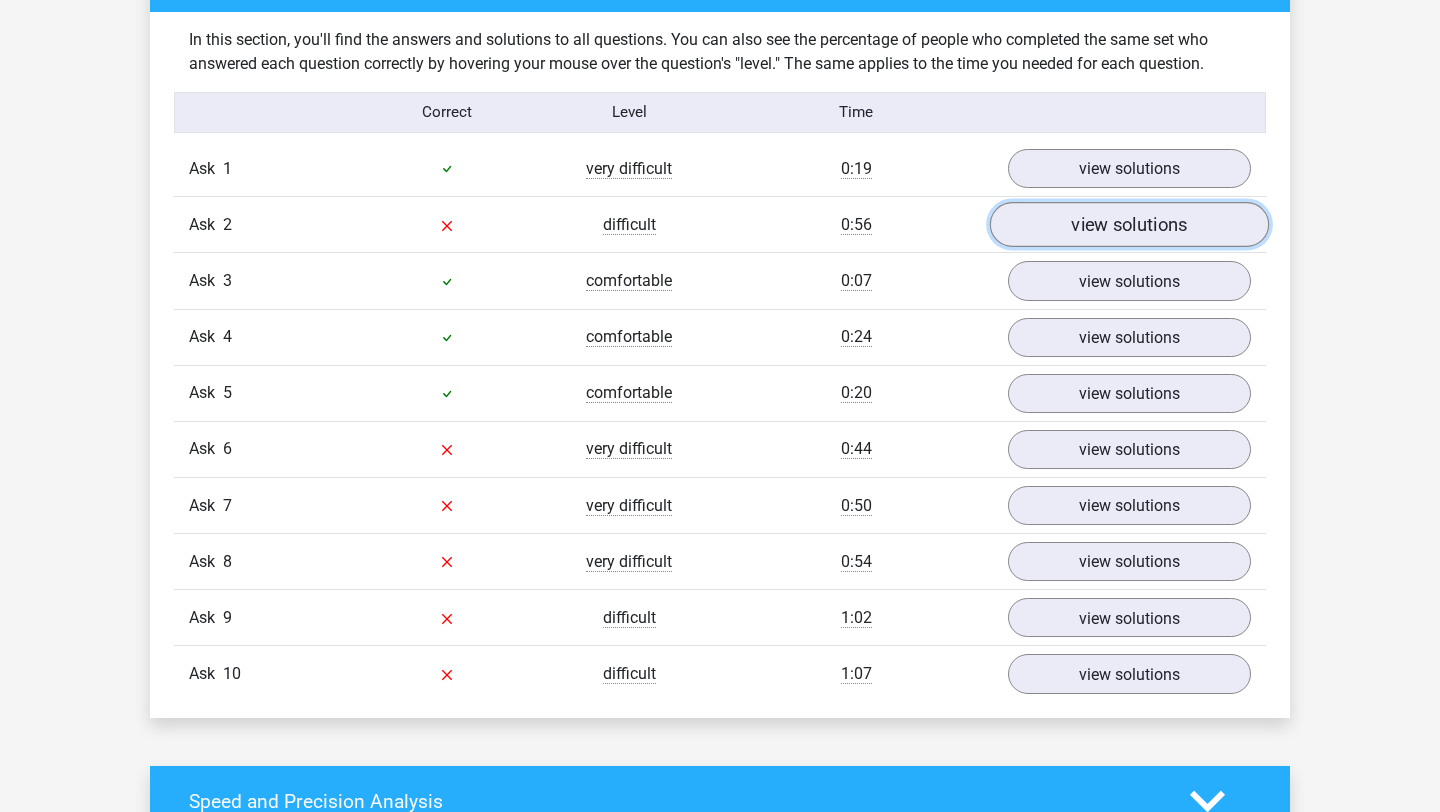 click on "view solutions" at bounding box center (1129, 224) 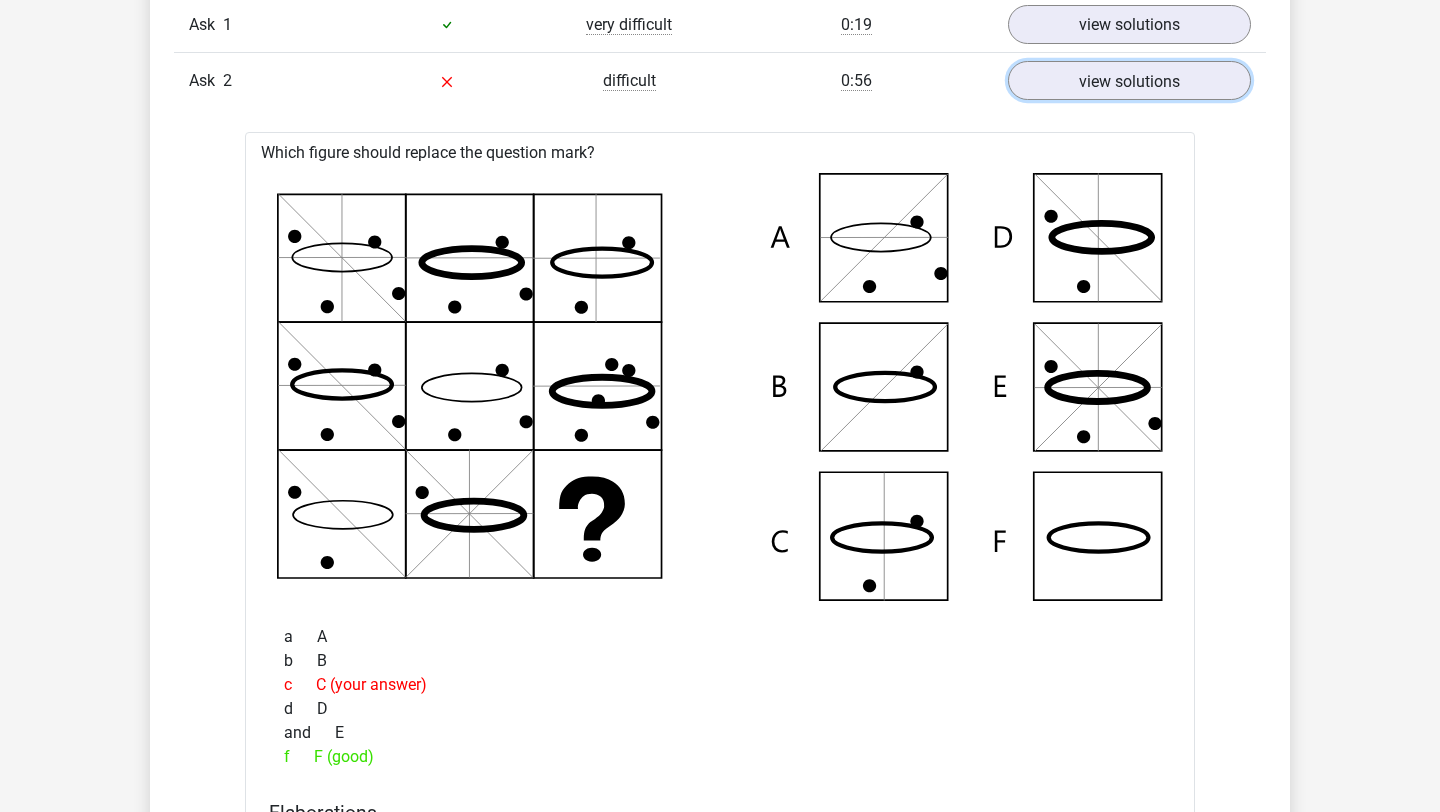 scroll, scrollTop: 1703, scrollLeft: 0, axis: vertical 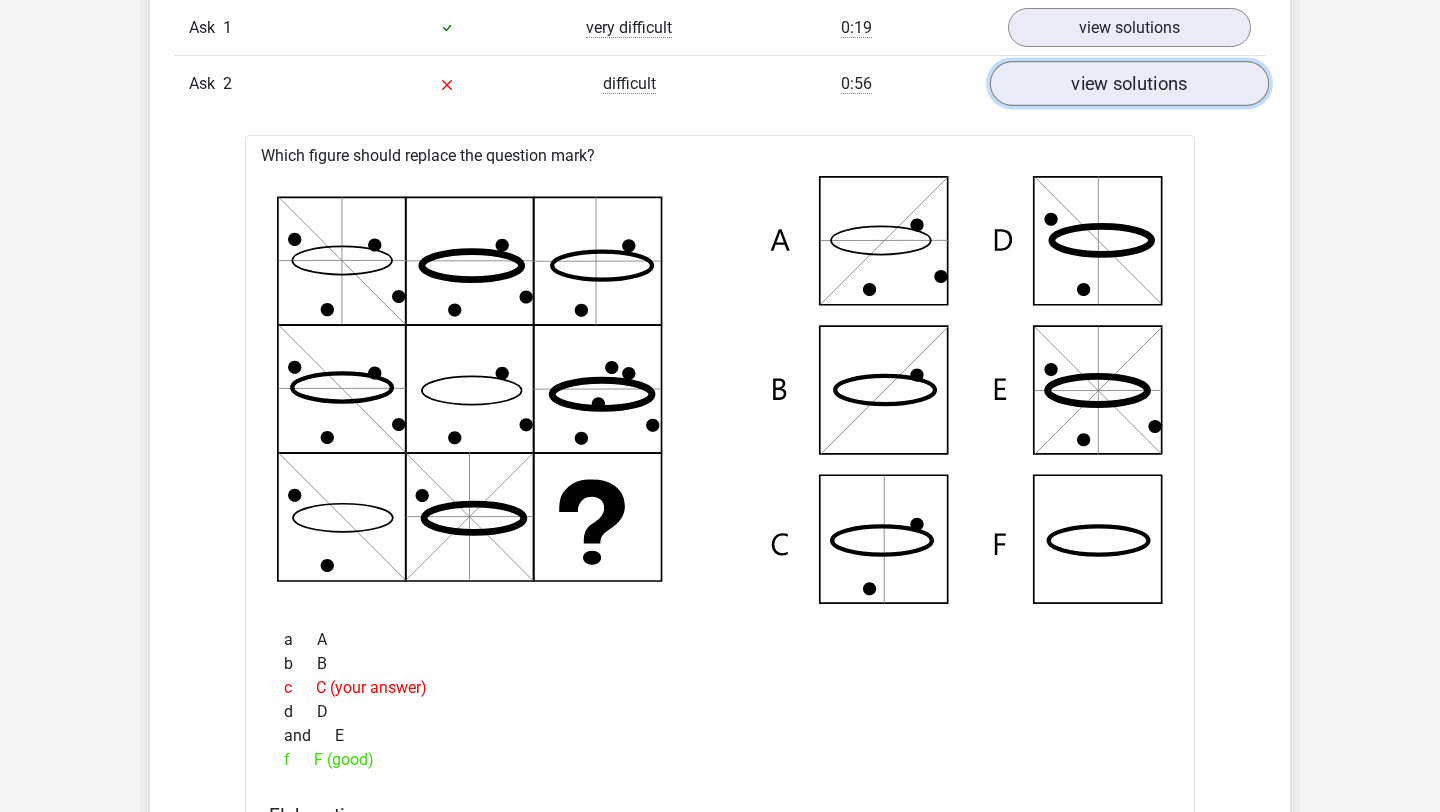 click on "view solutions" at bounding box center [1129, 83] 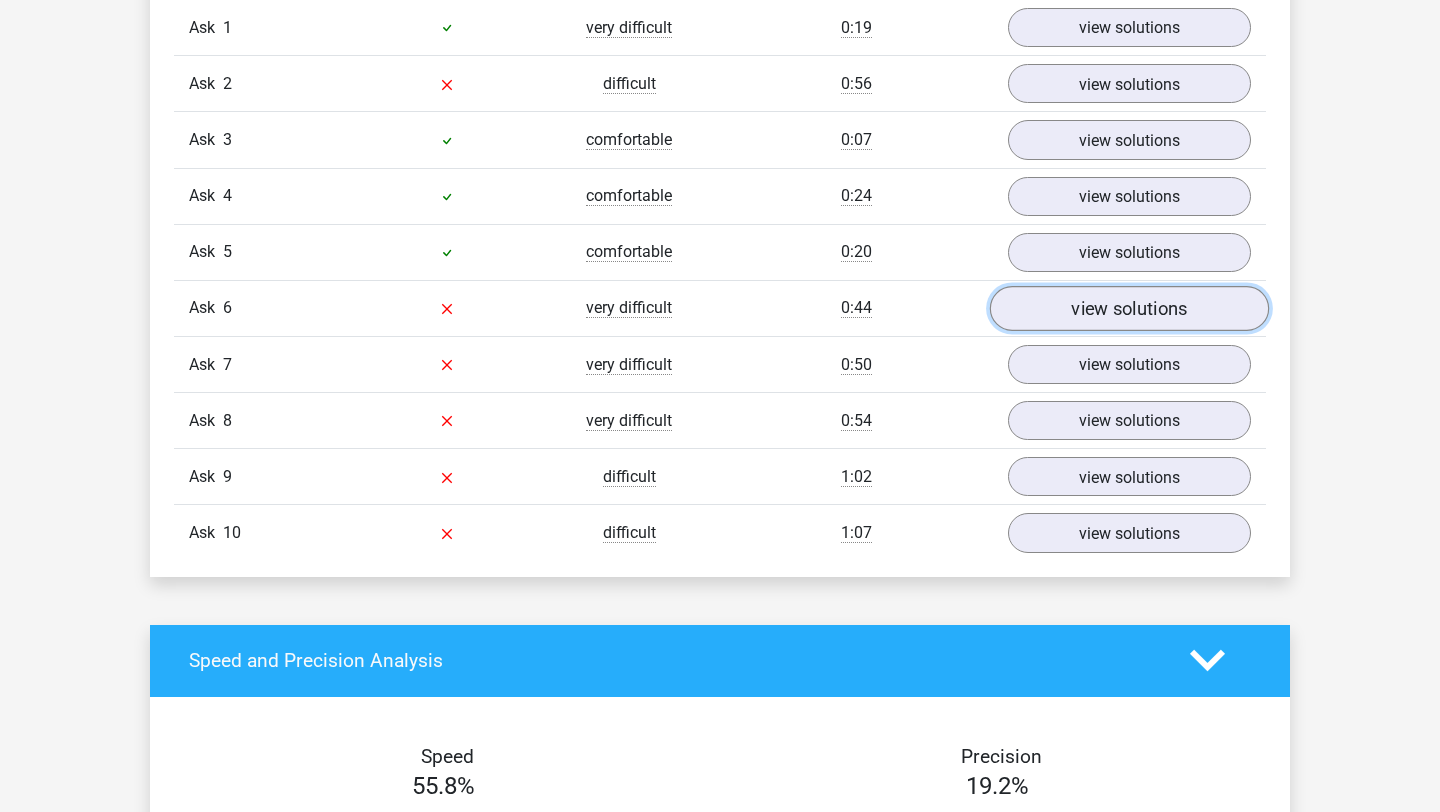 click on "view solutions" at bounding box center (1129, 308) 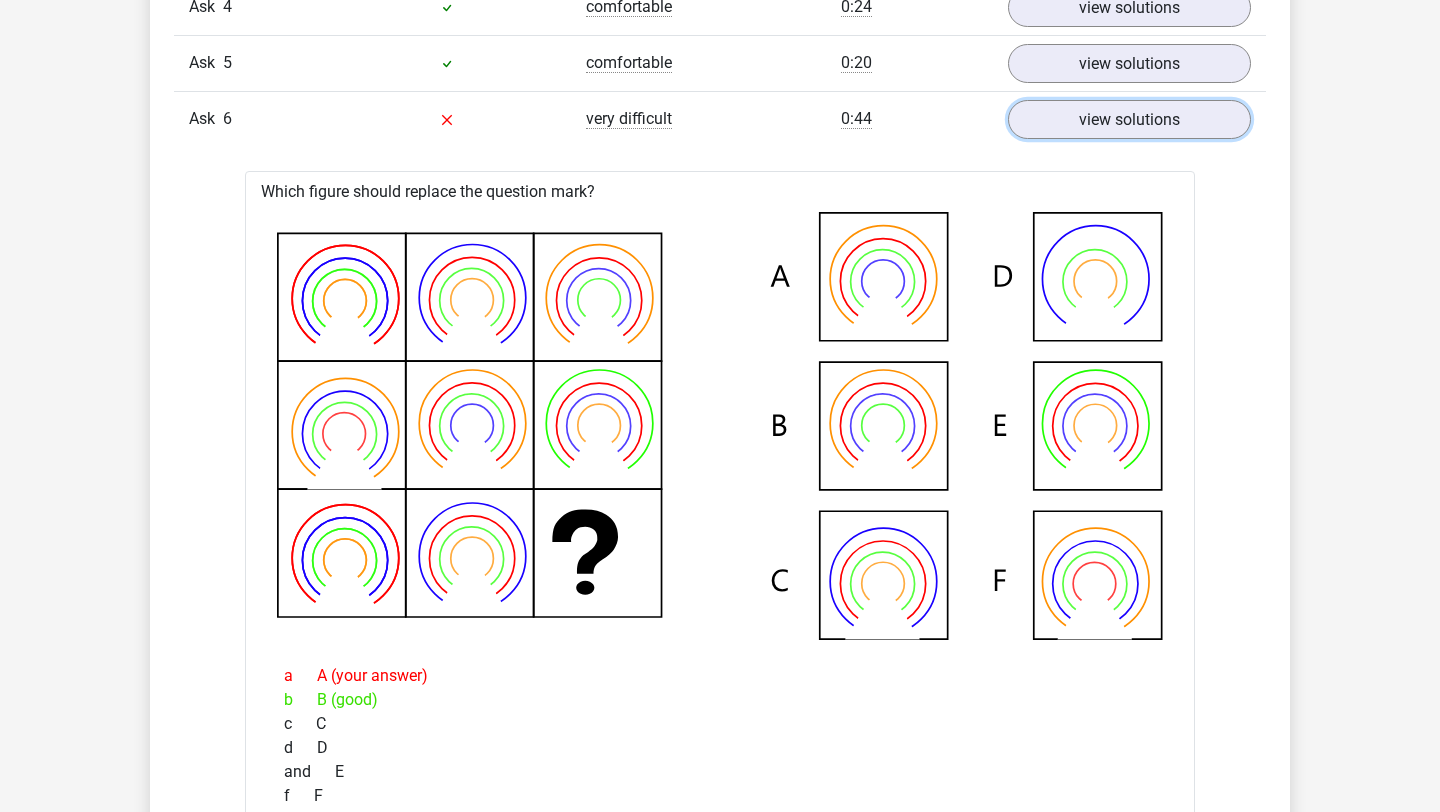 scroll, scrollTop: 1887, scrollLeft: 0, axis: vertical 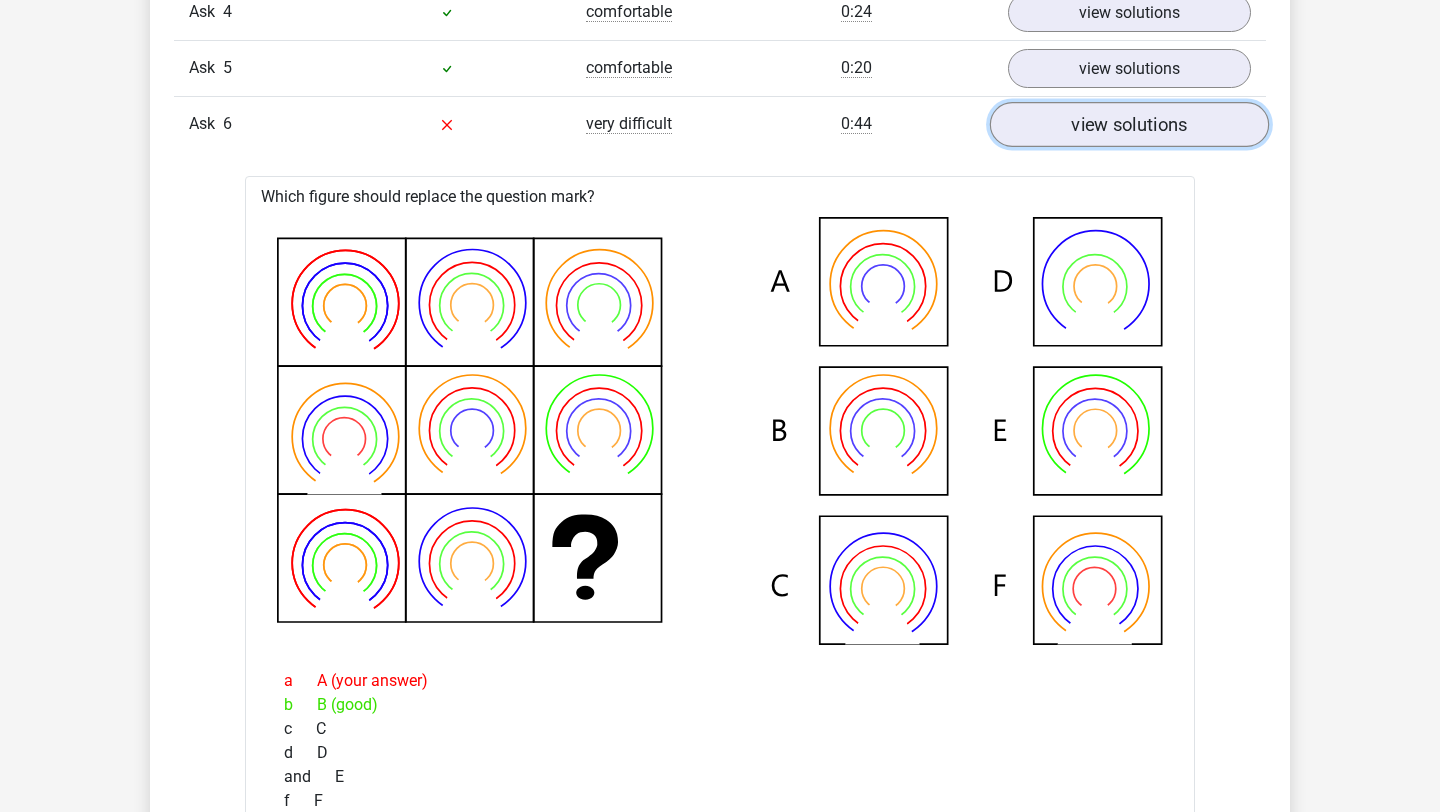click on "view solutions" at bounding box center (1129, 125) 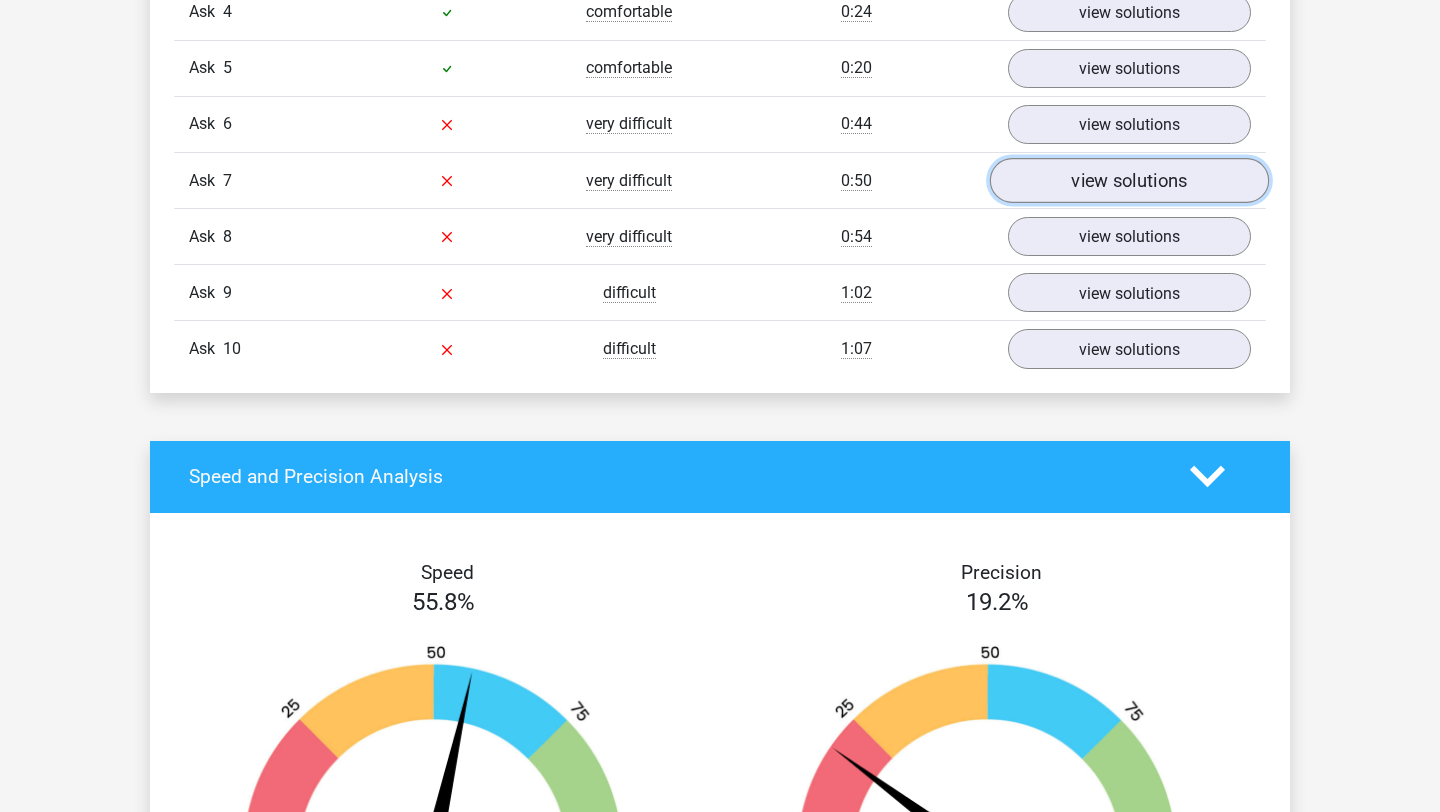 click on "view solutions" at bounding box center (1129, 181) 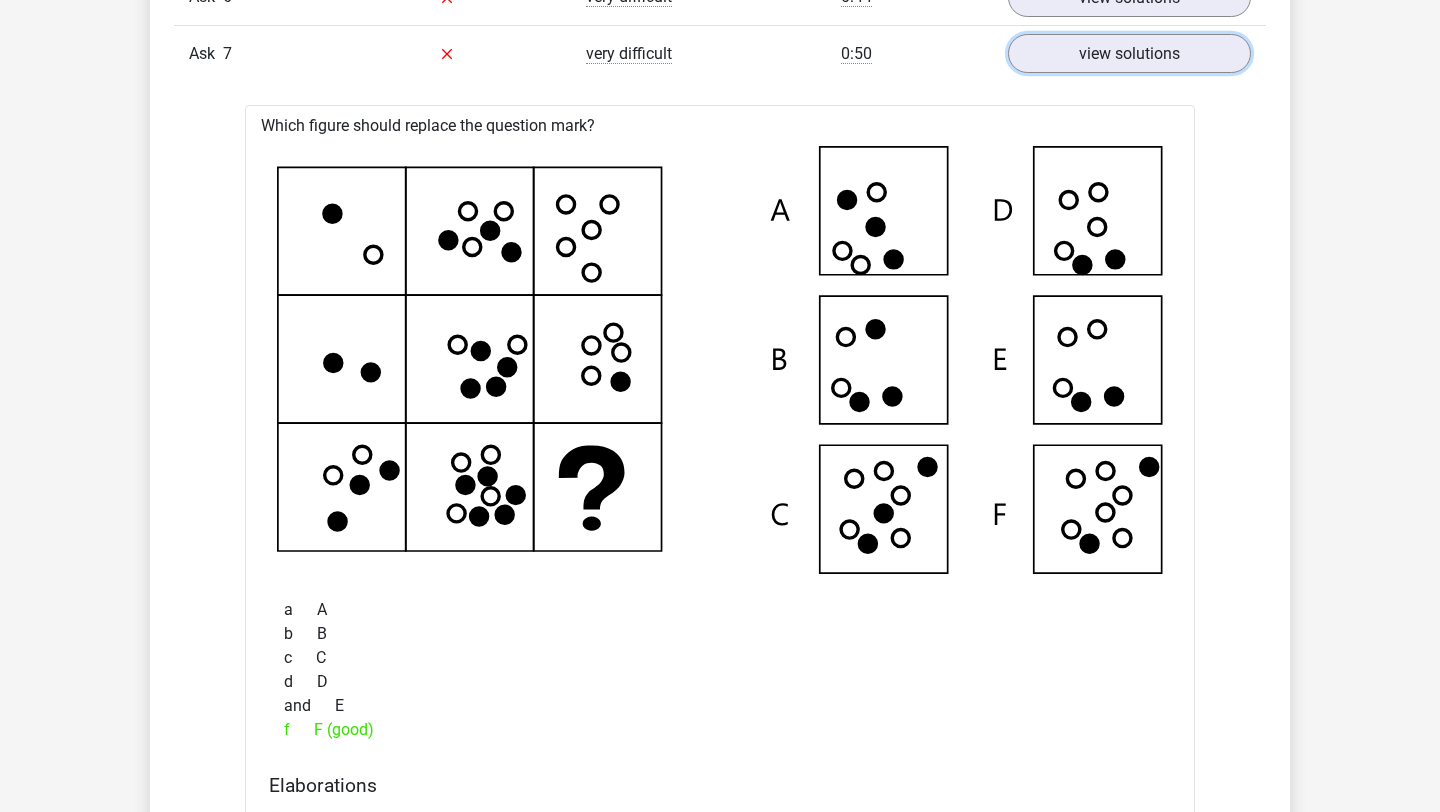scroll, scrollTop: 2000, scrollLeft: 0, axis: vertical 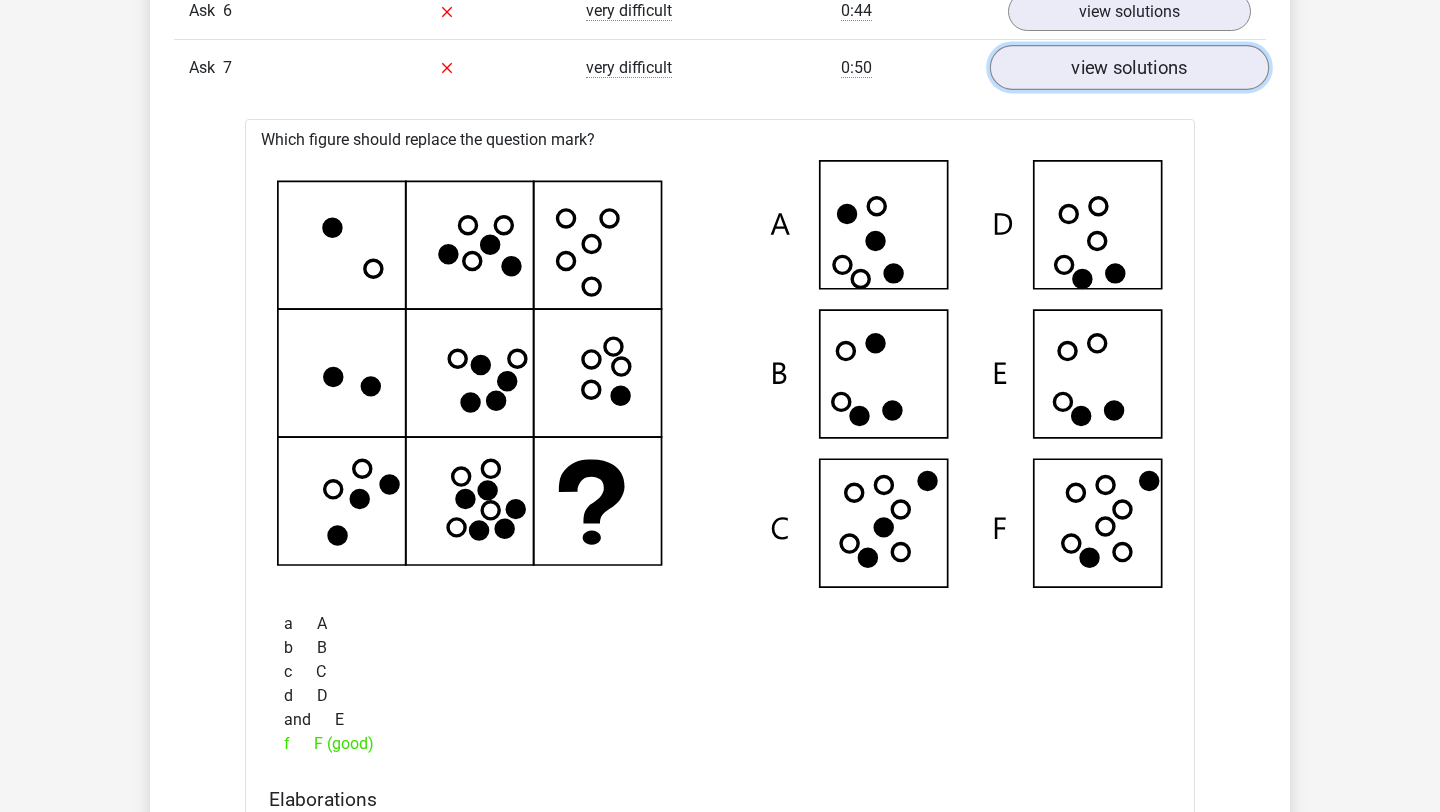 click on "view solutions" at bounding box center (1129, 68) 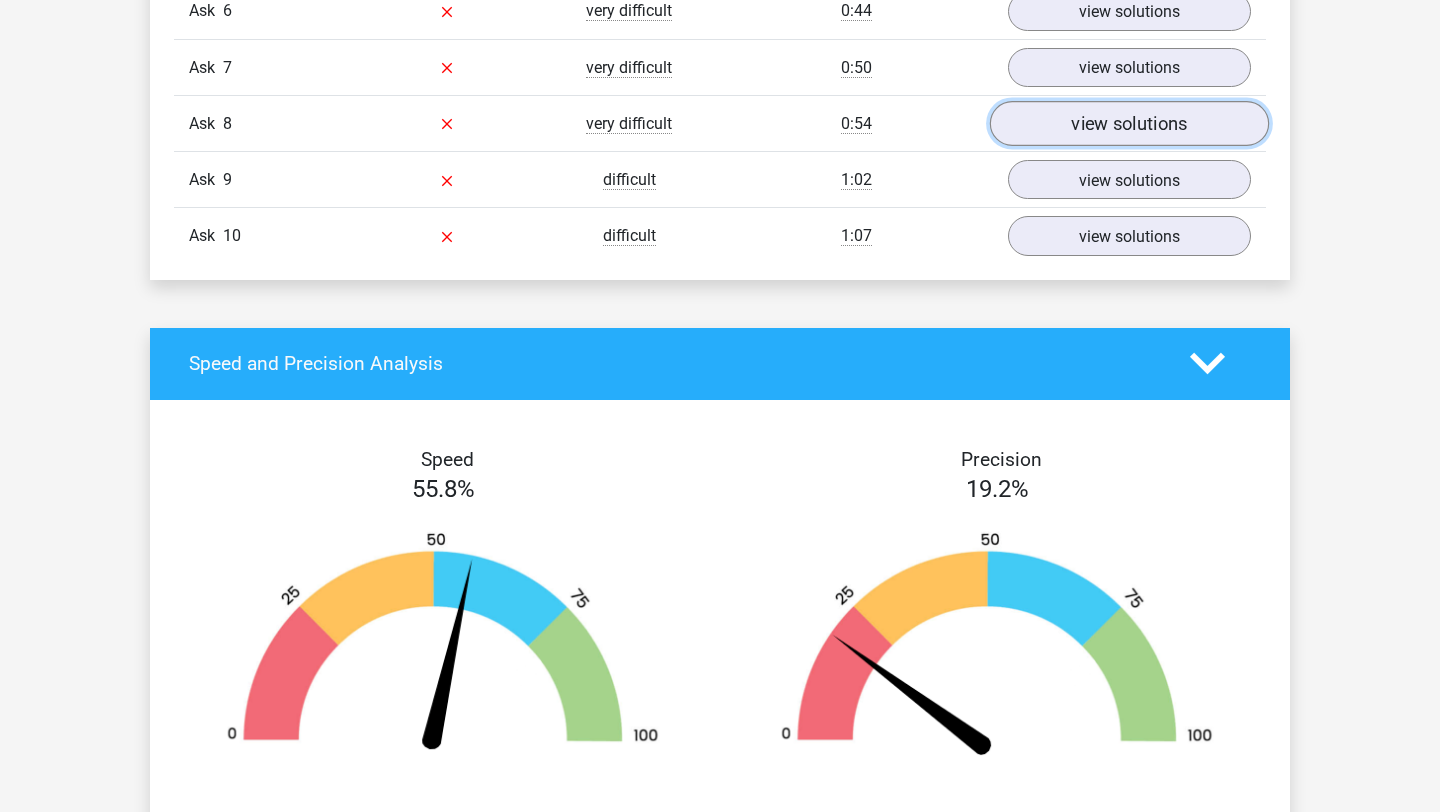 click on "view solutions" at bounding box center [1129, 124] 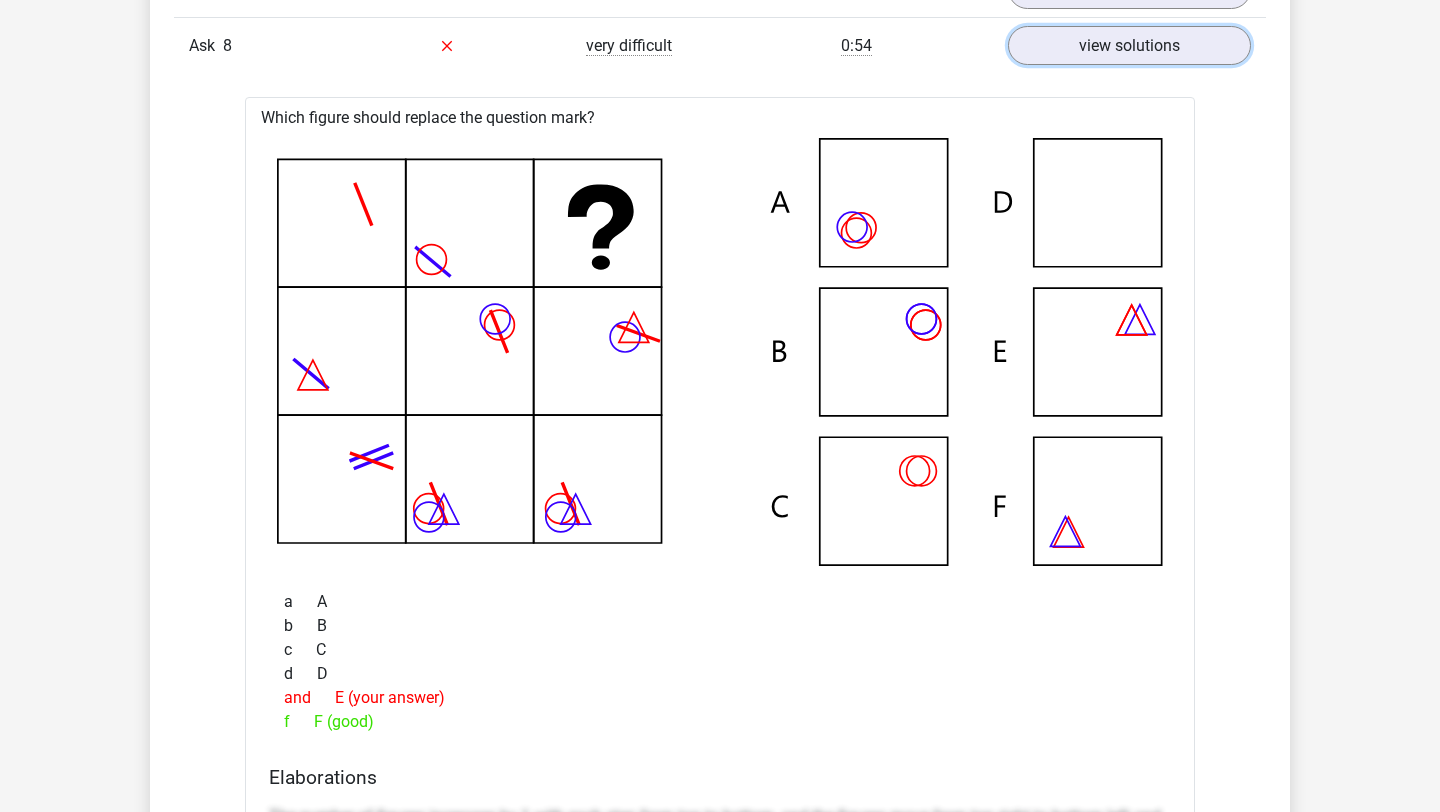 scroll, scrollTop: 2074, scrollLeft: 0, axis: vertical 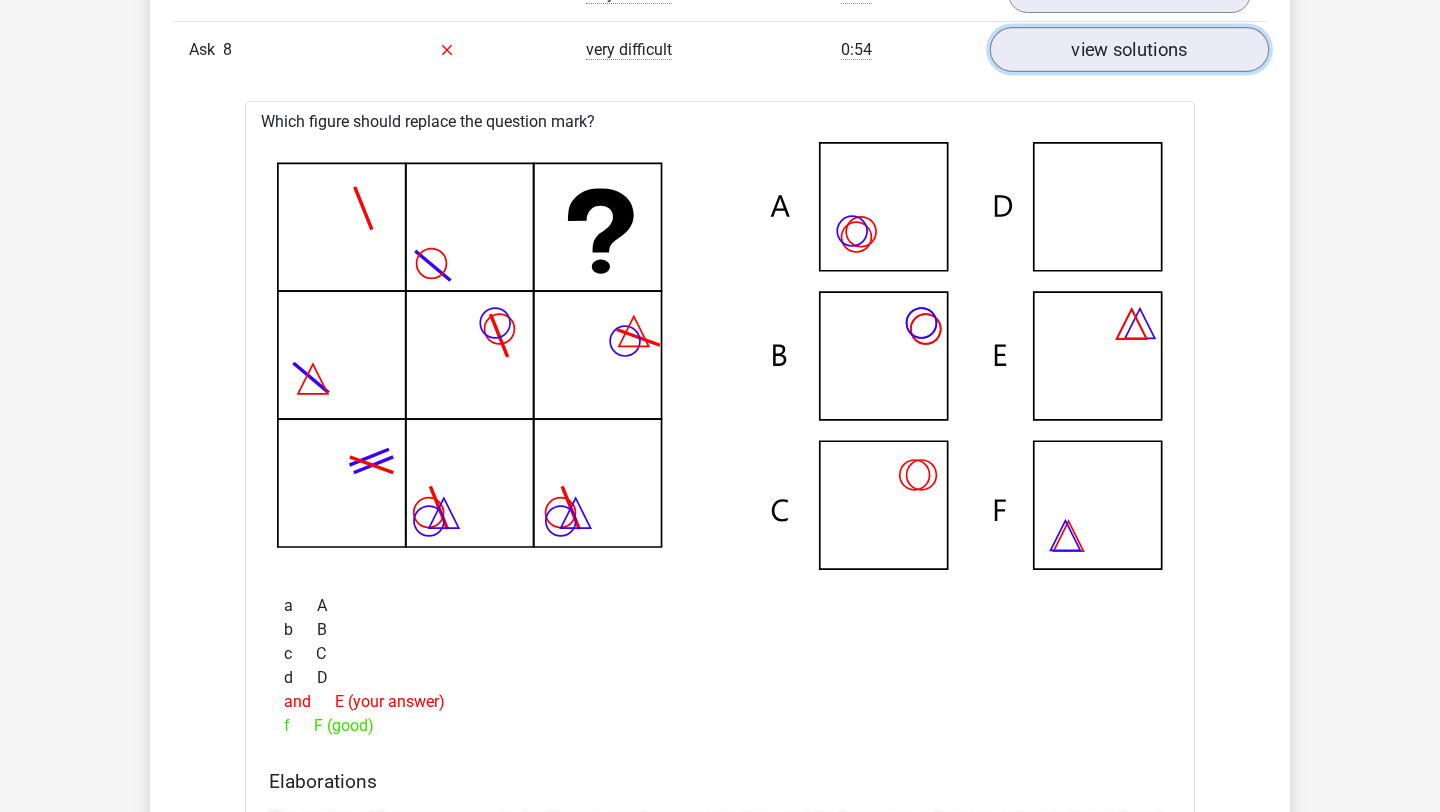 click on "view solutions" at bounding box center [1129, 50] 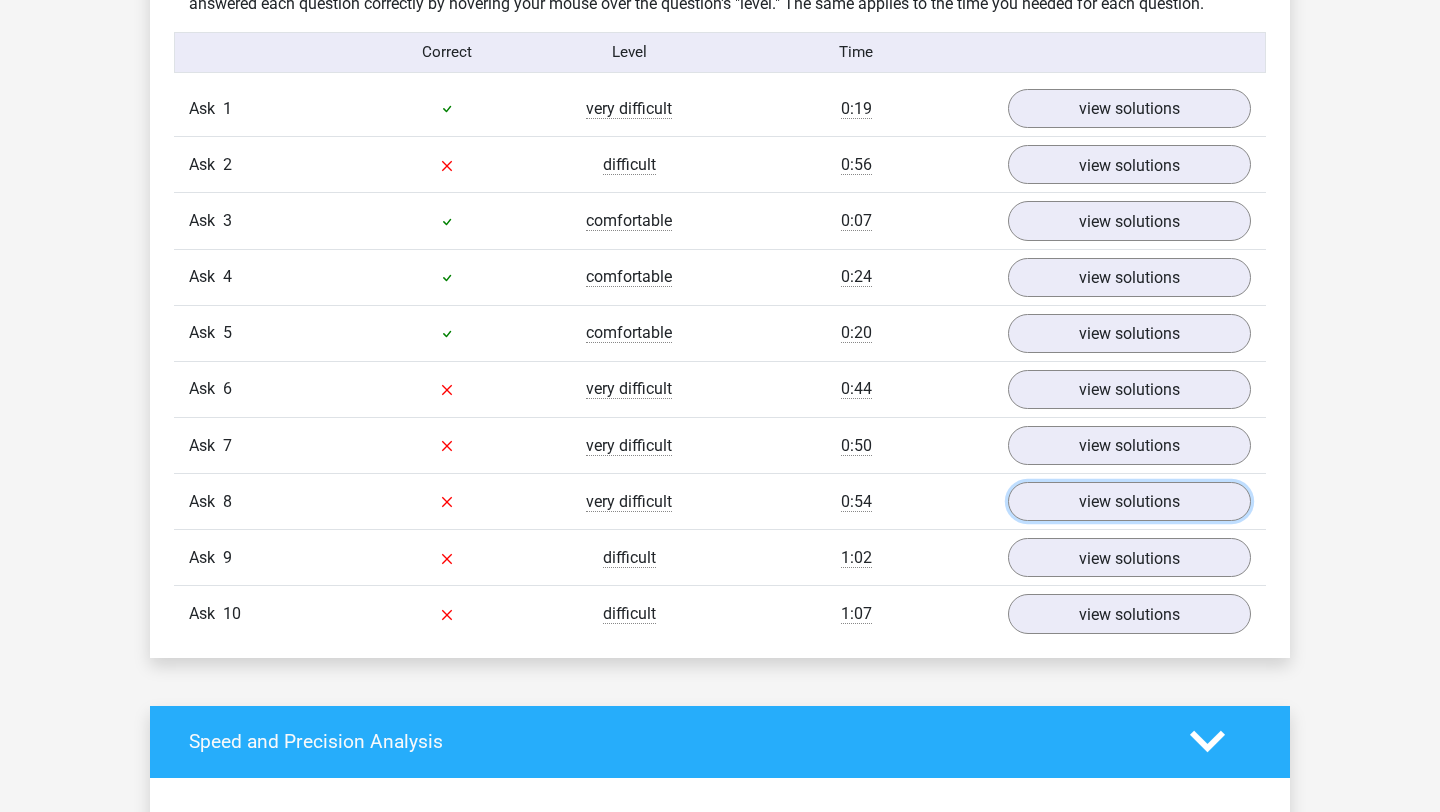 scroll, scrollTop: 1627, scrollLeft: 0, axis: vertical 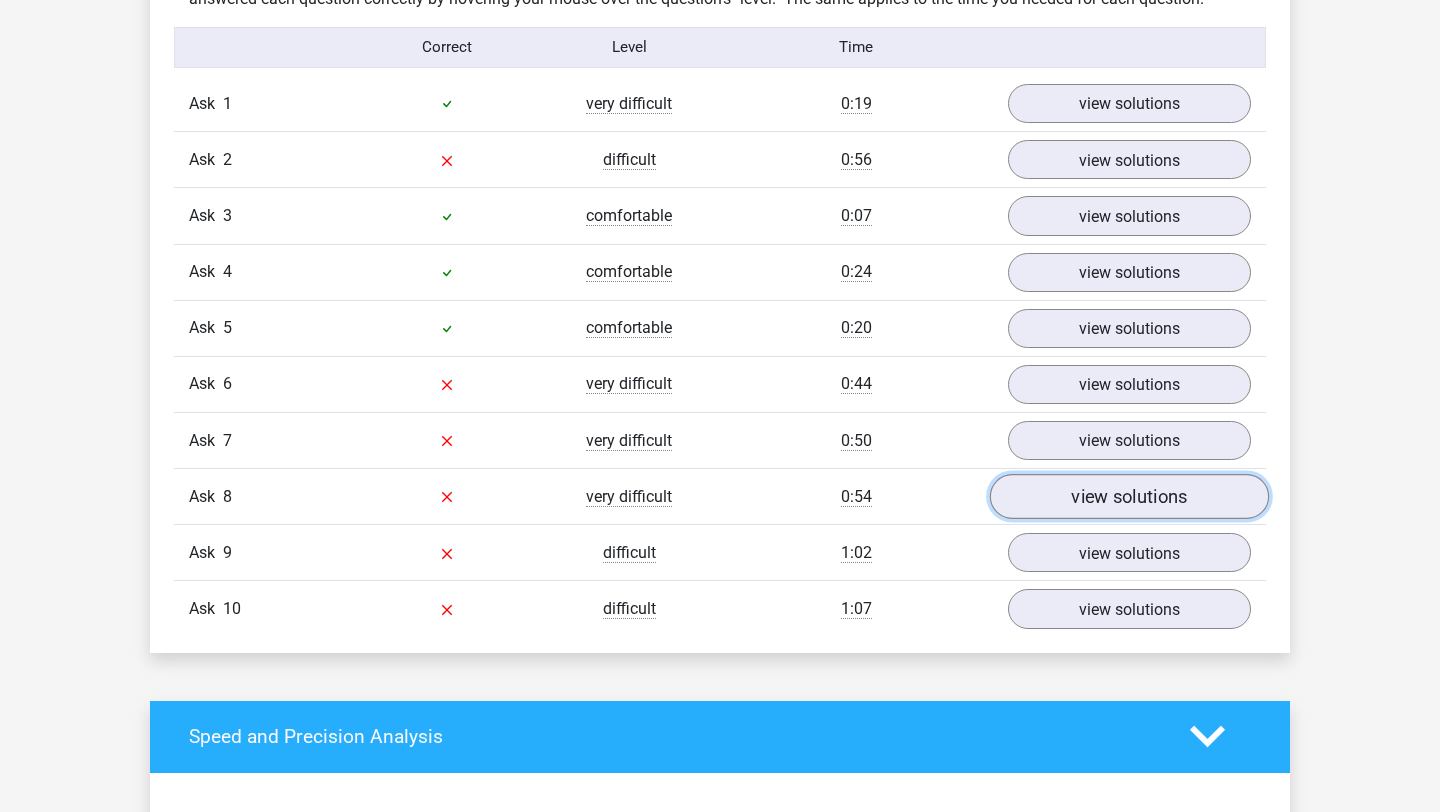 click on "view solutions" at bounding box center [1129, 497] 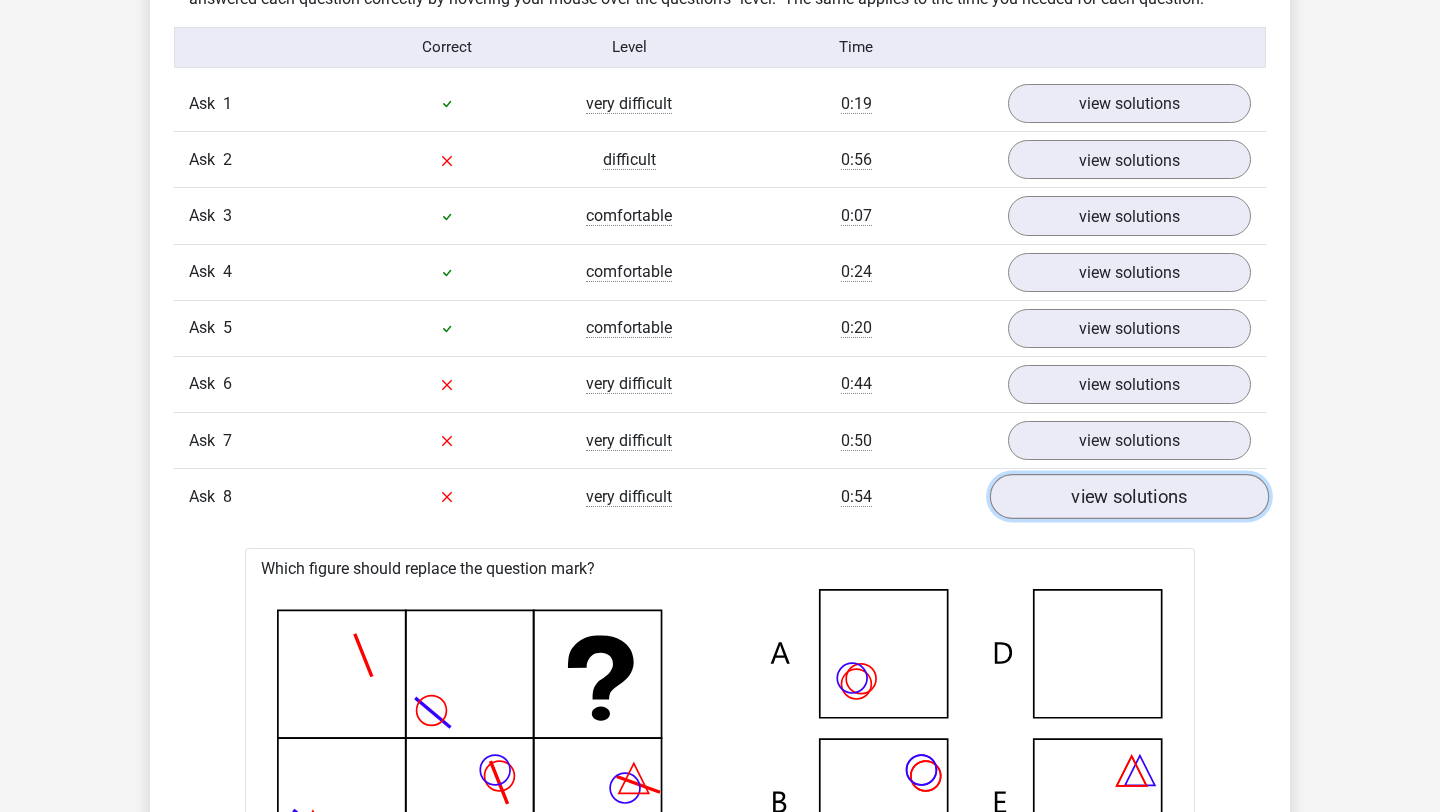 click on "view solutions" at bounding box center (1129, 497) 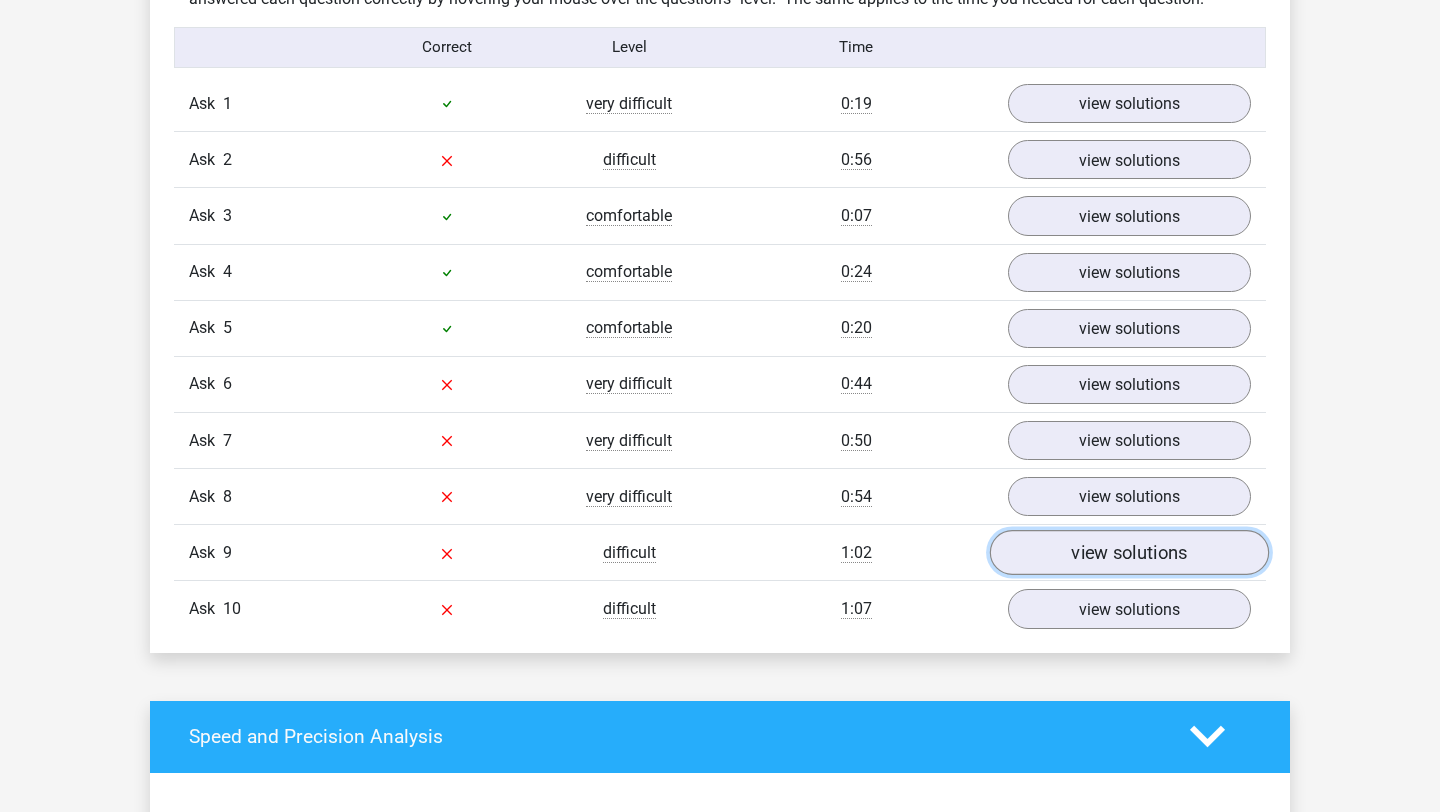 click on "view solutions" at bounding box center (1129, 553) 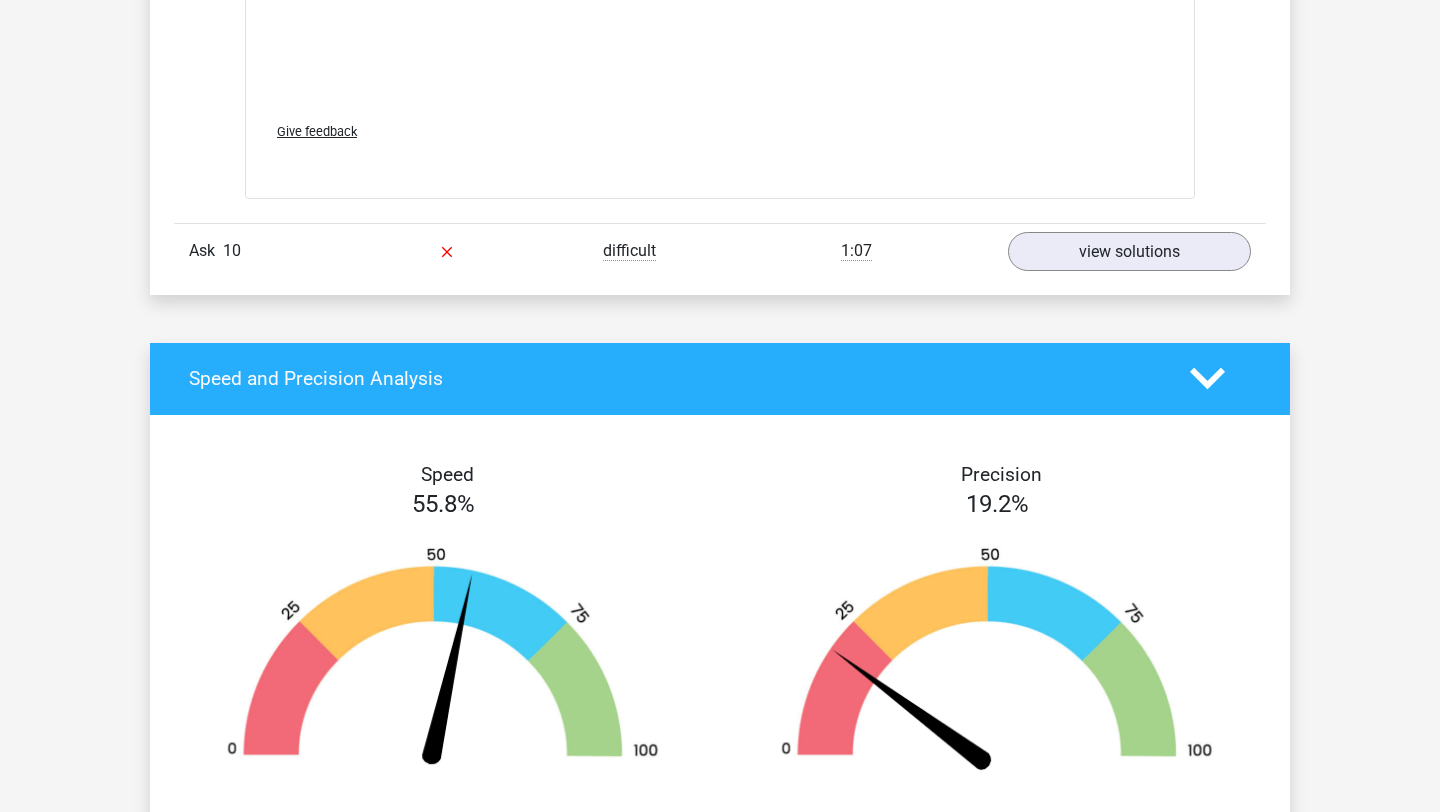 scroll, scrollTop: 3430, scrollLeft: 0, axis: vertical 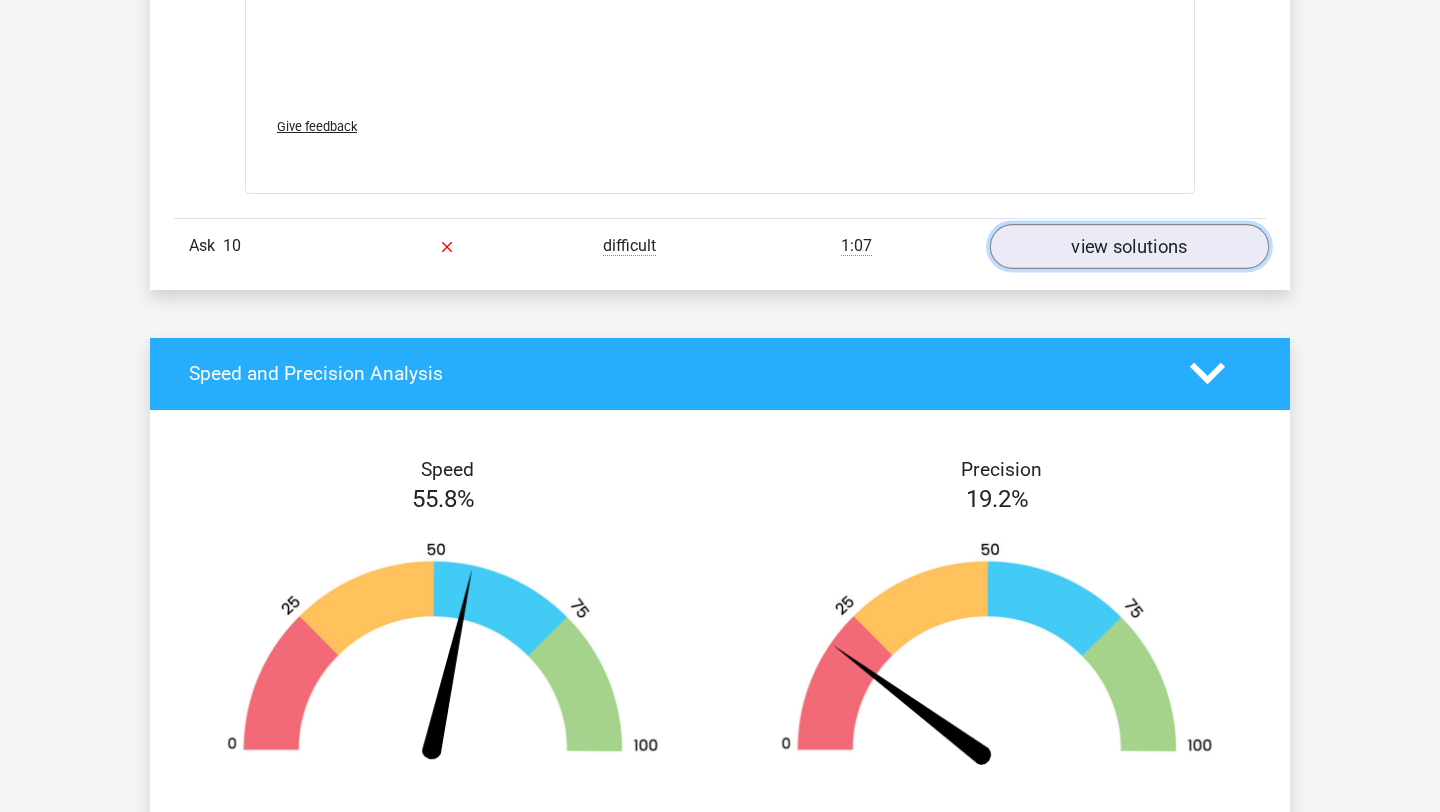 click on "view solutions" at bounding box center (1129, 246) 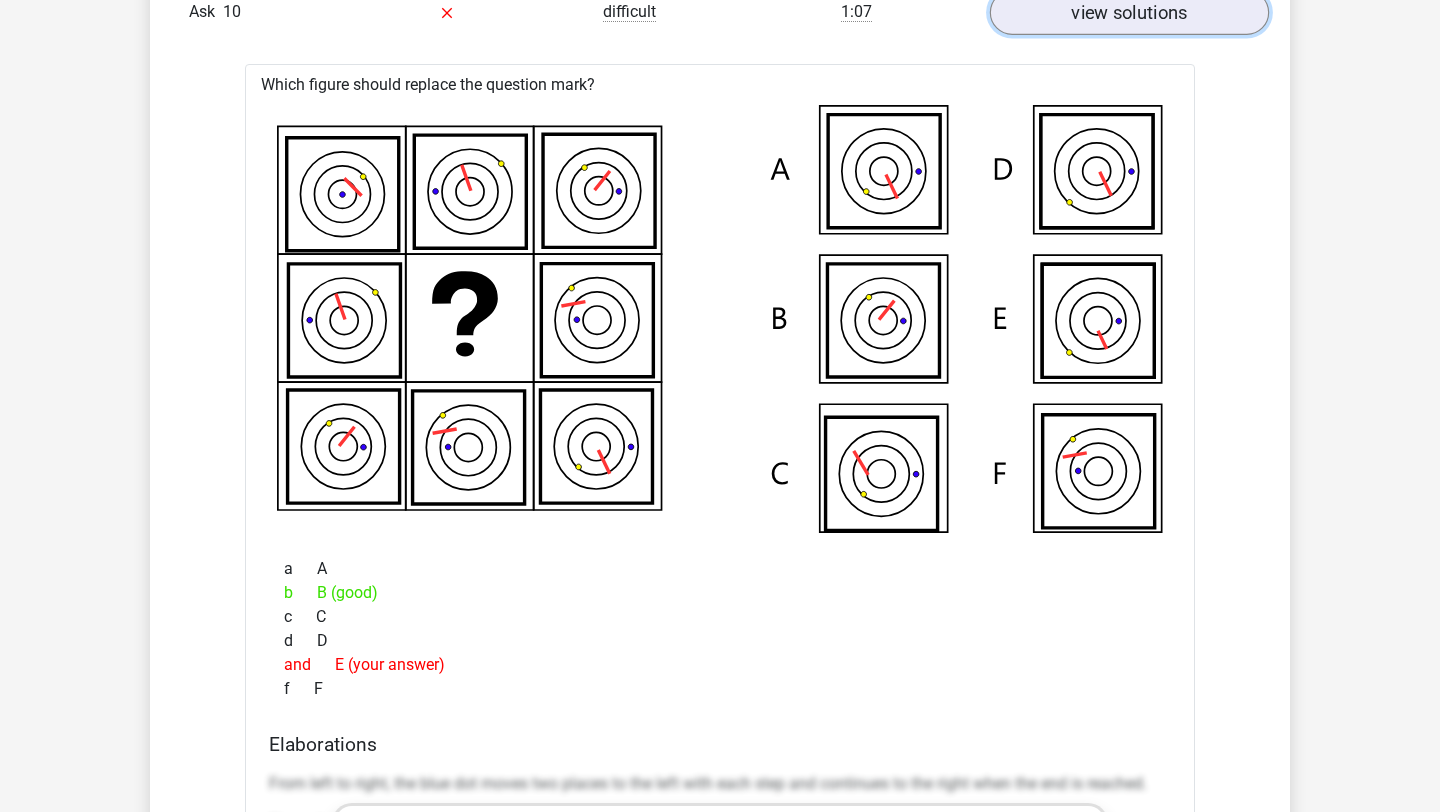 scroll, scrollTop: 3636, scrollLeft: 0, axis: vertical 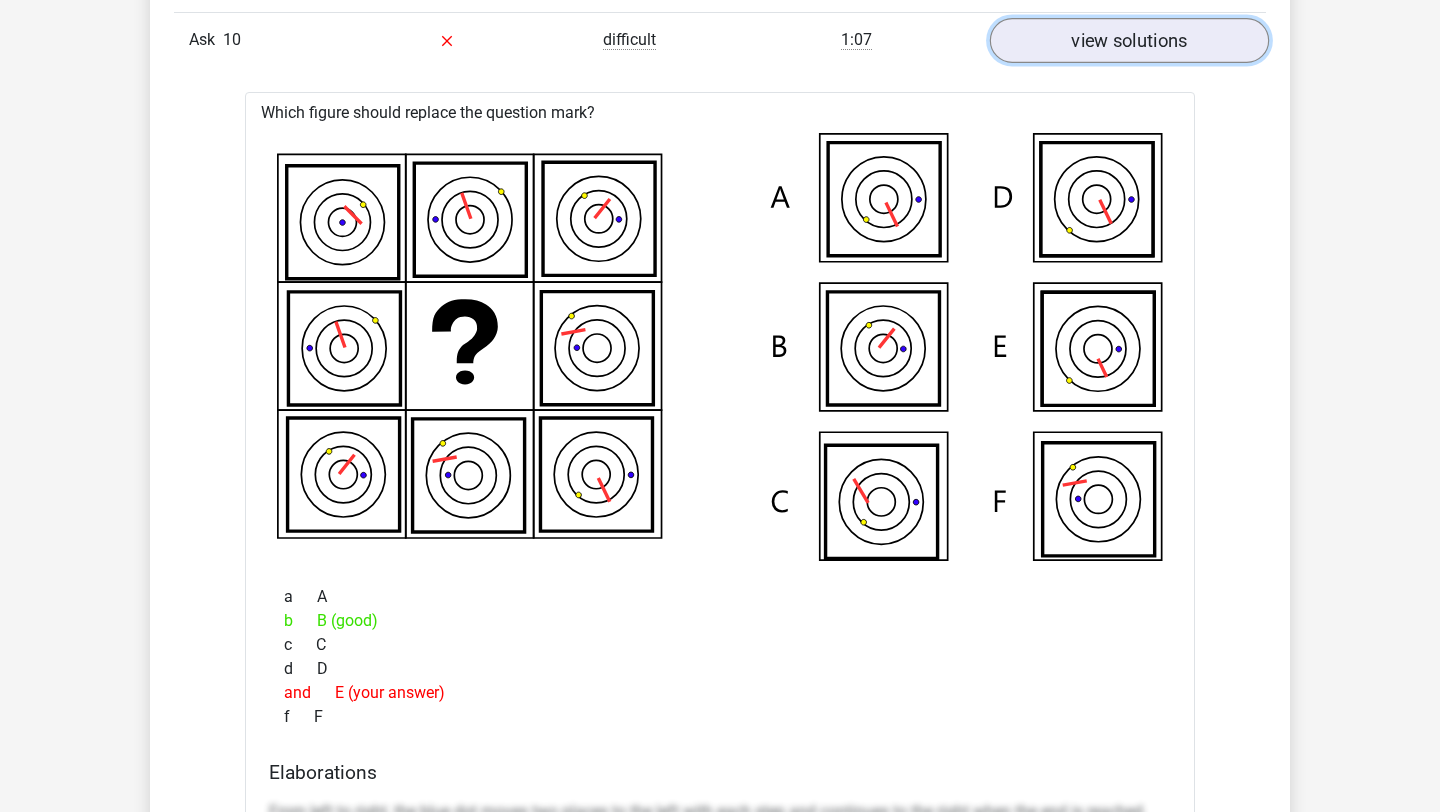 click on "view solutions" at bounding box center [1129, 40] 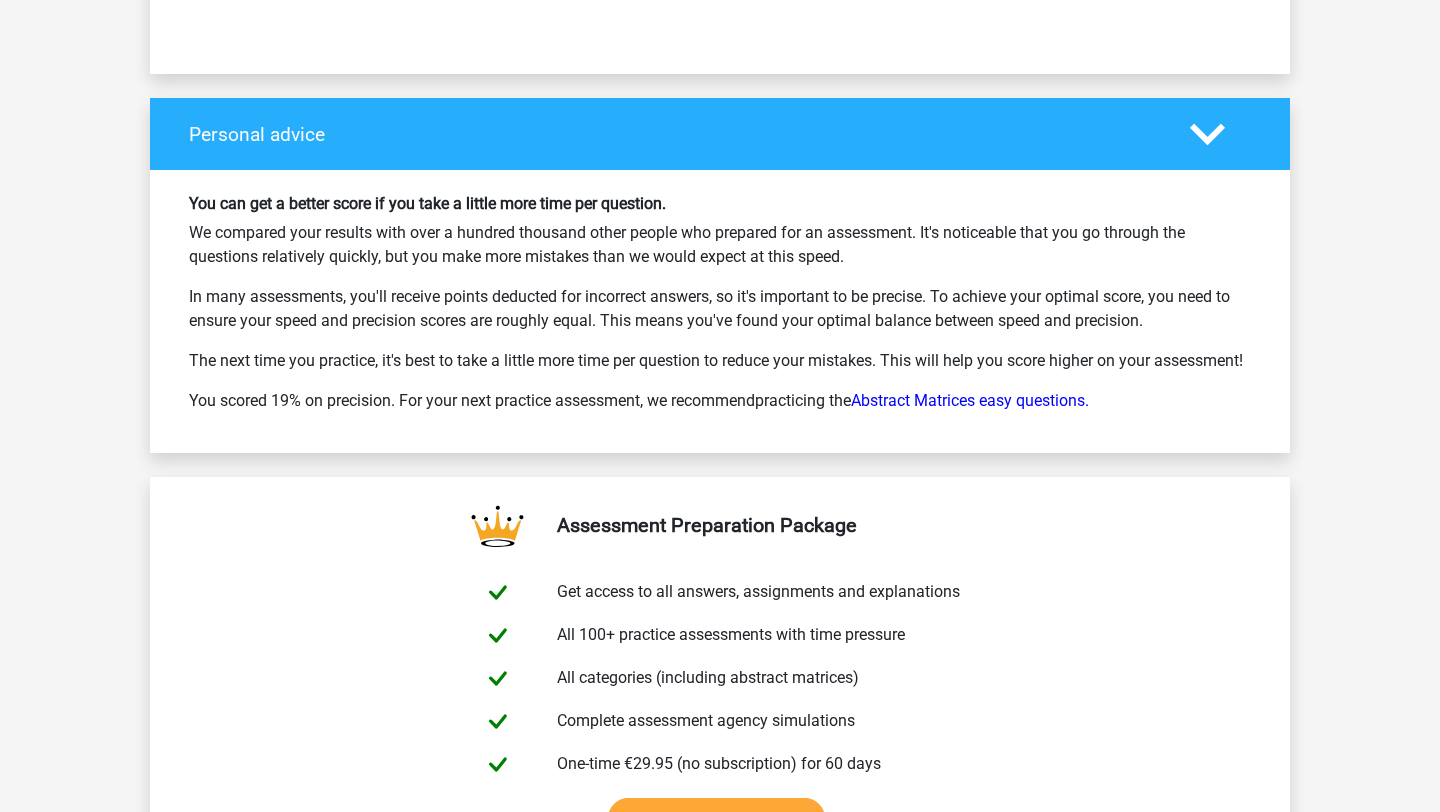 scroll, scrollTop: 4331, scrollLeft: 0, axis: vertical 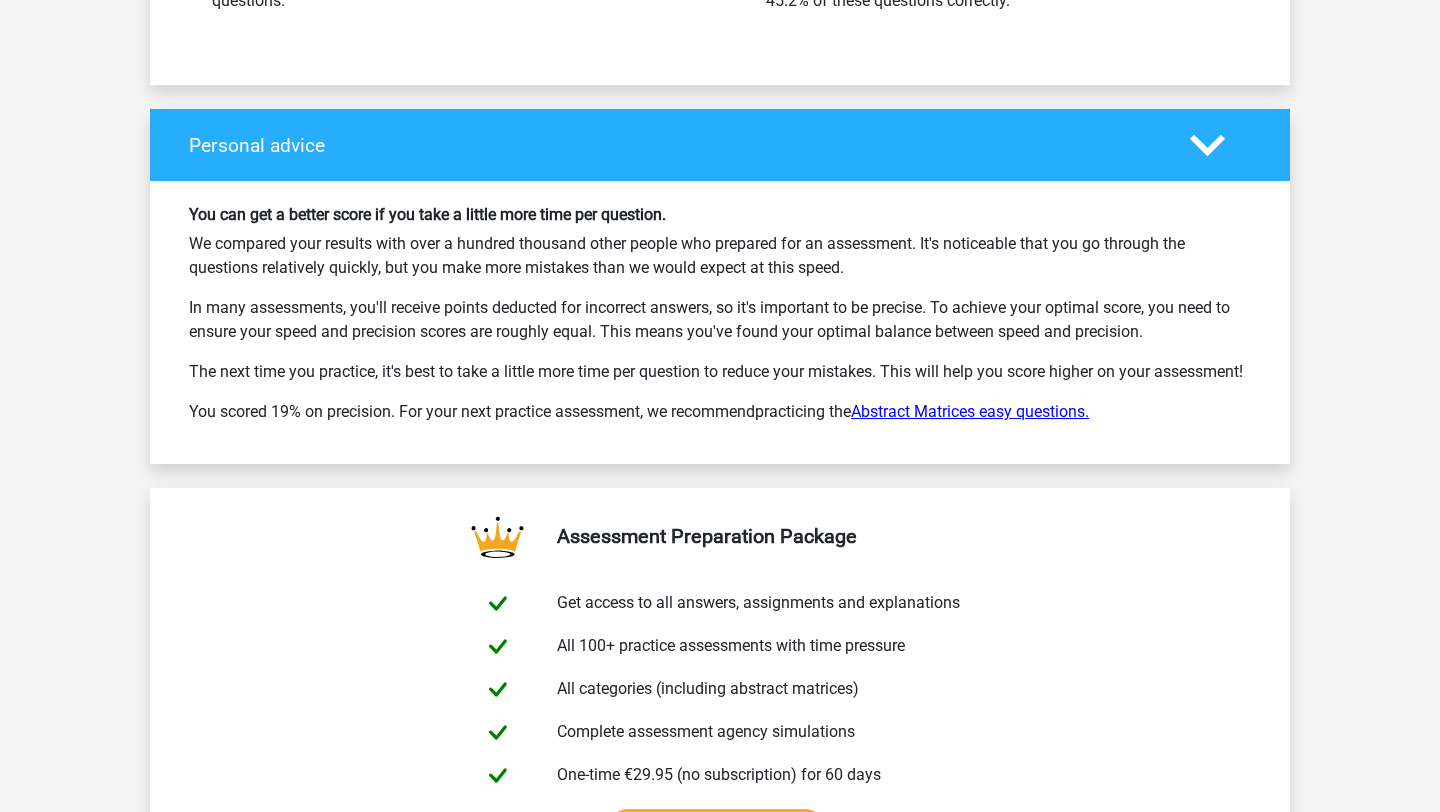 click on "Abstract Matrices easy questions." at bounding box center (970, 411) 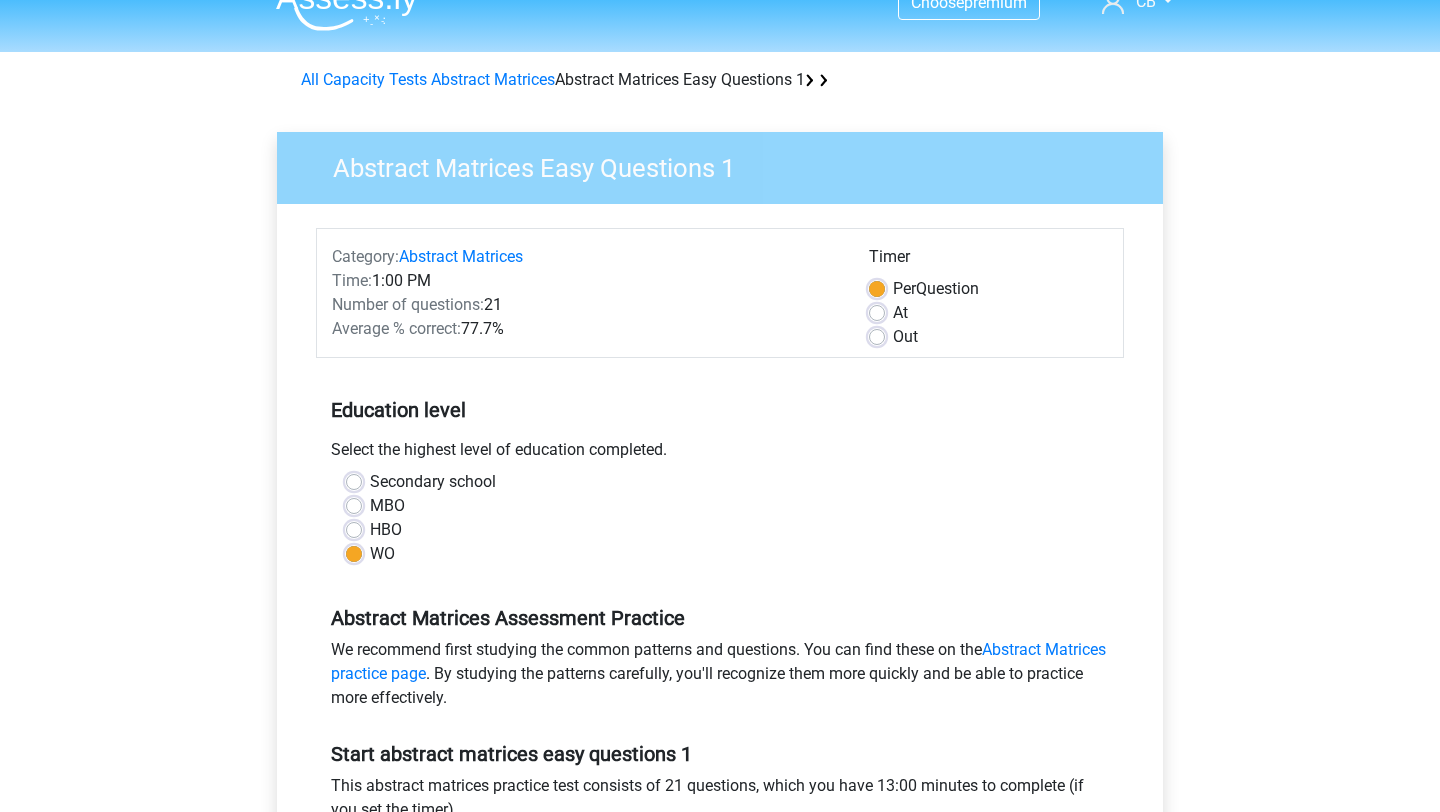 scroll, scrollTop: 0, scrollLeft: 0, axis: both 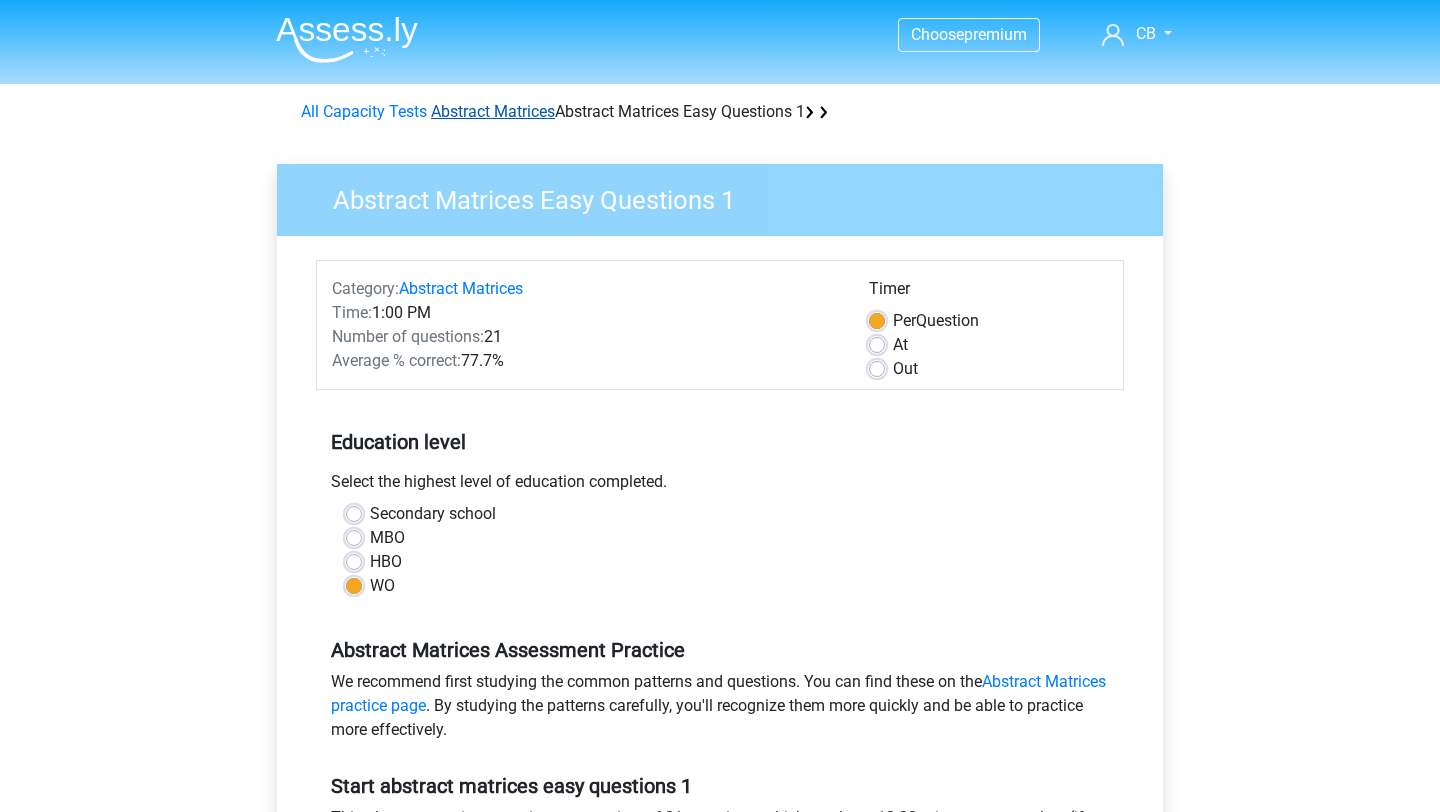 click on "Abstract Matrices" at bounding box center (493, 111) 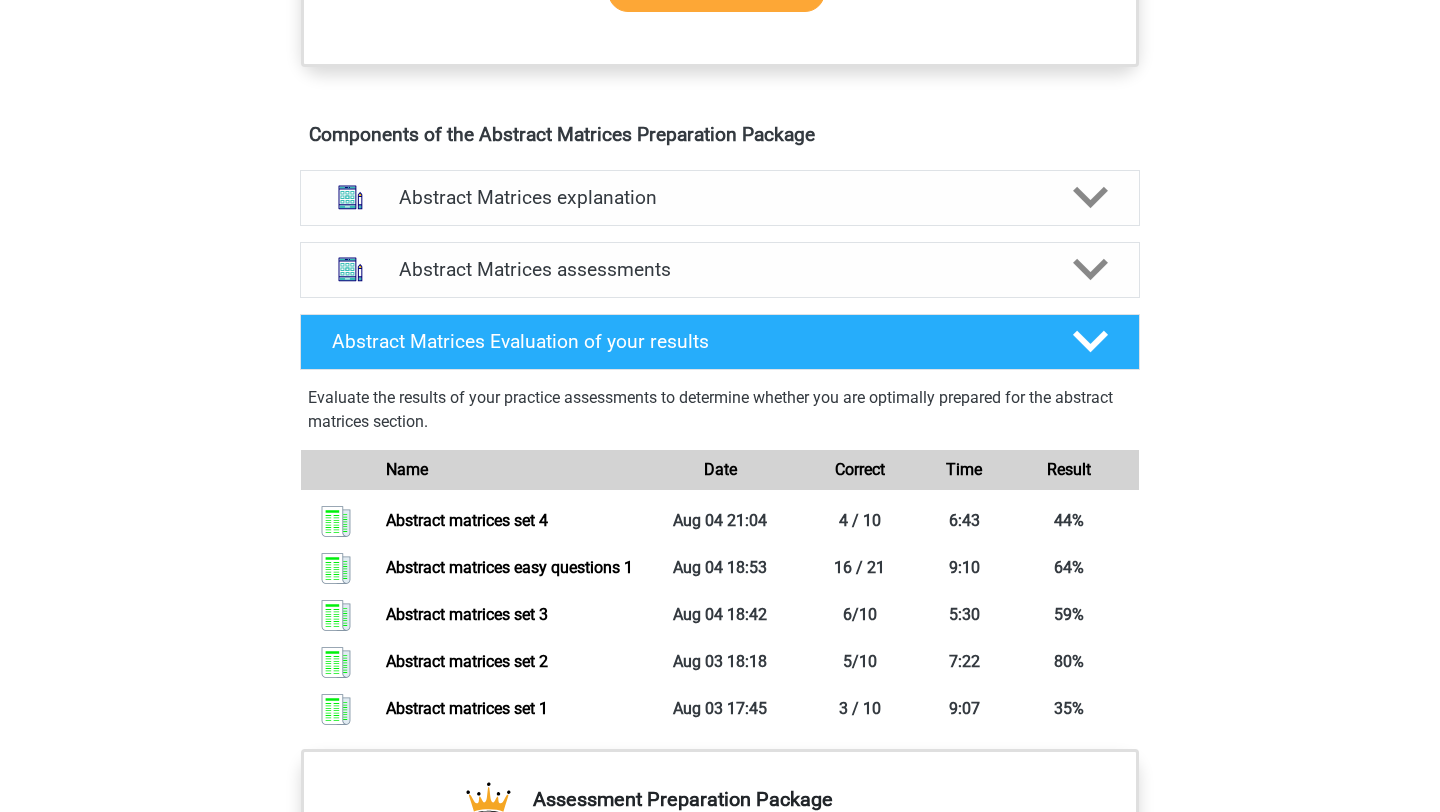 scroll, scrollTop: 1109, scrollLeft: 0, axis: vertical 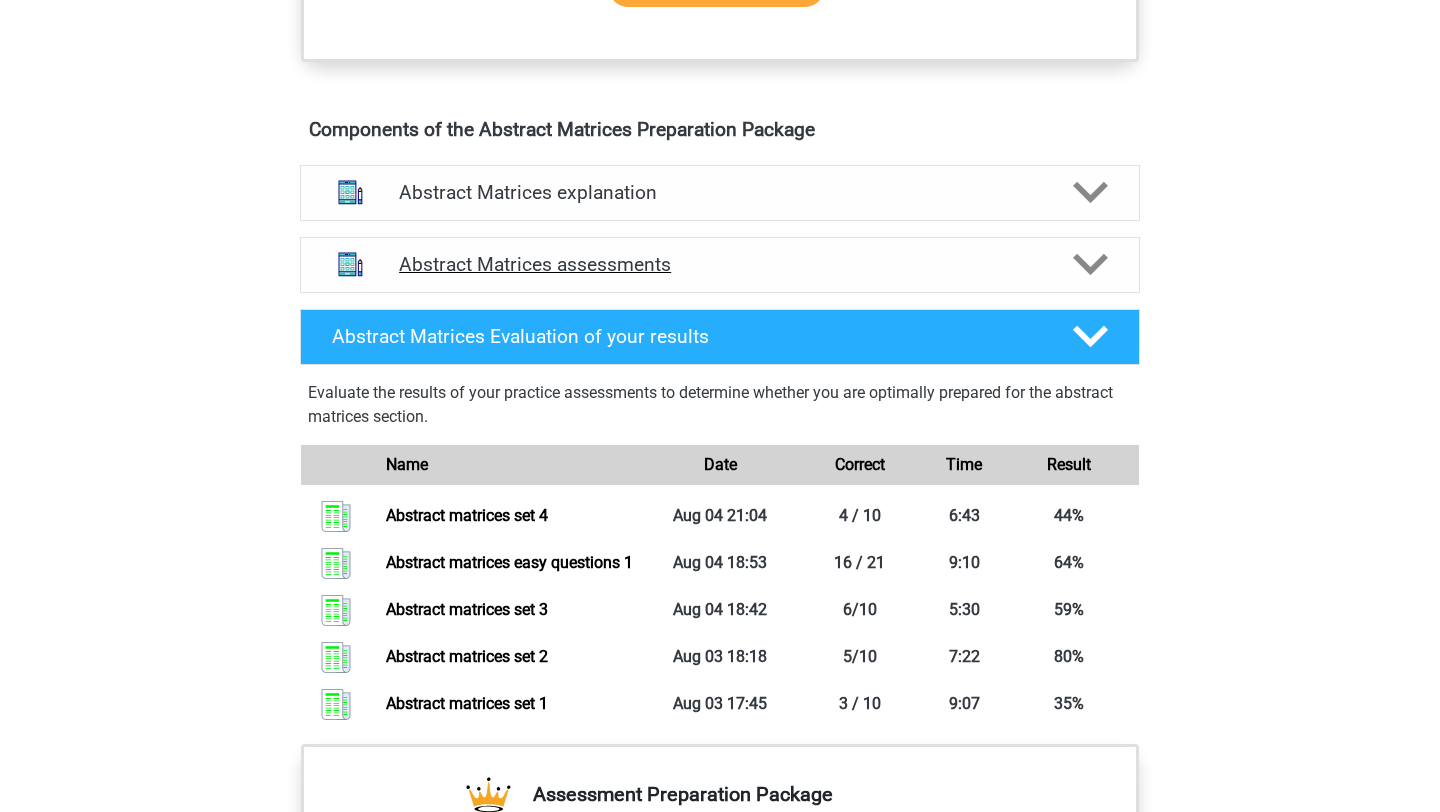 click 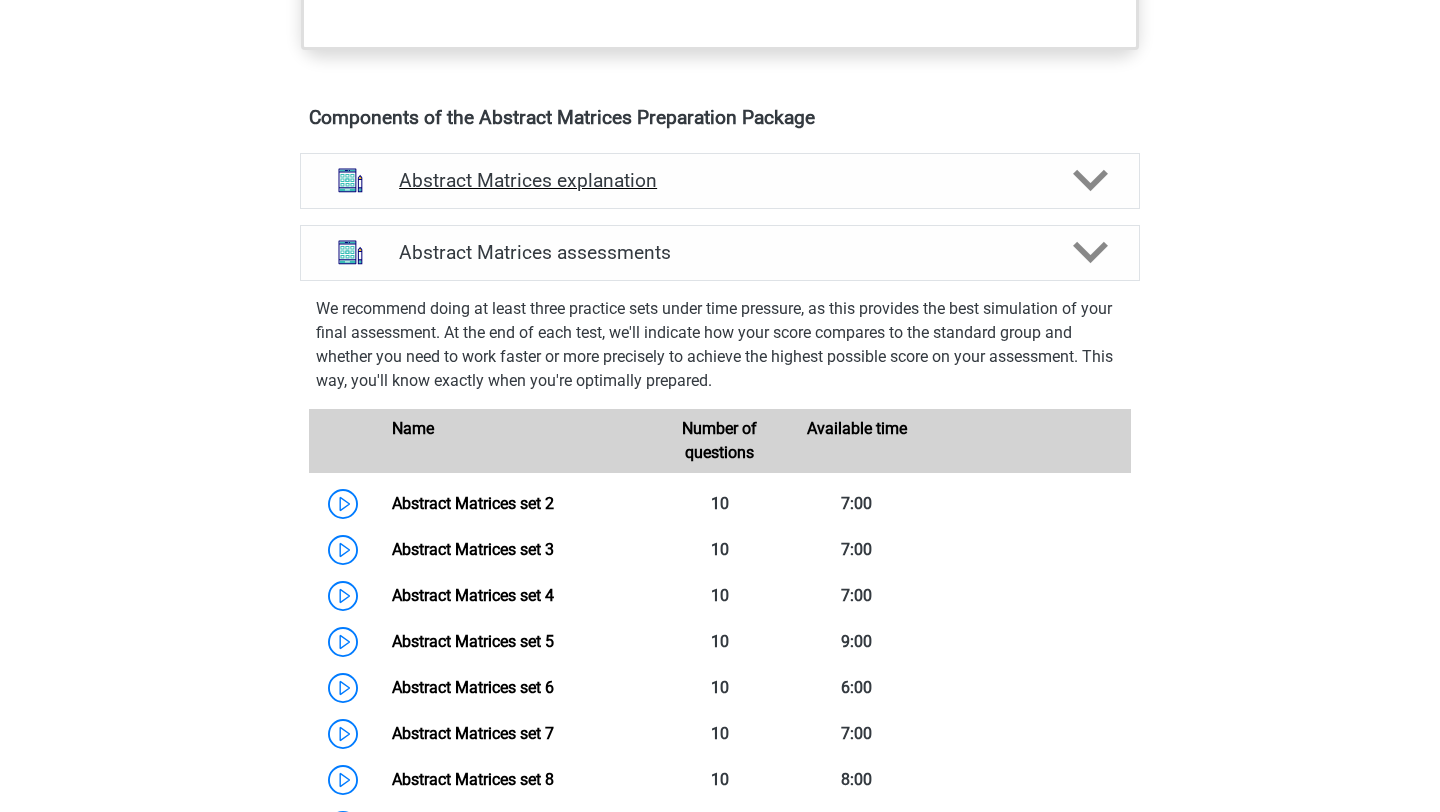 scroll, scrollTop: 1124, scrollLeft: 0, axis: vertical 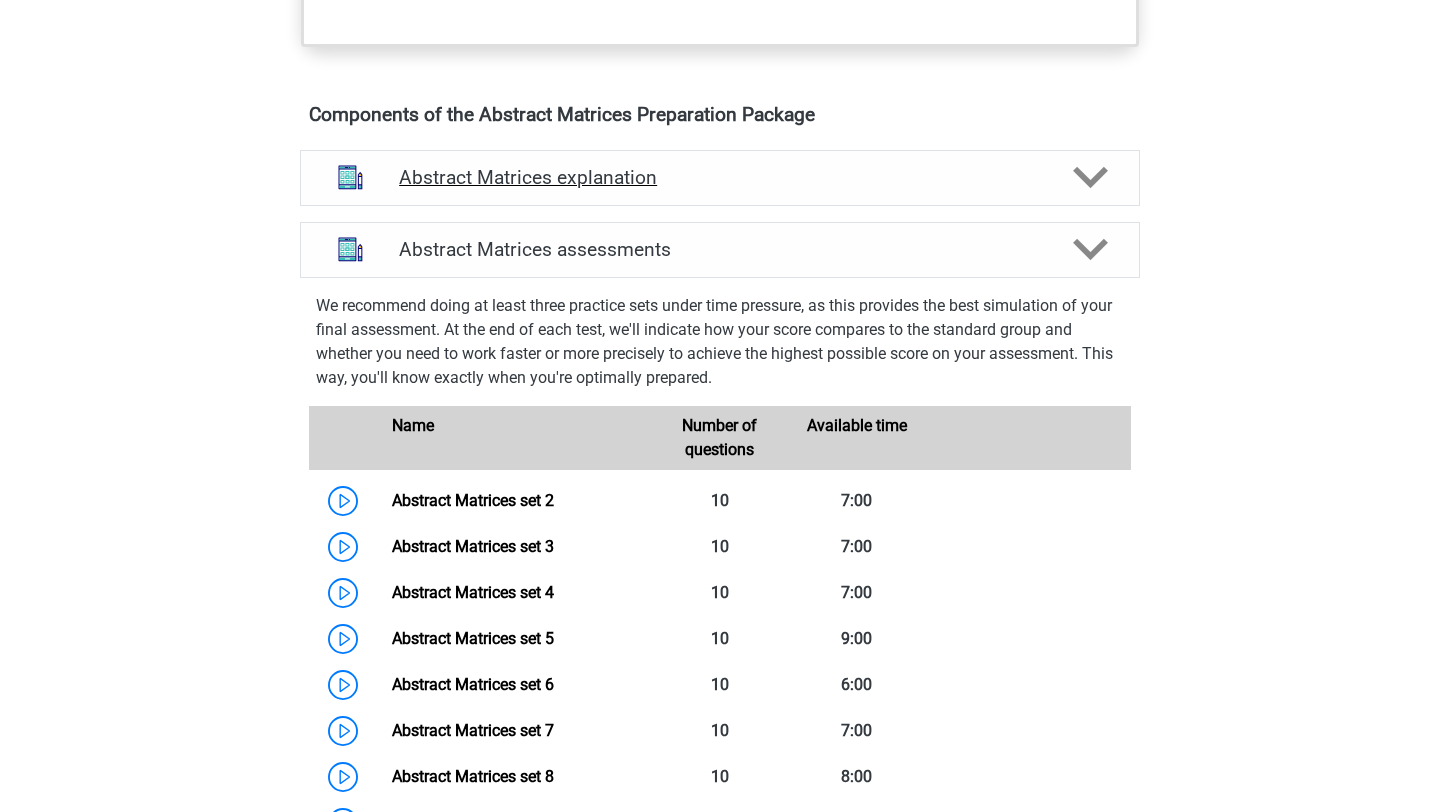 click on "Abstract Matrices explanation" at bounding box center [720, 178] 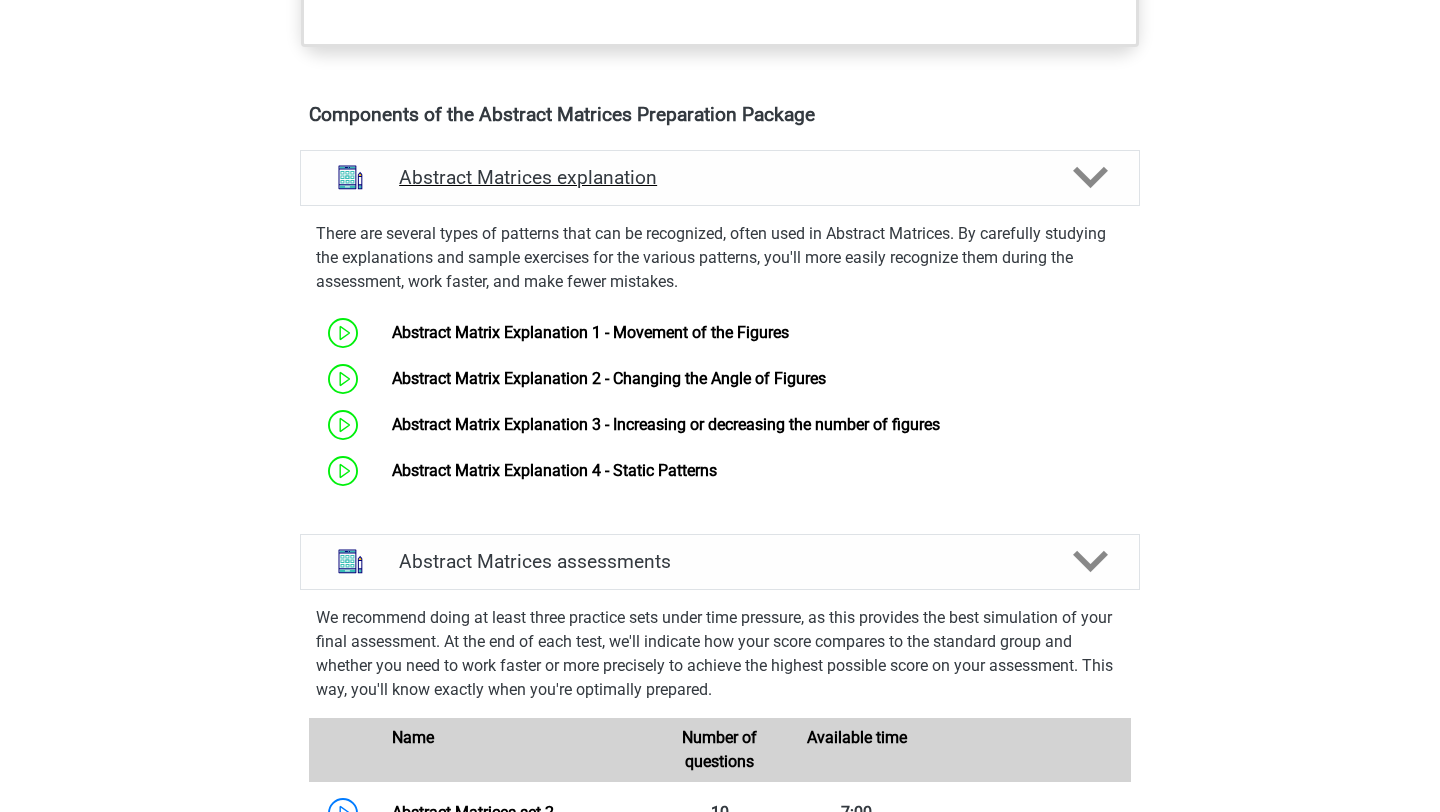 click on "Abstract Matrices explanation" at bounding box center [720, 178] 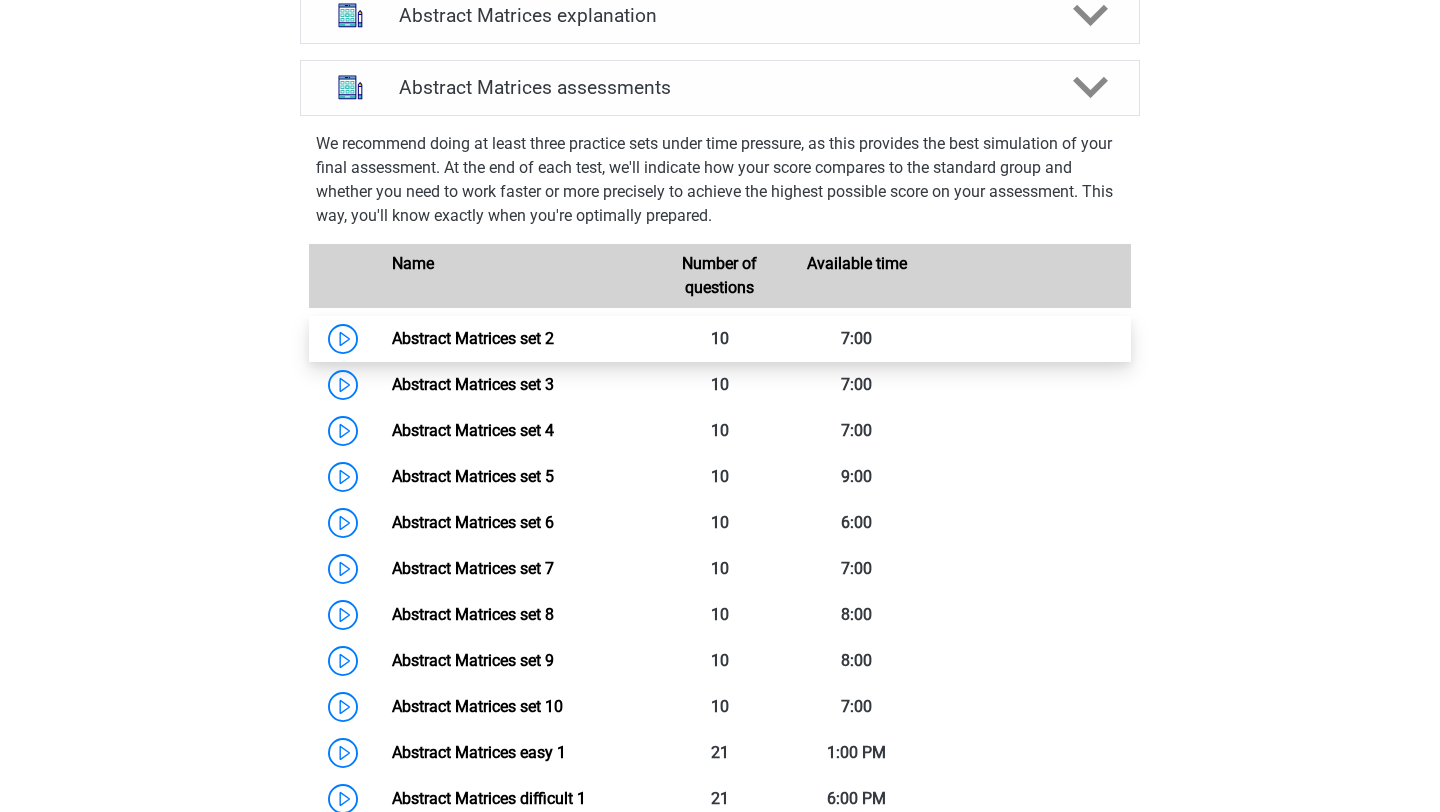 scroll, scrollTop: 1294, scrollLeft: 0, axis: vertical 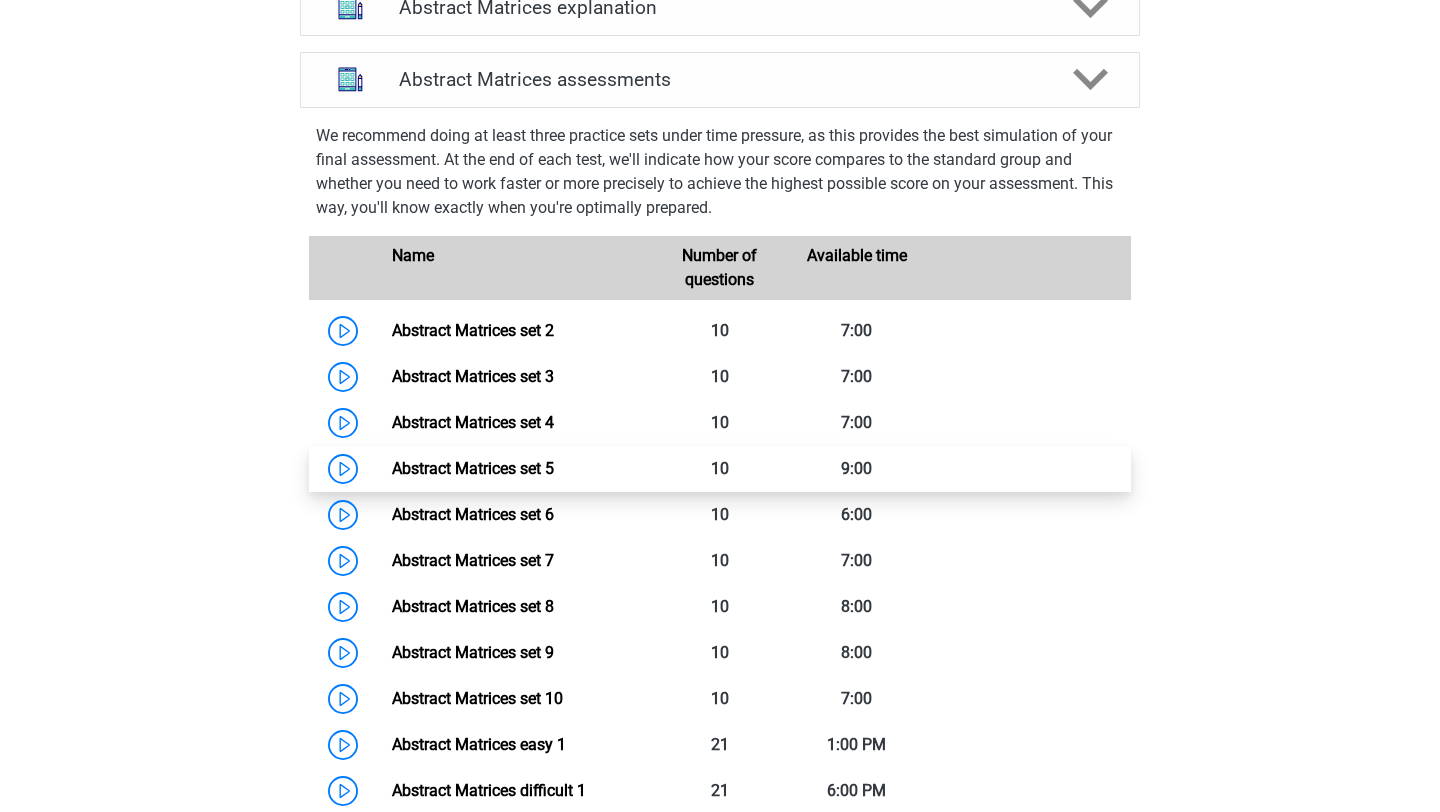 click on "Abstract Matrices set 5" at bounding box center (473, 468) 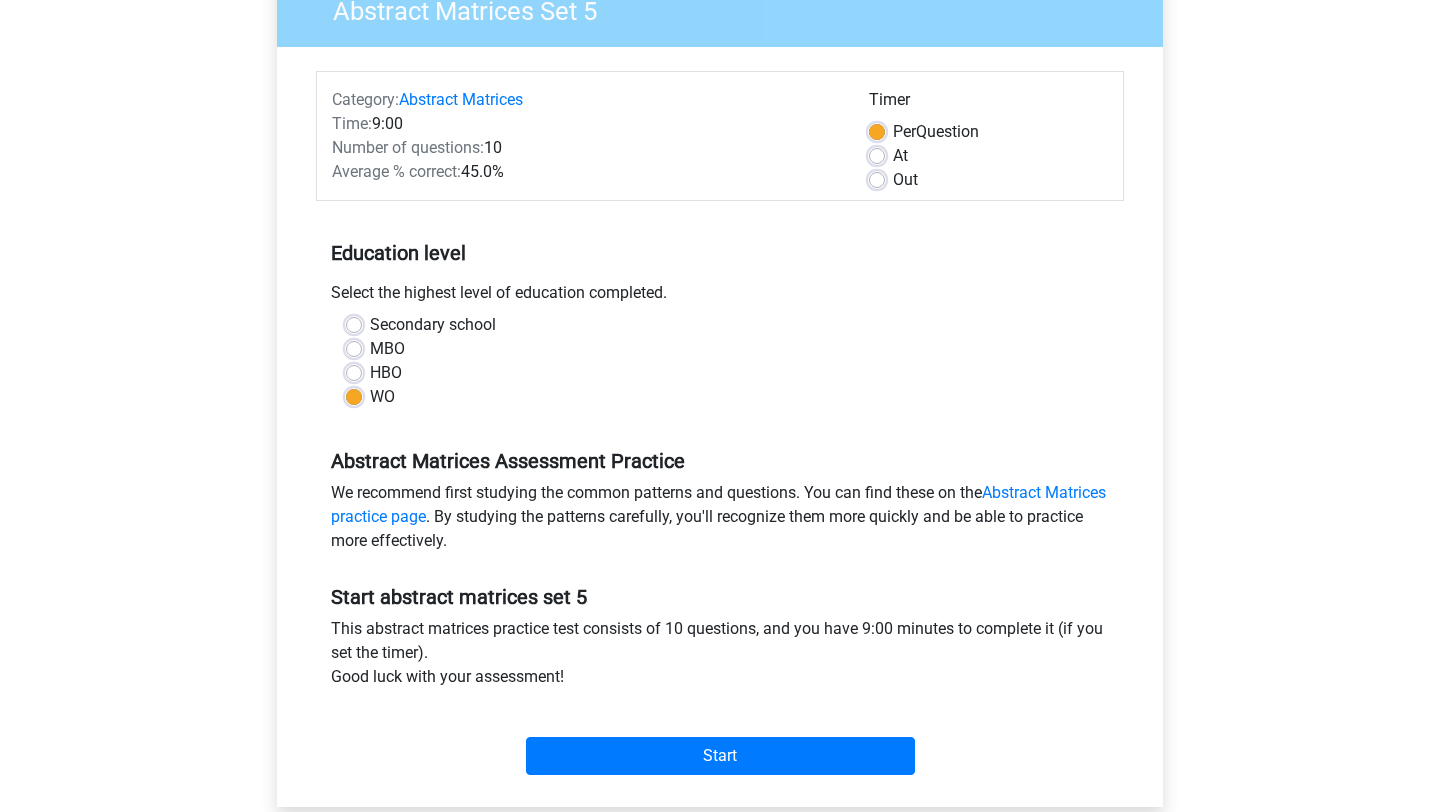 scroll, scrollTop: 209, scrollLeft: 0, axis: vertical 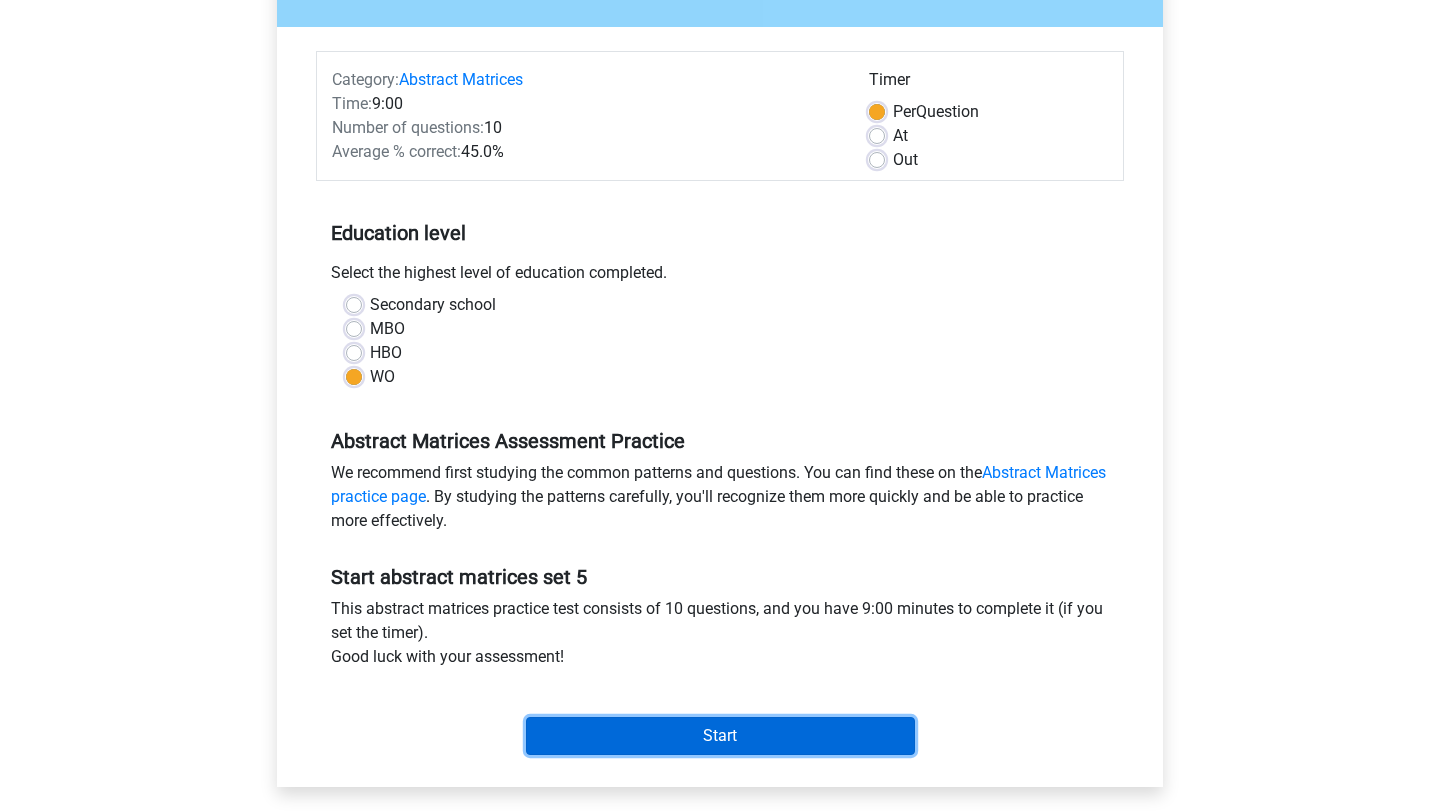 click on "Start" at bounding box center [720, 736] 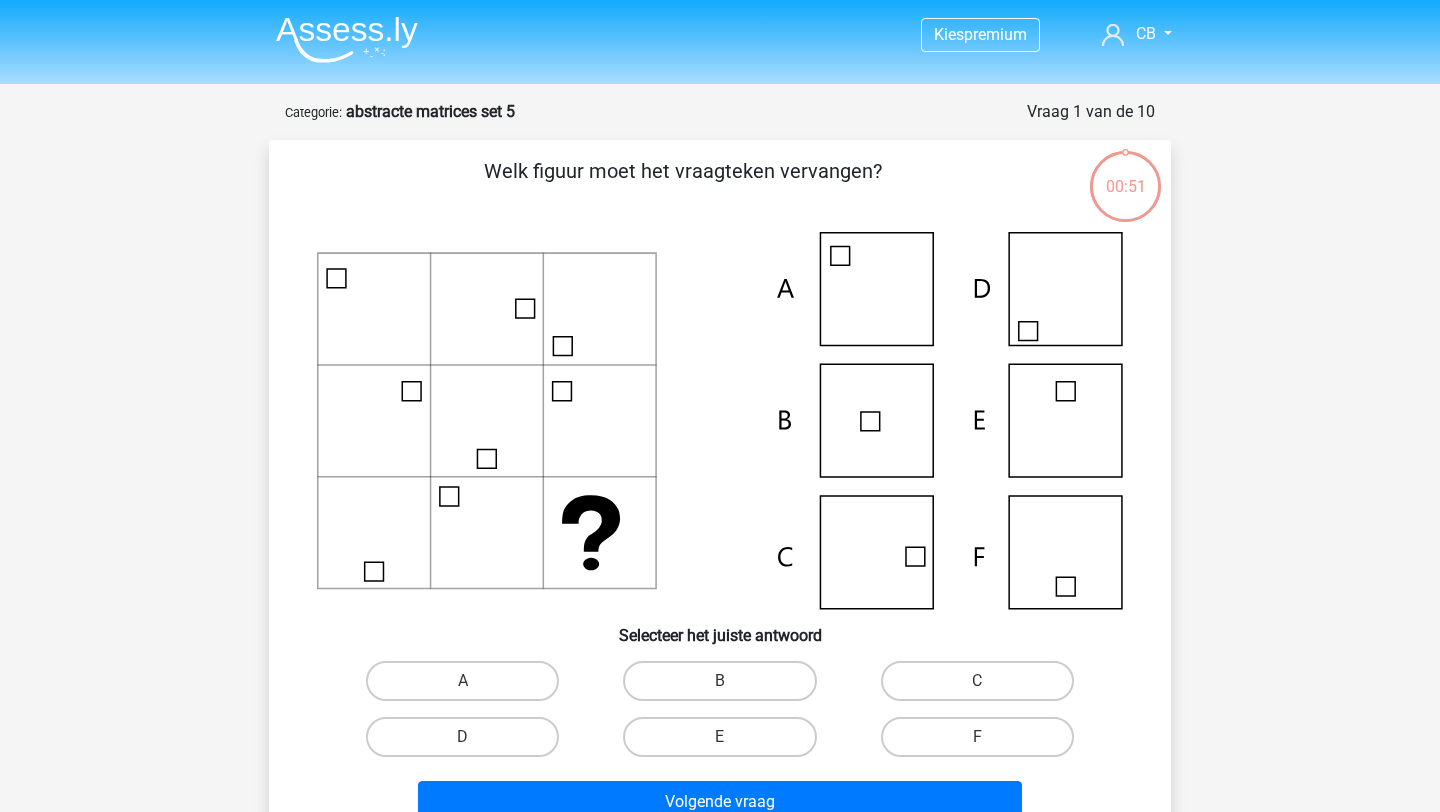 scroll, scrollTop: 0, scrollLeft: 0, axis: both 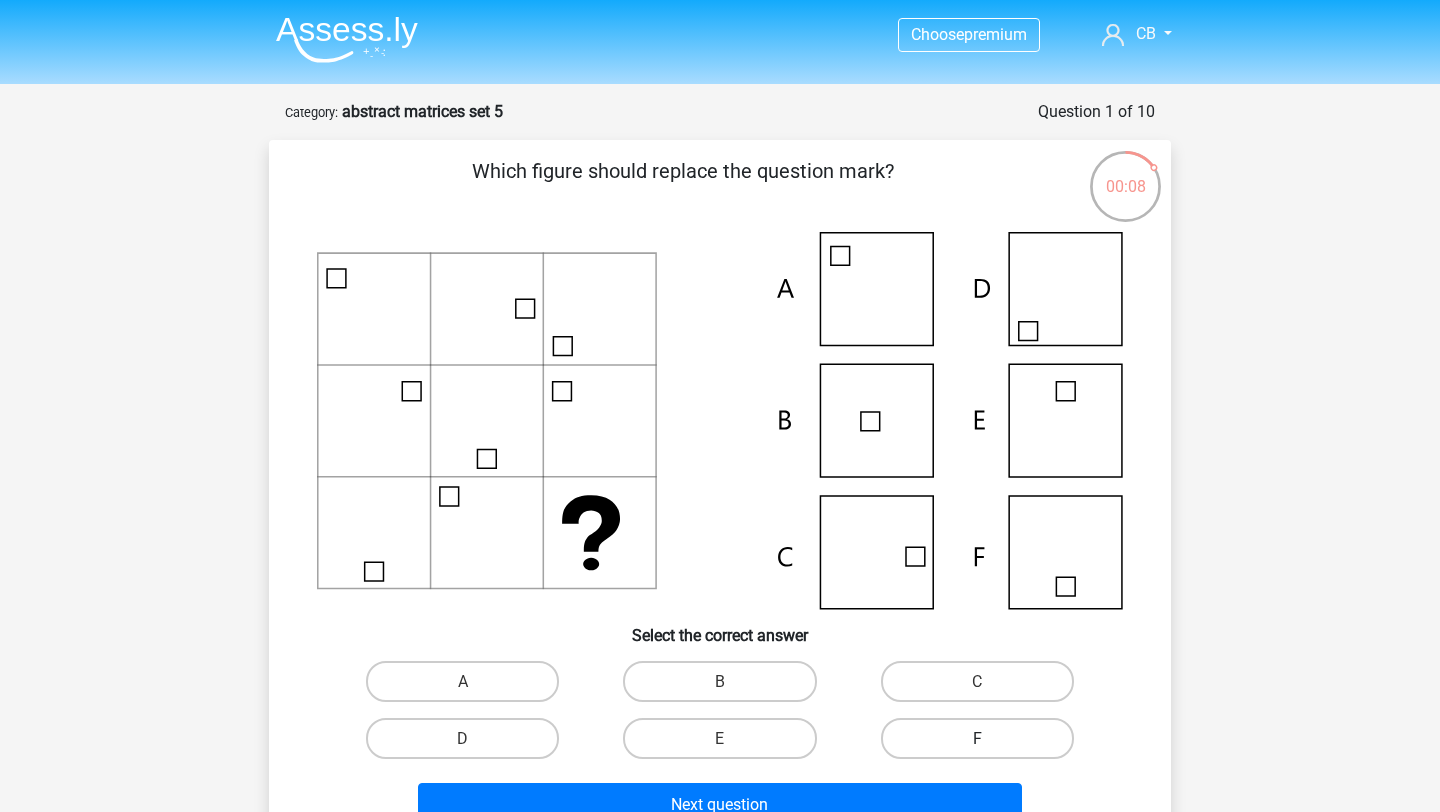 click on "F" at bounding box center [977, 738] 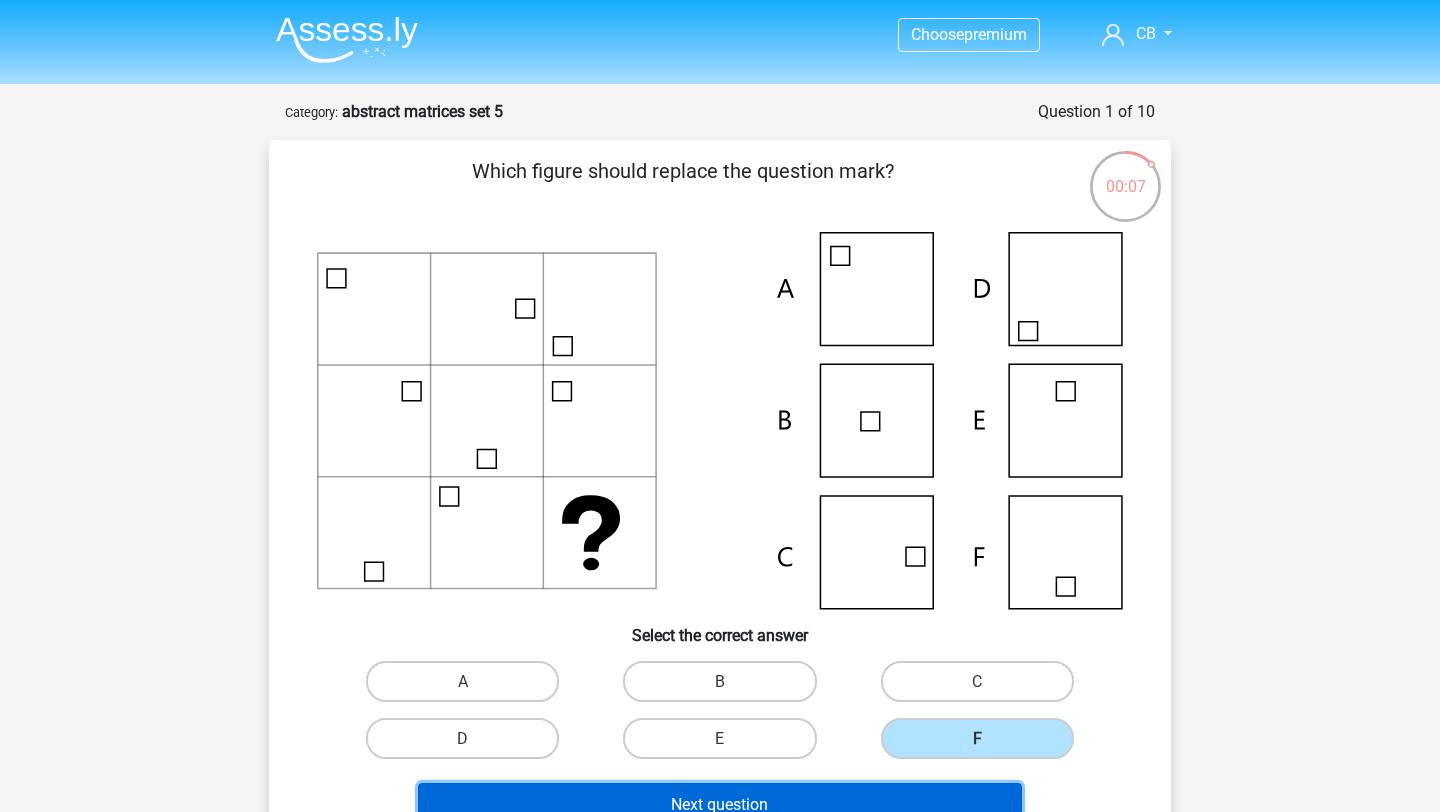 click on "Next question" at bounding box center (720, 804) 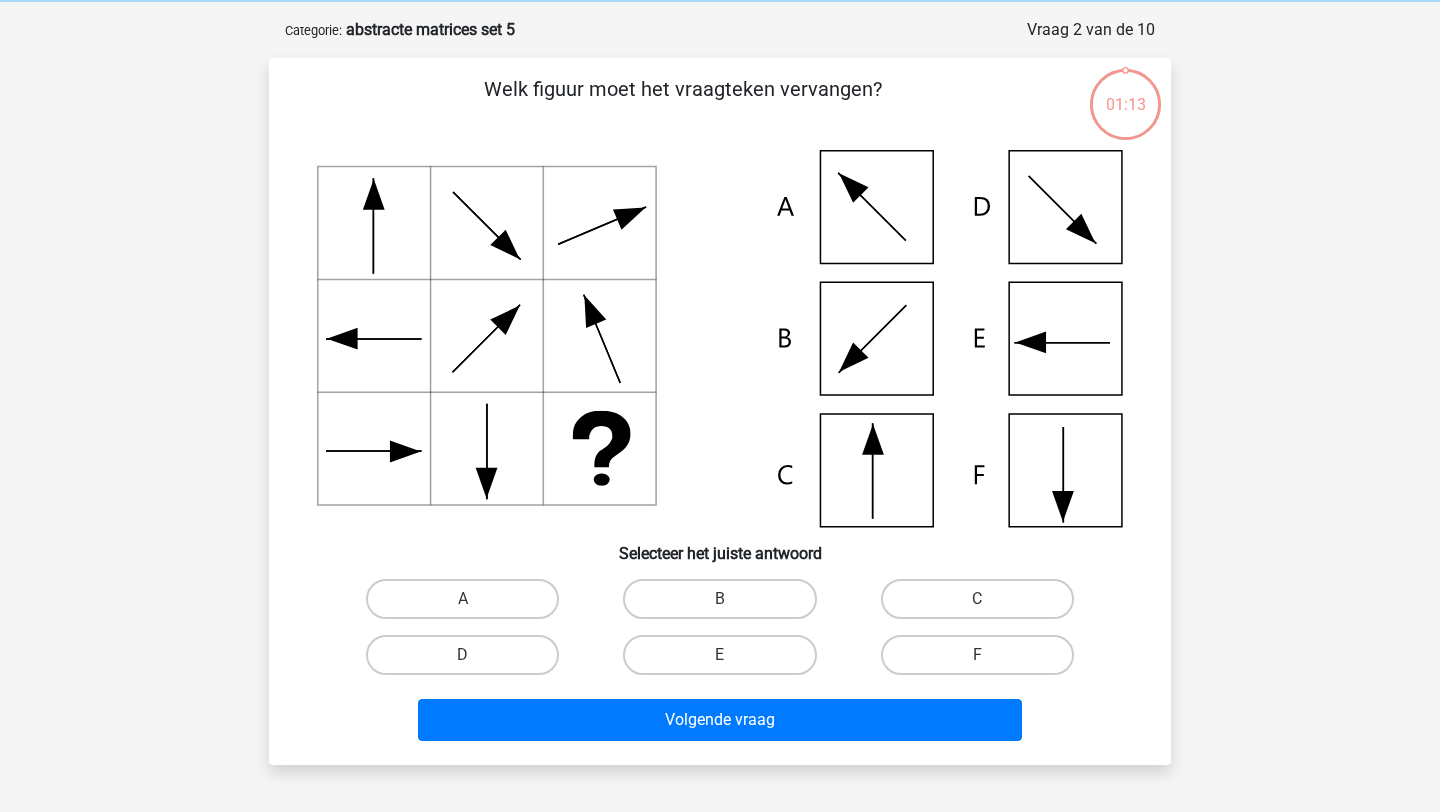 scroll, scrollTop: 100, scrollLeft: 0, axis: vertical 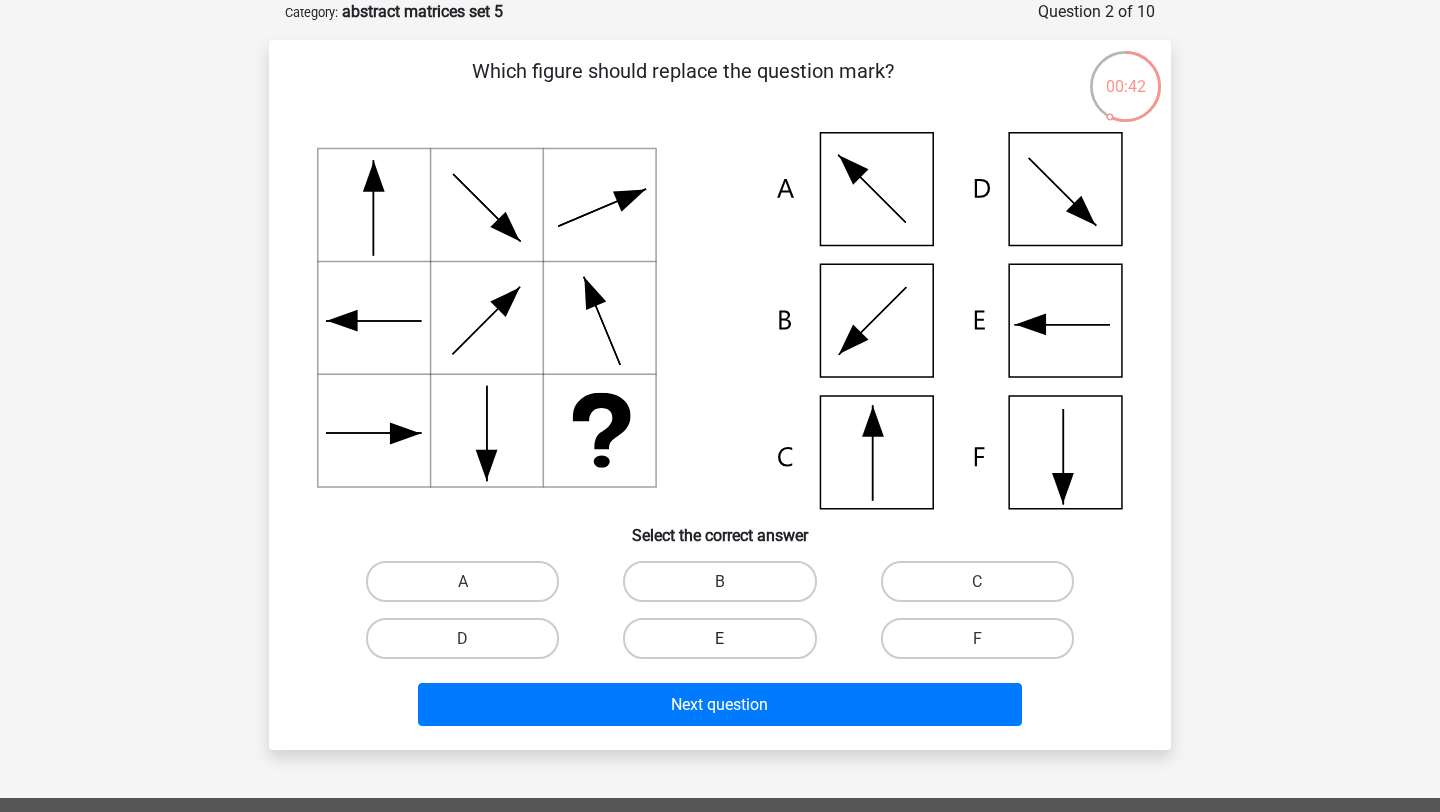 click on "E" at bounding box center (719, 638) 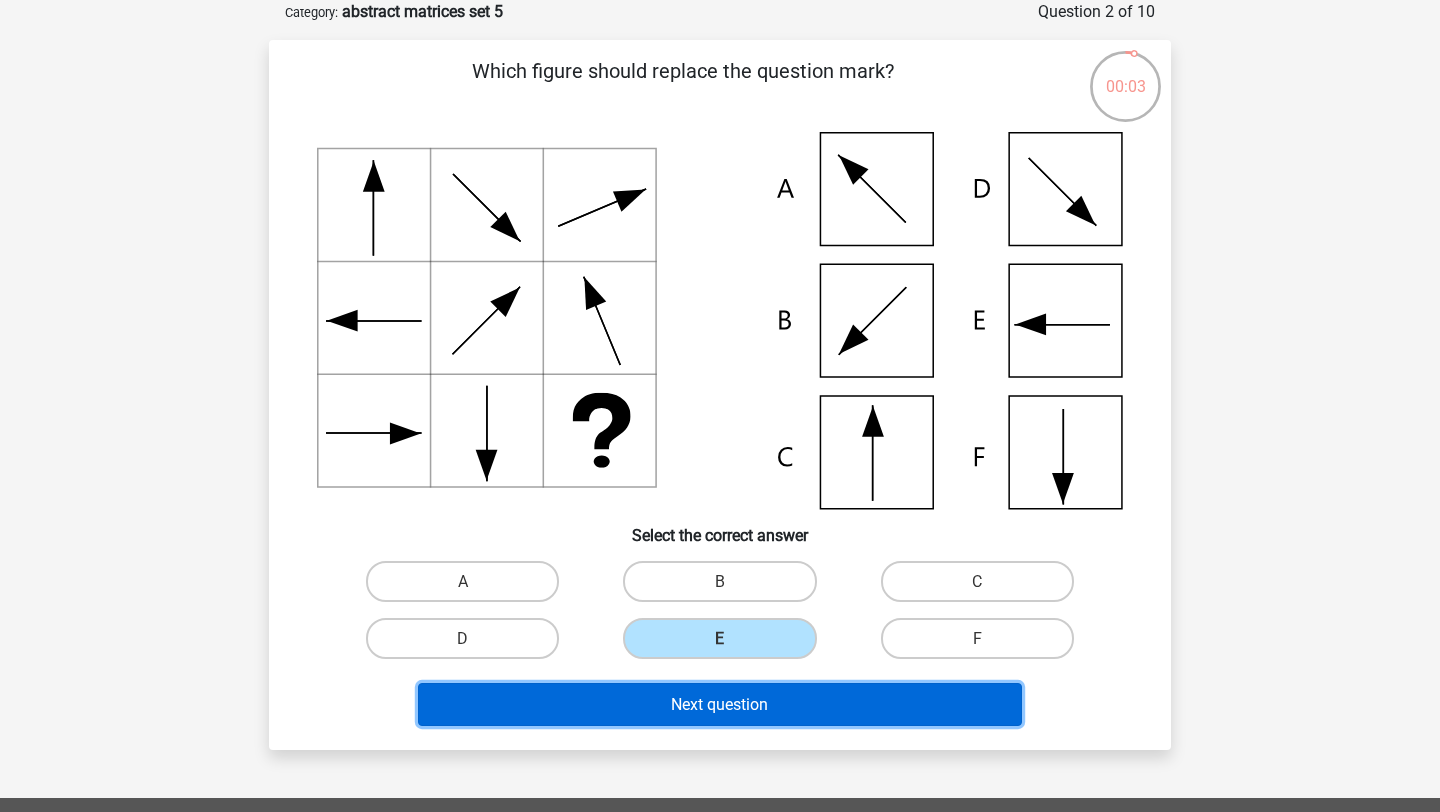 click on "Next question" at bounding box center (720, 704) 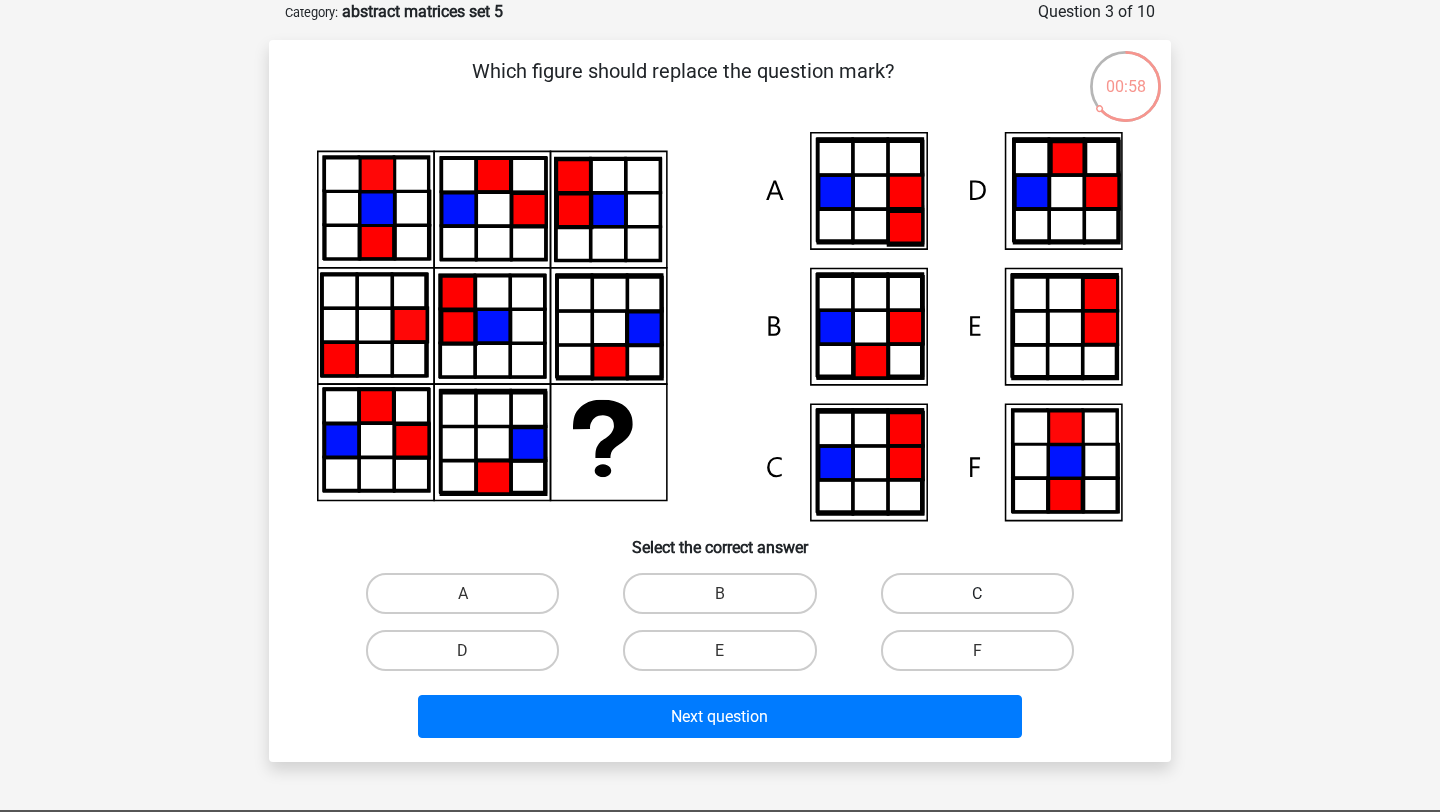 click on "C" at bounding box center (977, 593) 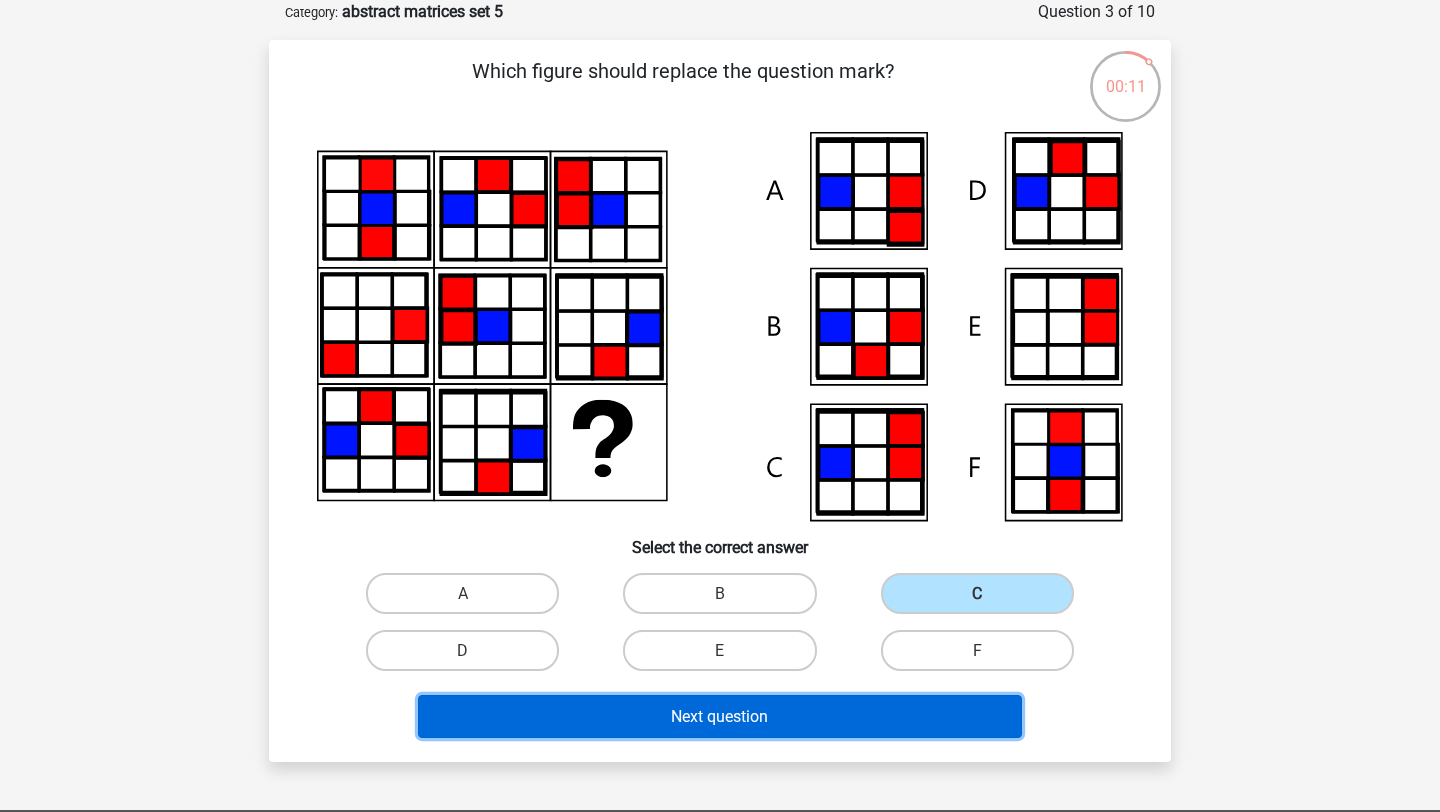 click on "Next question" at bounding box center (720, 716) 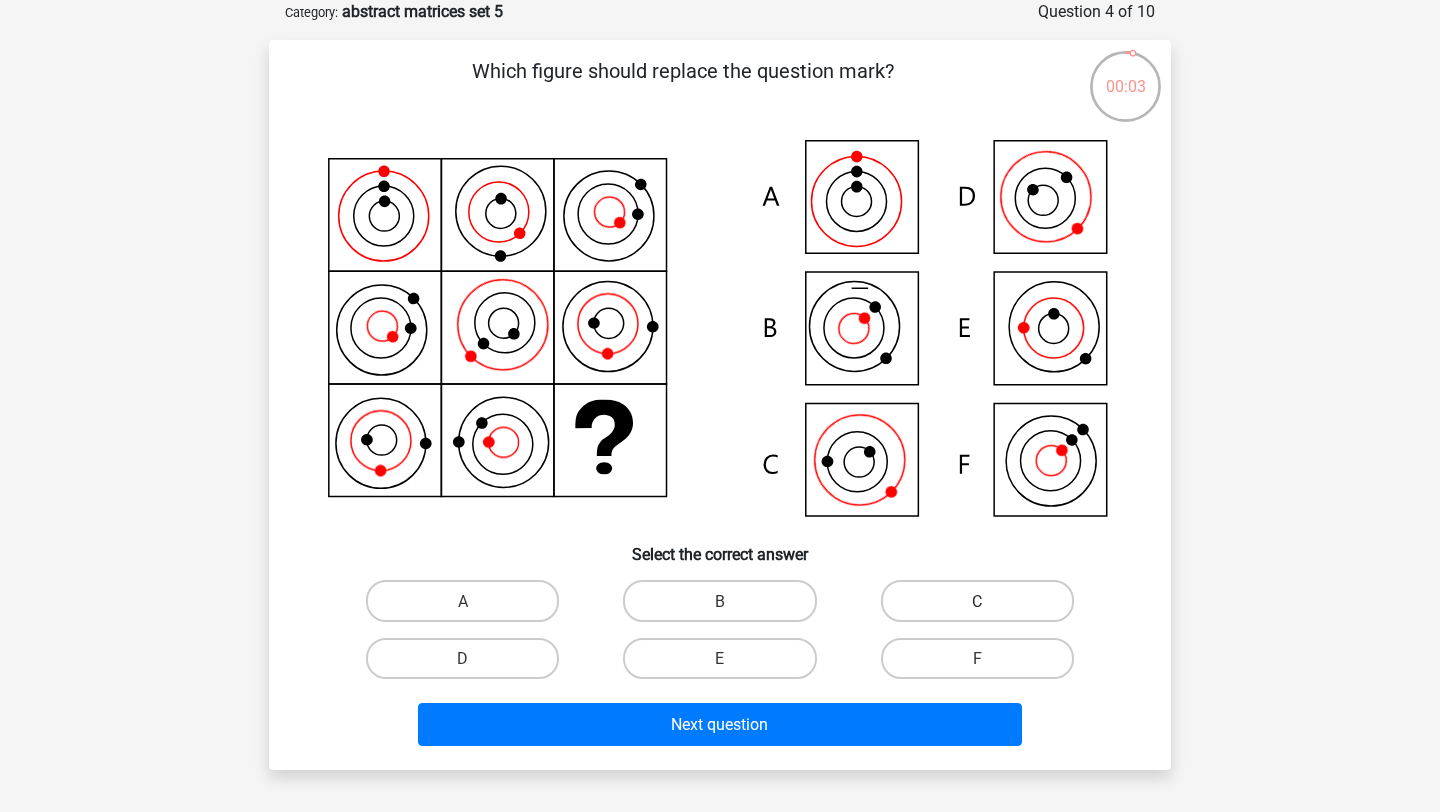 click on "C" at bounding box center [977, 600] 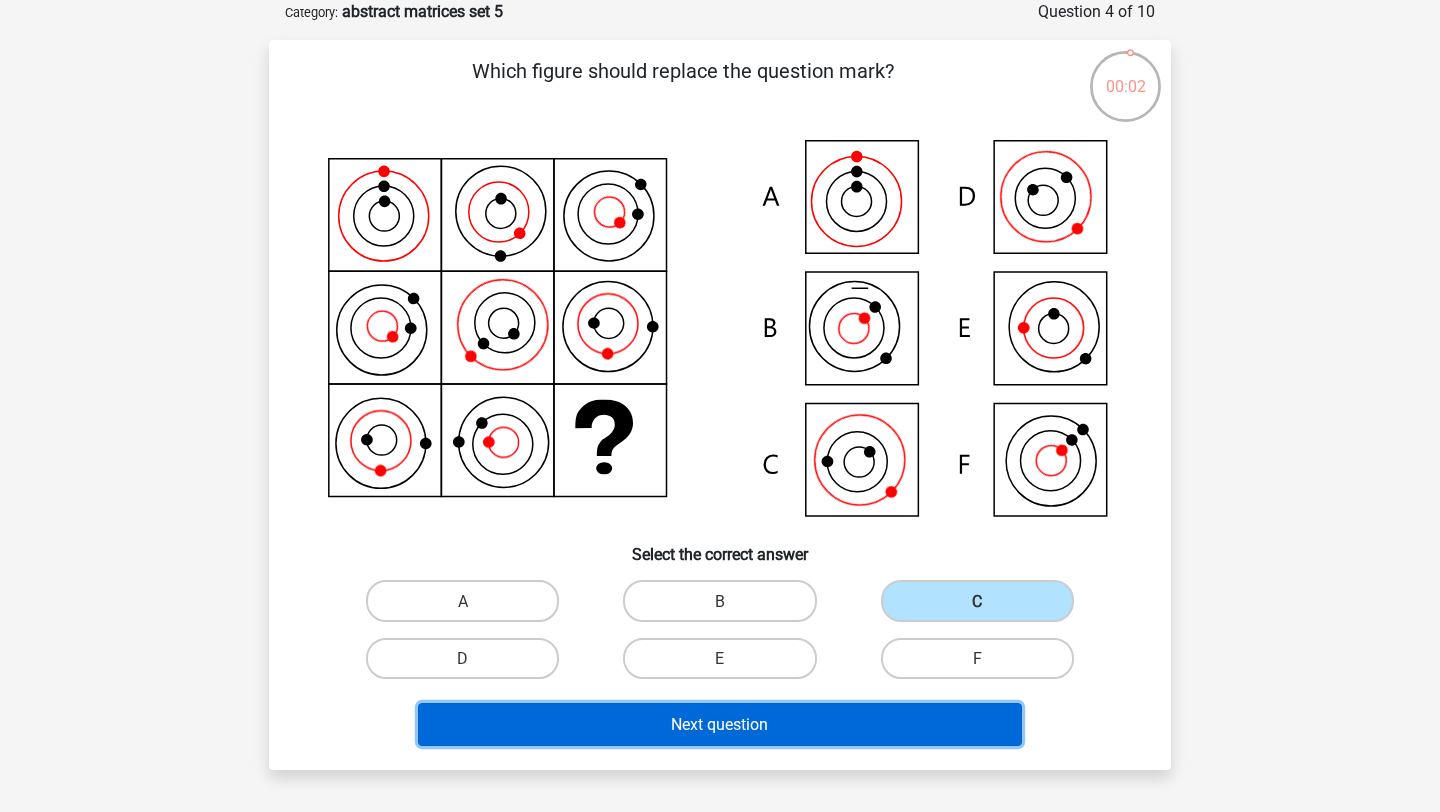 click on "Next question" at bounding box center [720, 724] 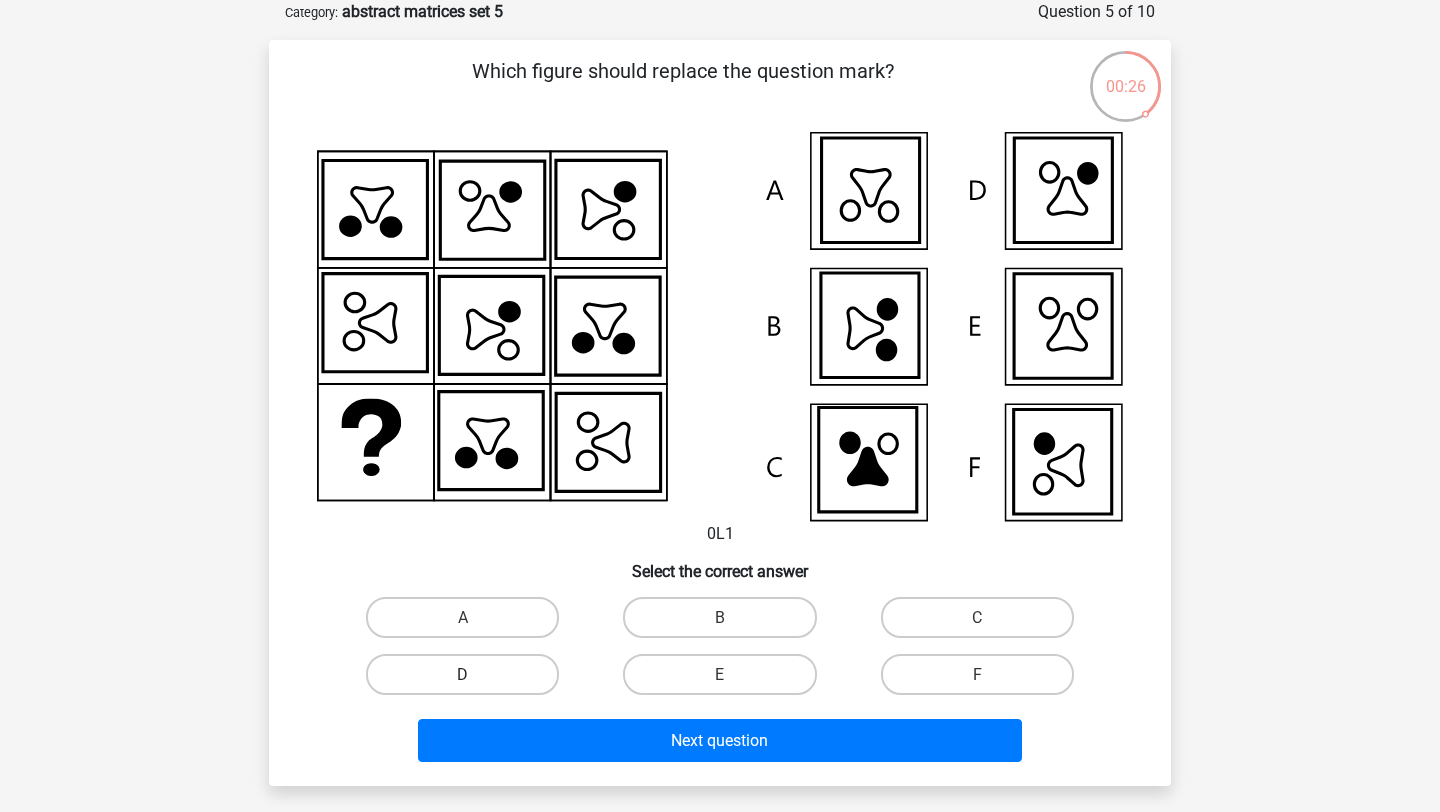 click on "D" at bounding box center [462, 674] 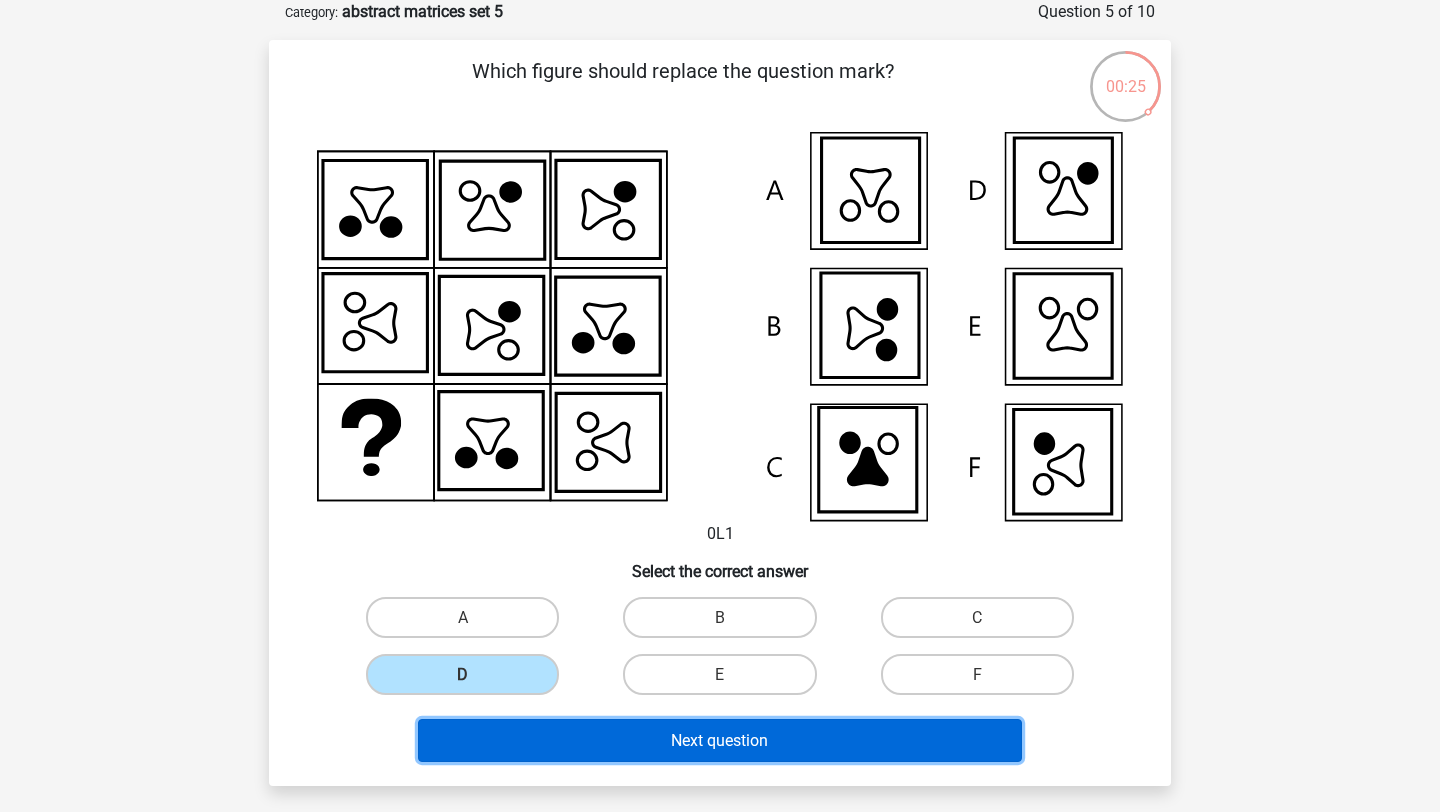 click on "Next question" at bounding box center (720, 740) 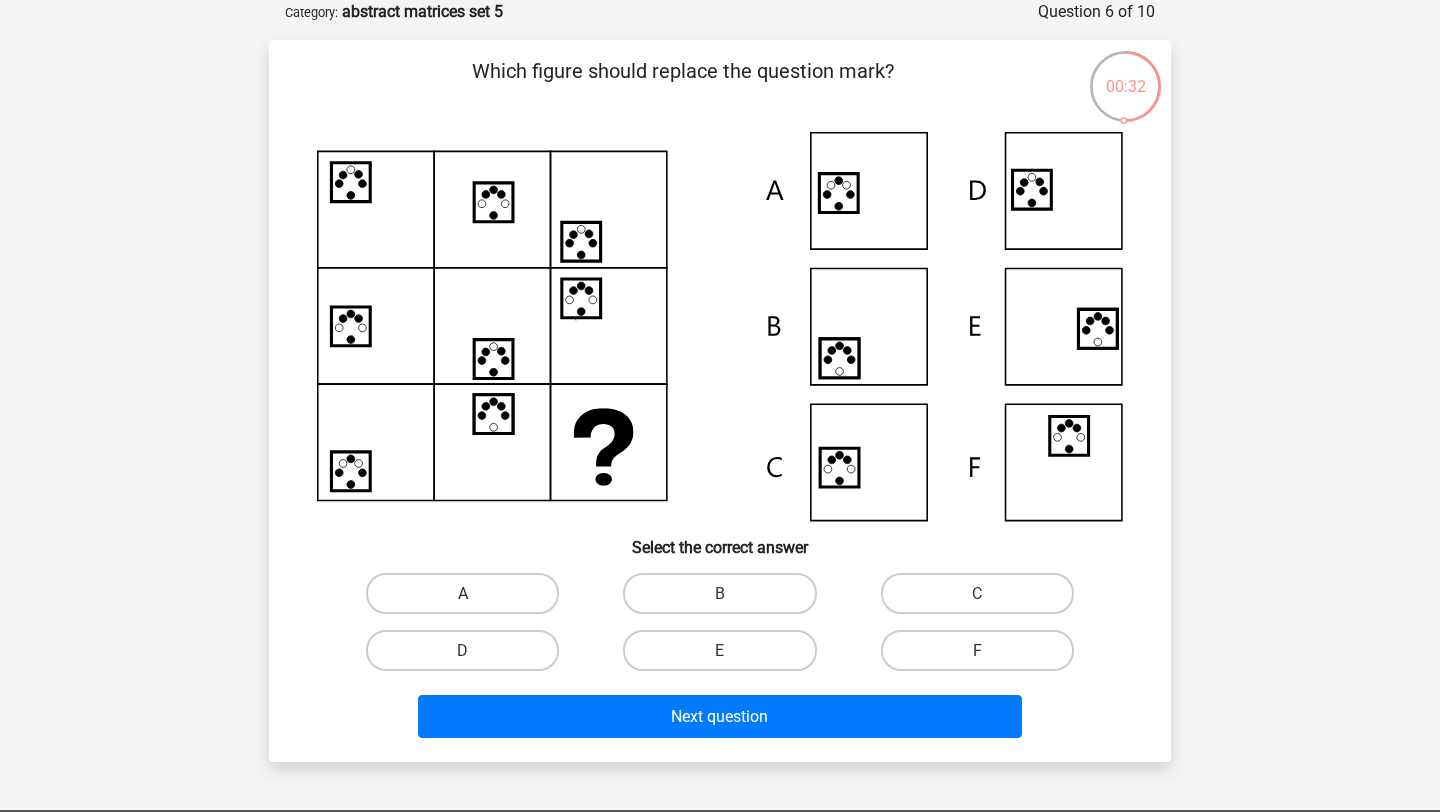 click on "A" at bounding box center (462, 593) 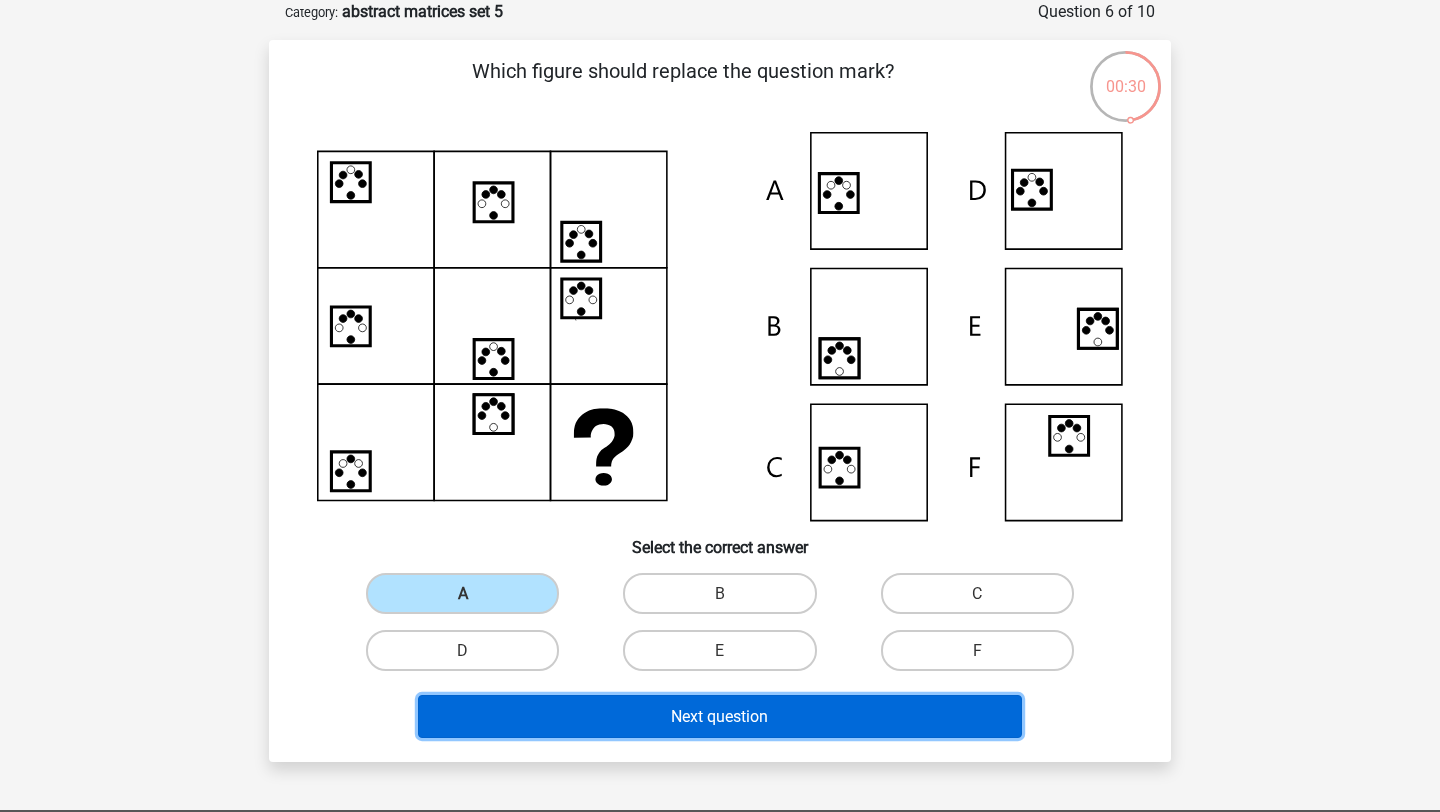 click on "Next question" at bounding box center (720, 716) 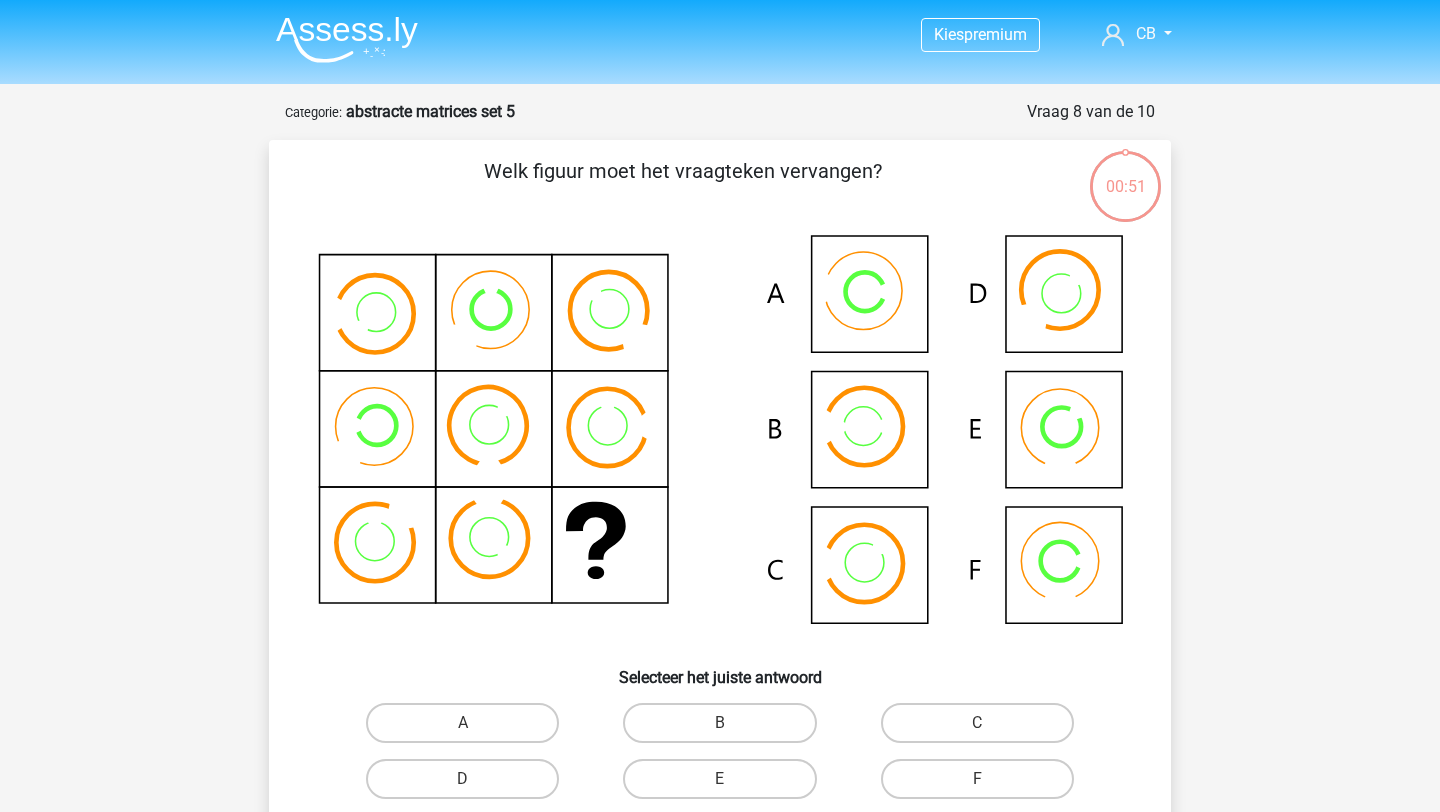 scroll, scrollTop: 0, scrollLeft: 0, axis: both 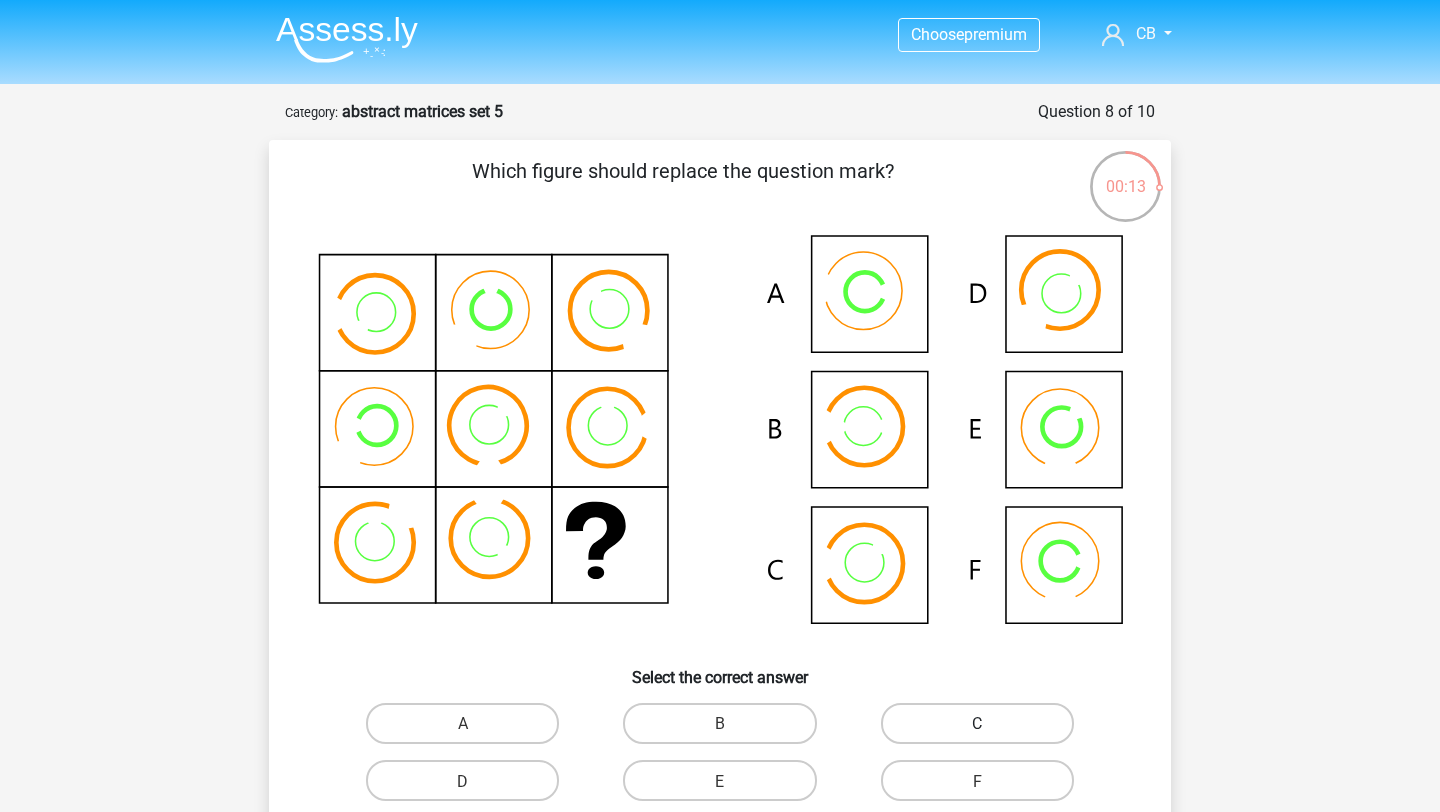 click on "C" at bounding box center (977, 723) 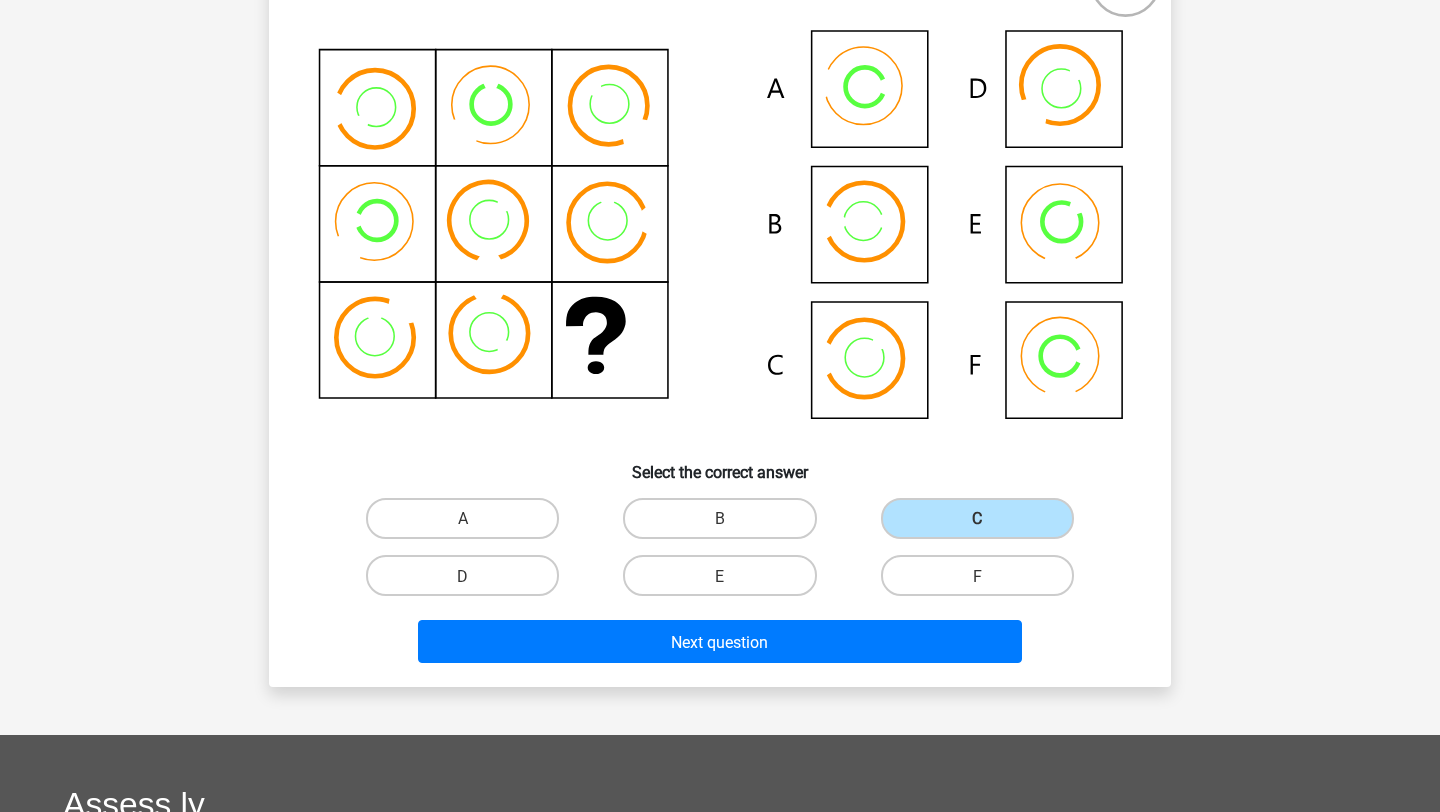 scroll, scrollTop: 223, scrollLeft: 0, axis: vertical 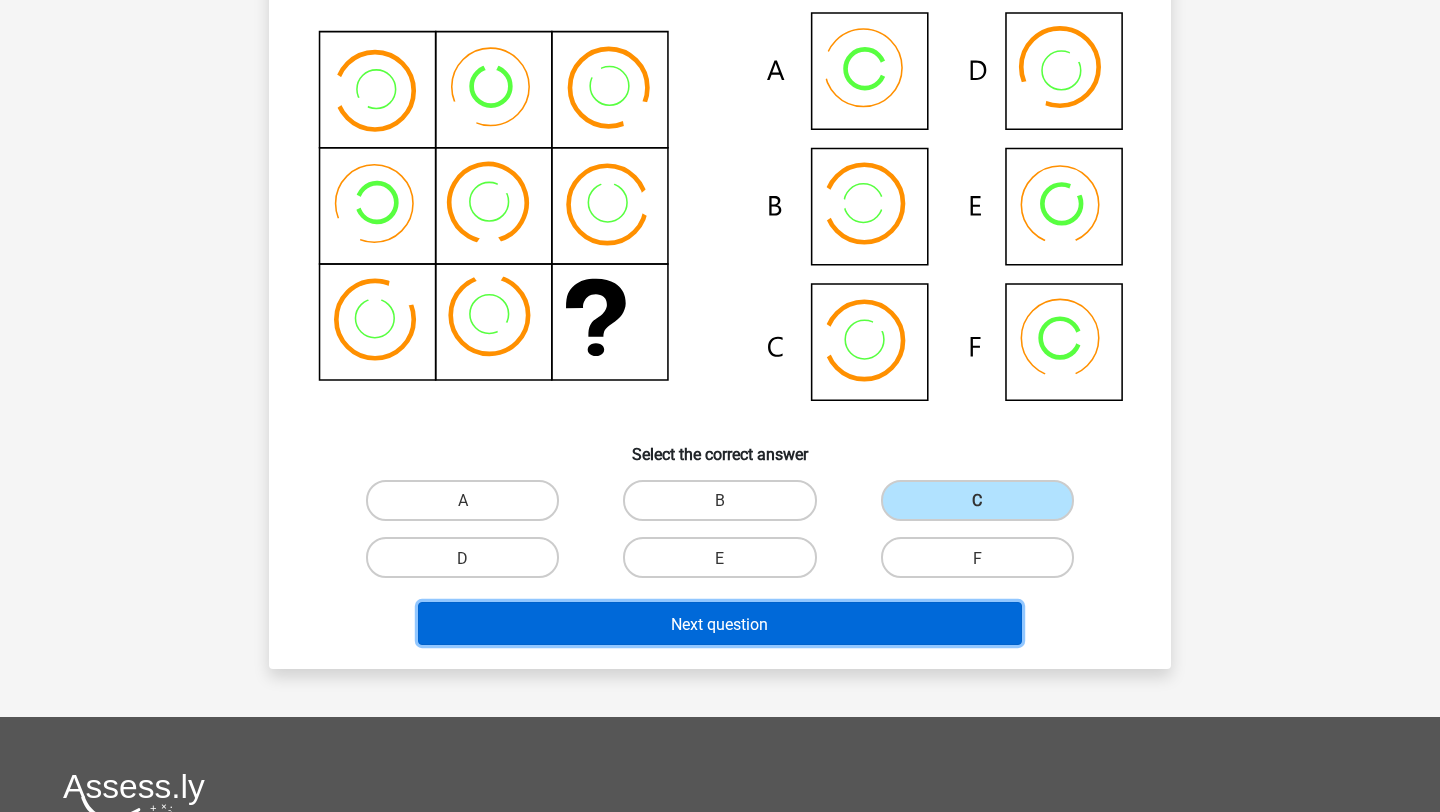 click on "Next question" at bounding box center (720, 623) 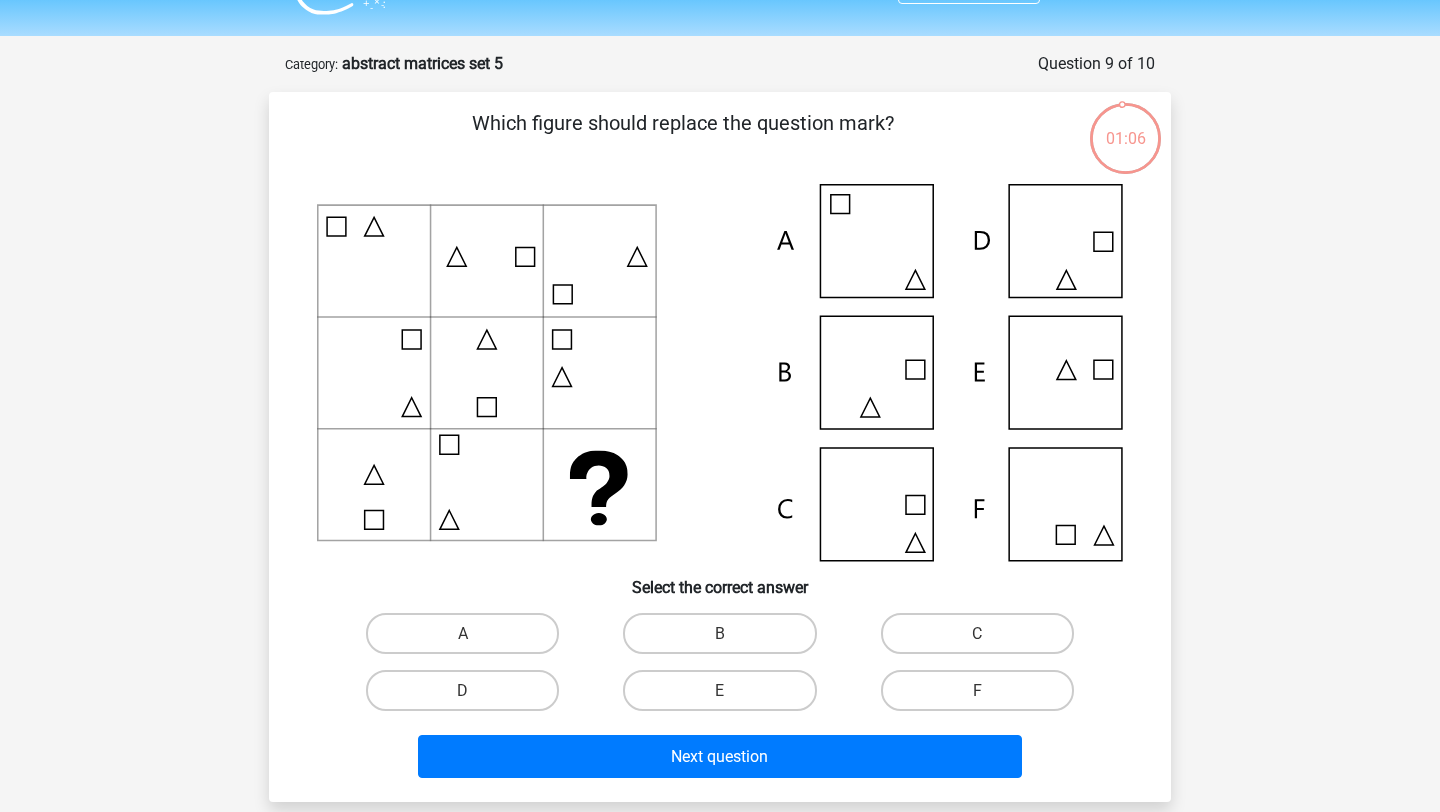 scroll, scrollTop: 44, scrollLeft: 0, axis: vertical 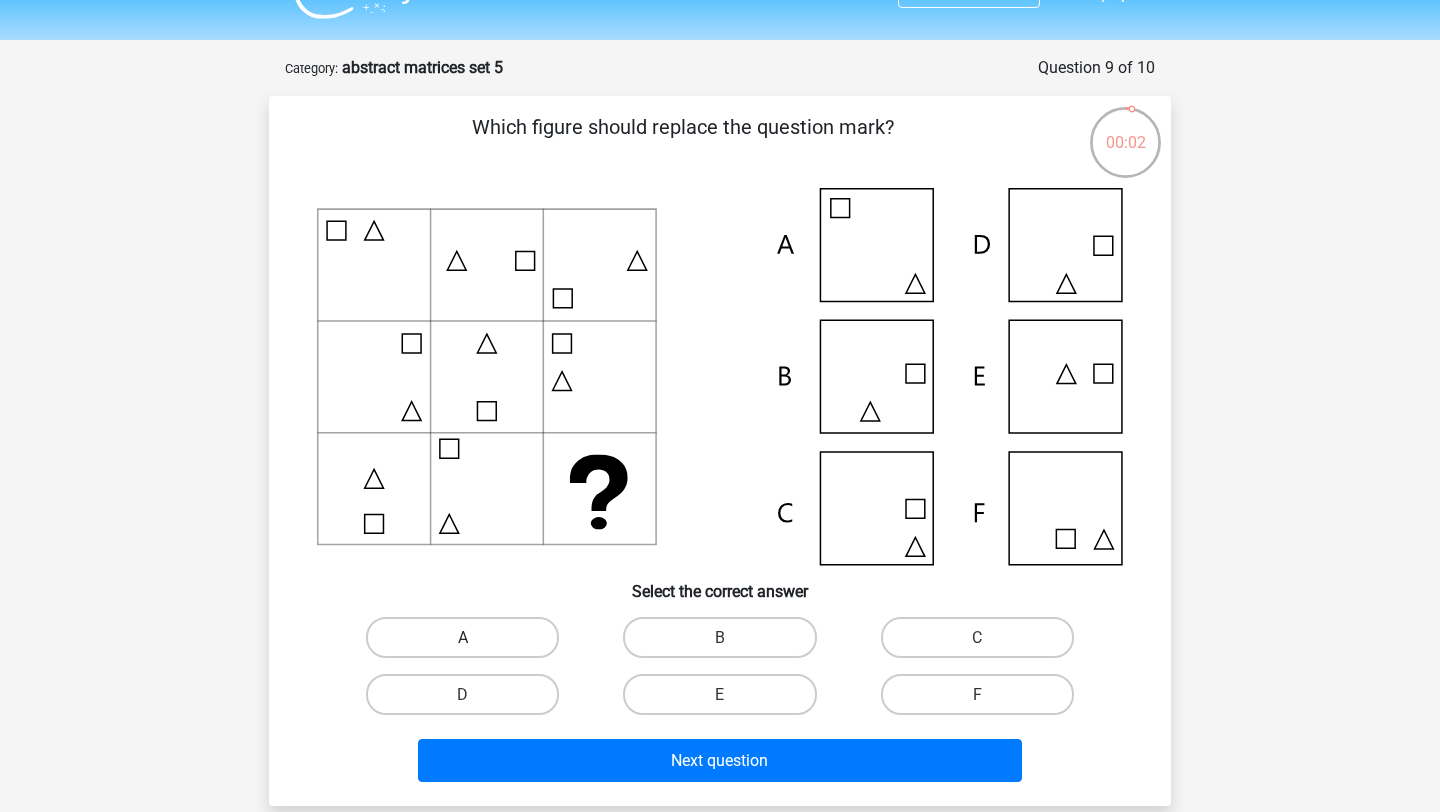 click on "A" at bounding box center (462, 637) 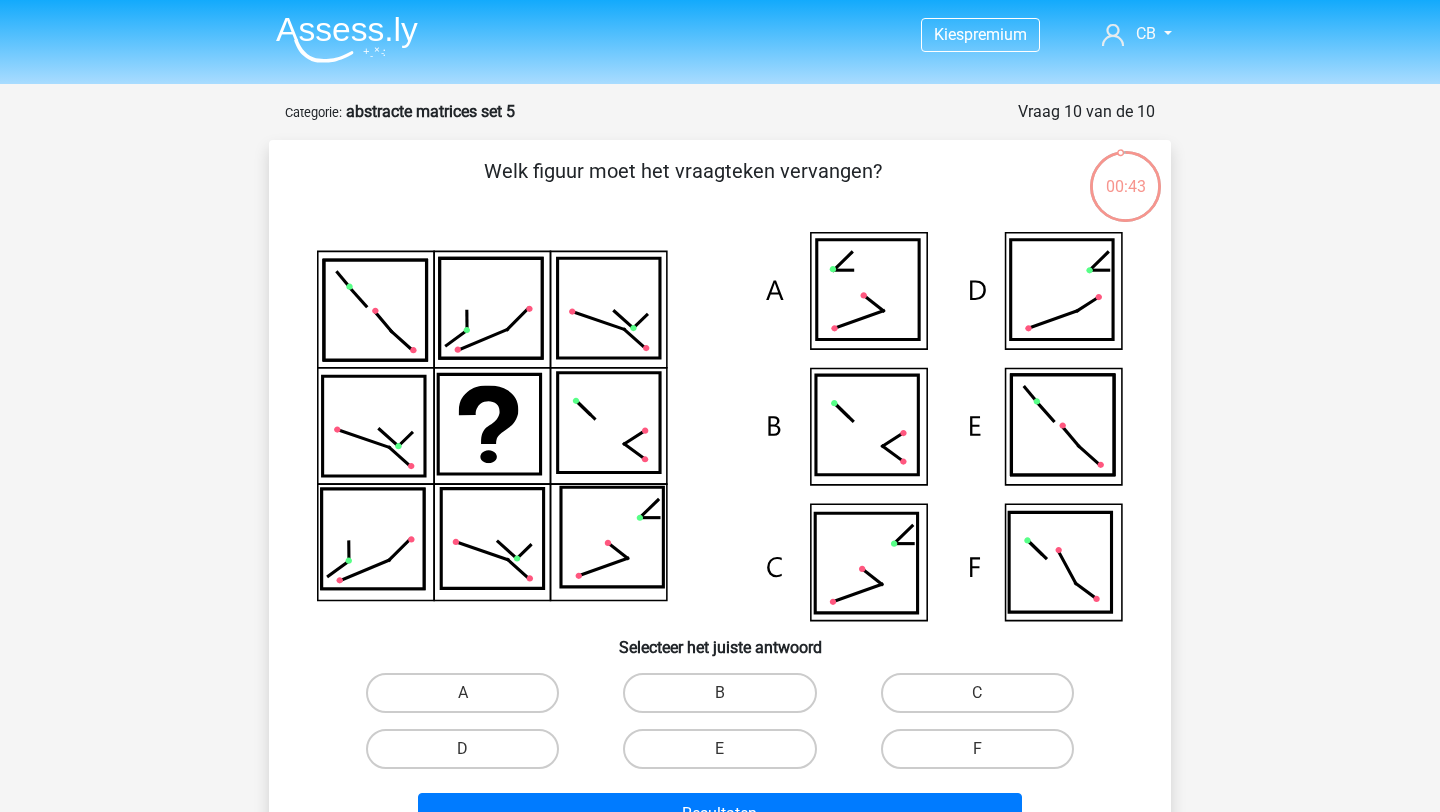 scroll, scrollTop: 44, scrollLeft: 0, axis: vertical 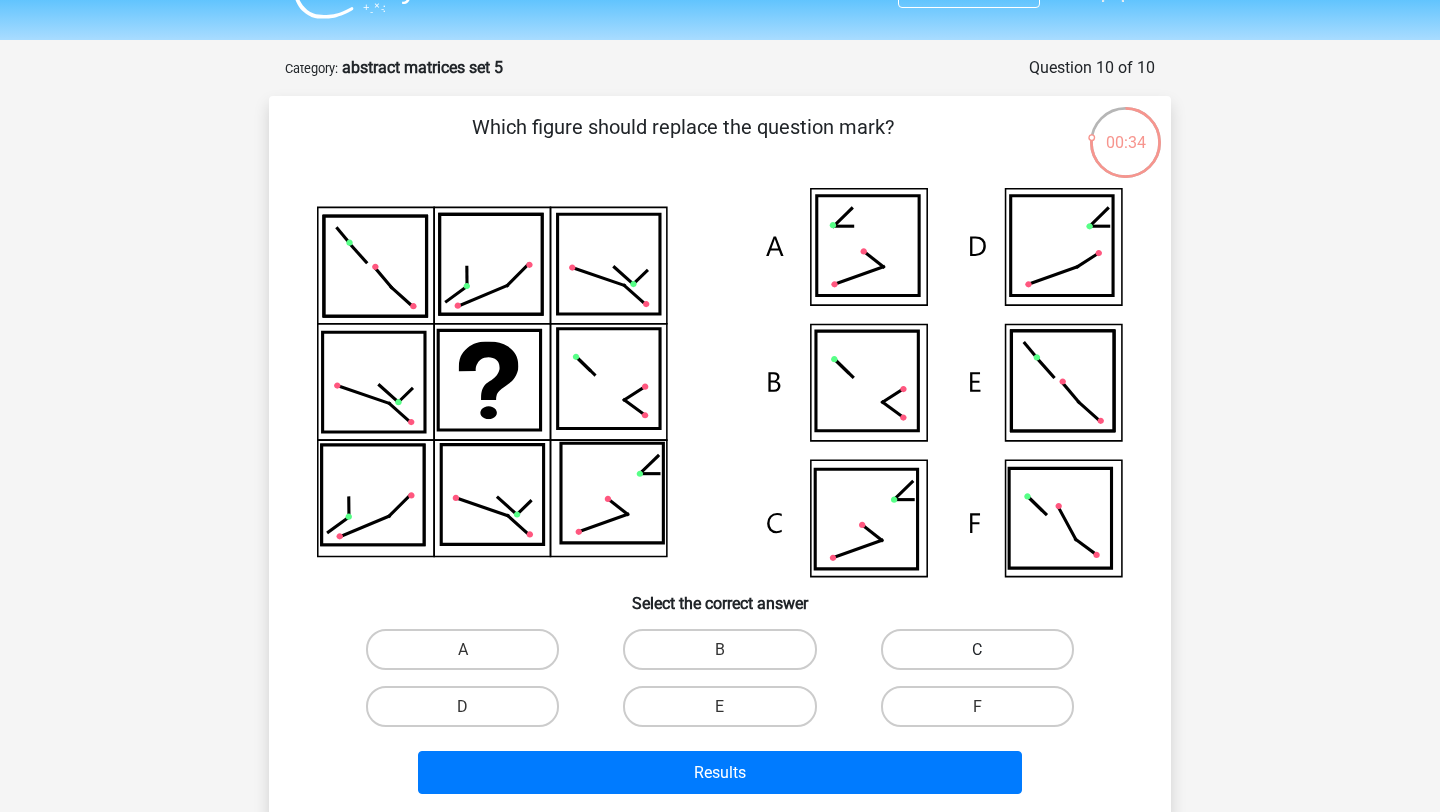 click on "C" at bounding box center (977, 649) 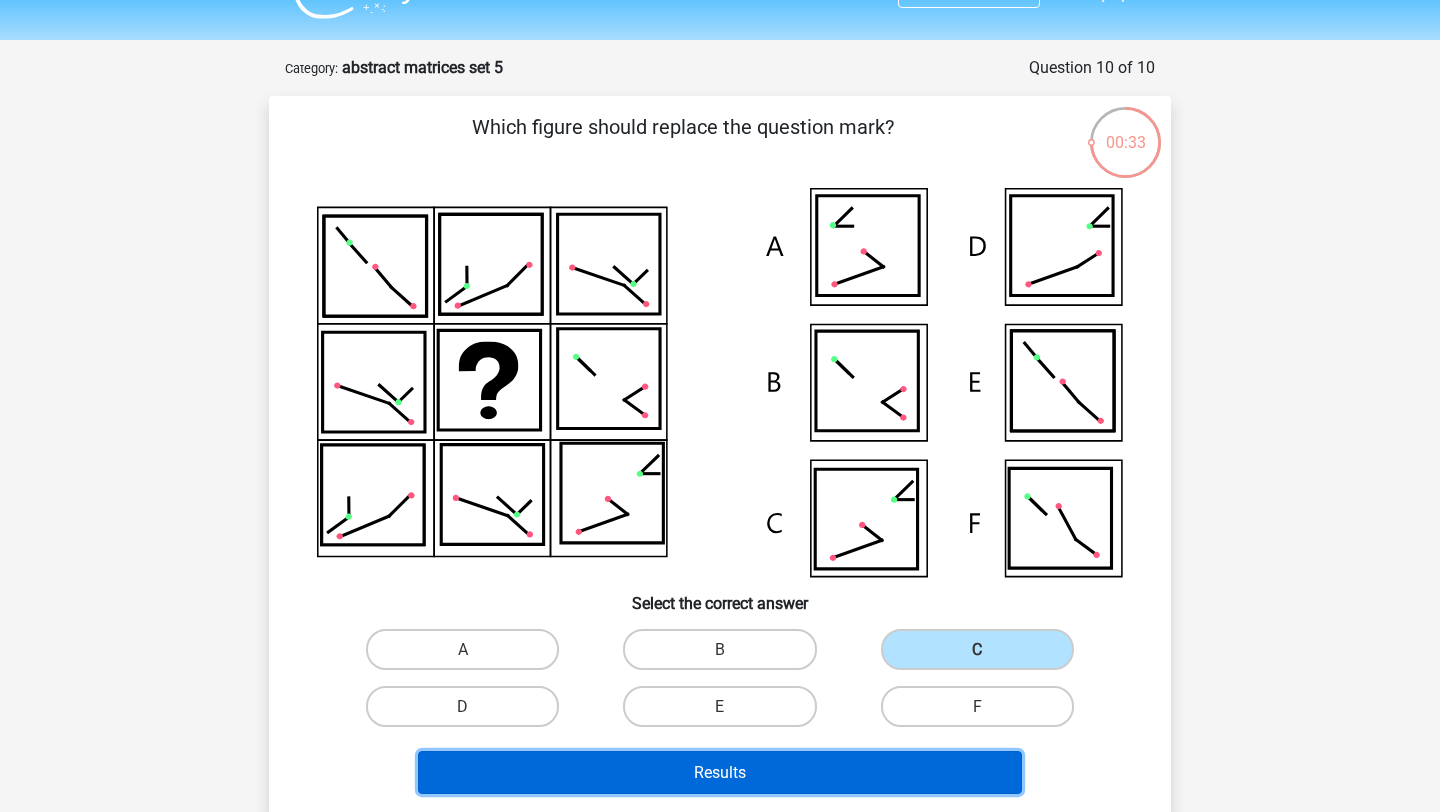 click on "Results" at bounding box center (720, 772) 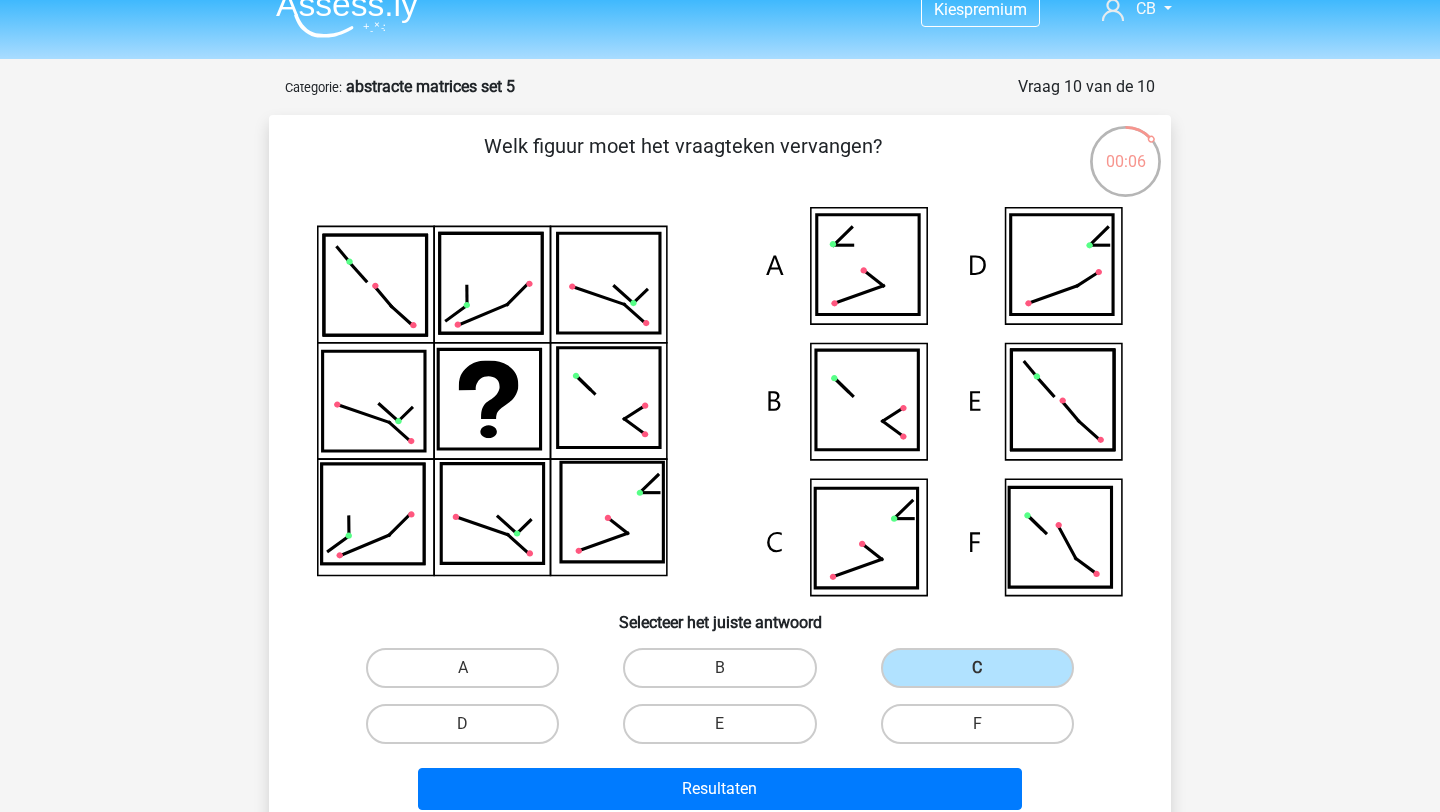 scroll, scrollTop: 20, scrollLeft: 0, axis: vertical 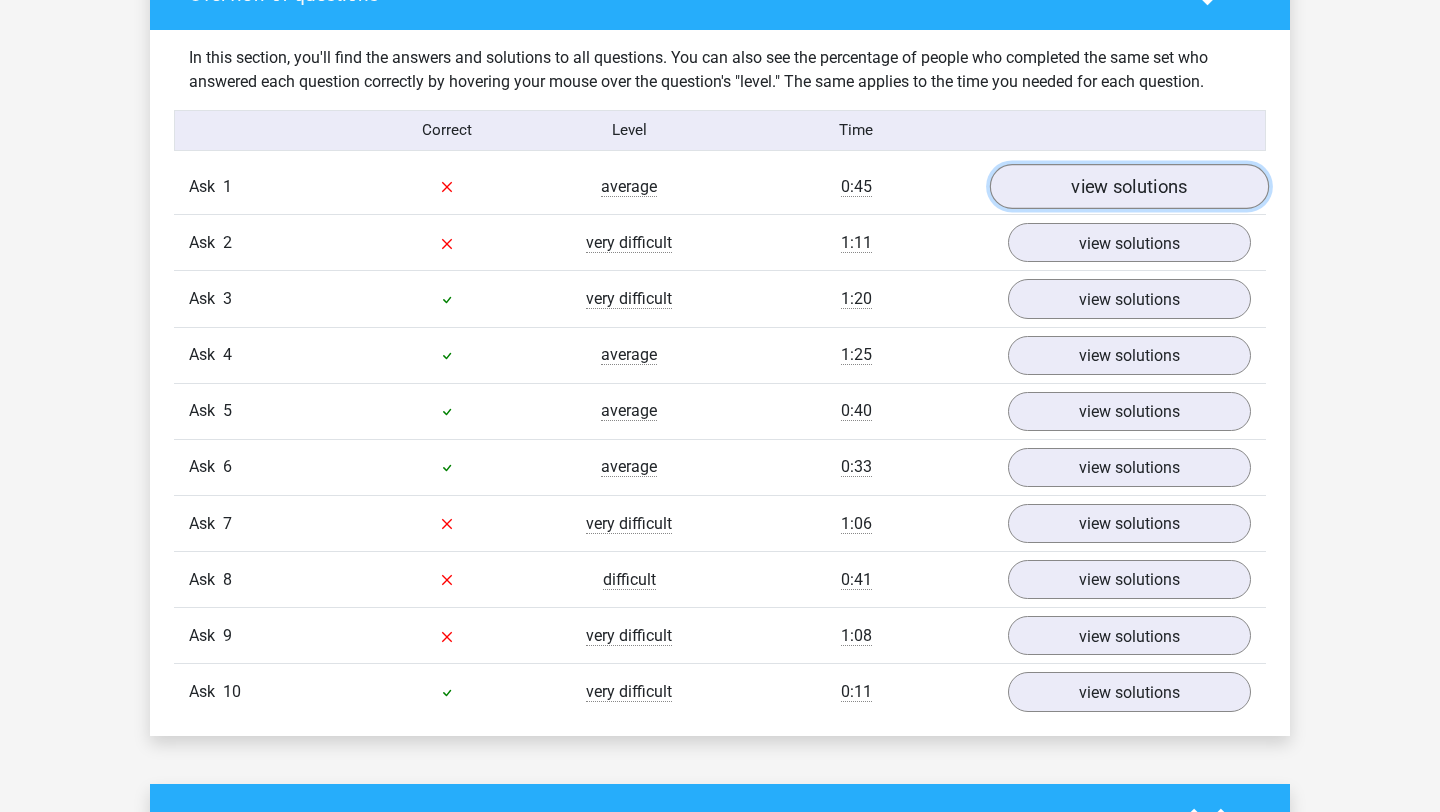 click on "view solutions" at bounding box center [1129, 187] 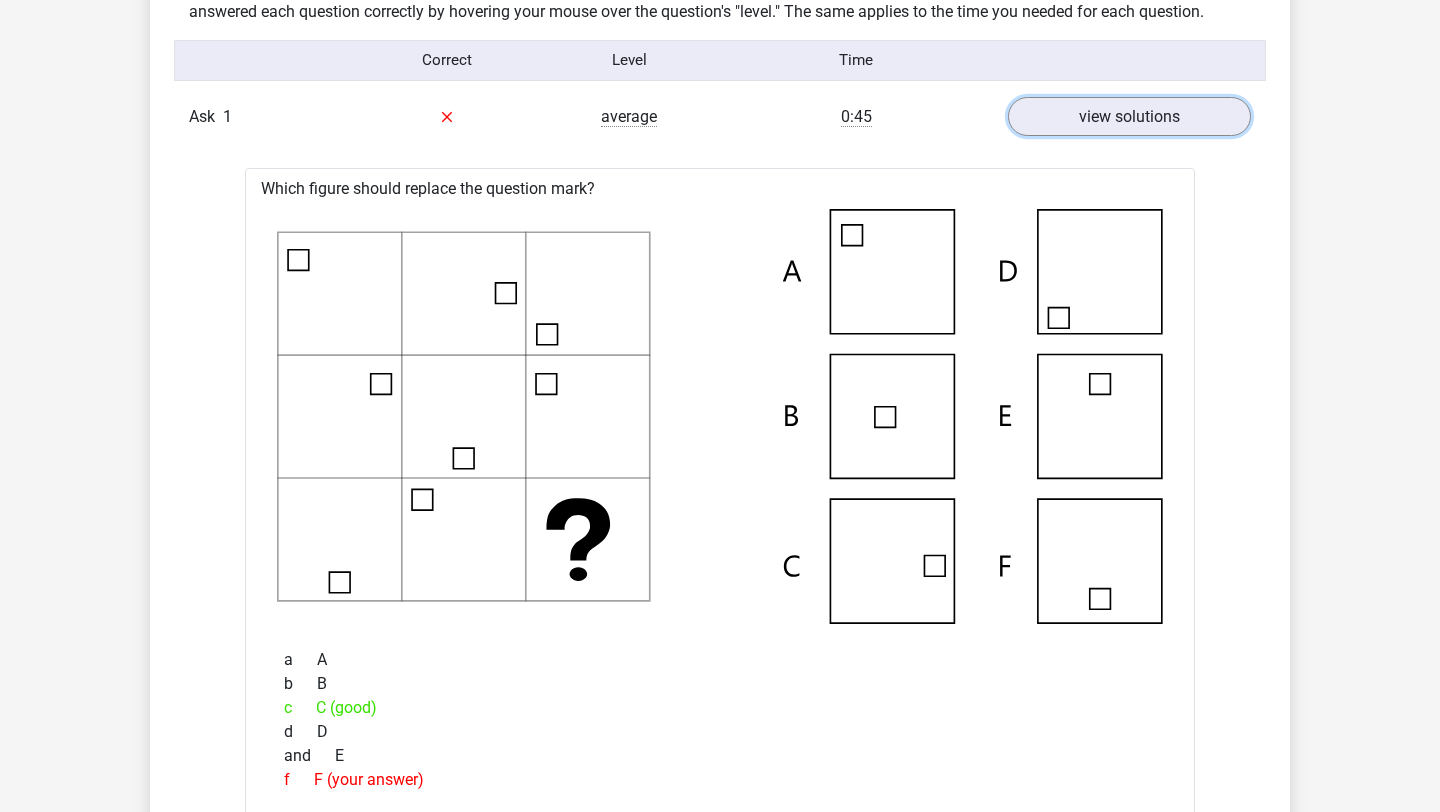 scroll, scrollTop: 1606, scrollLeft: 0, axis: vertical 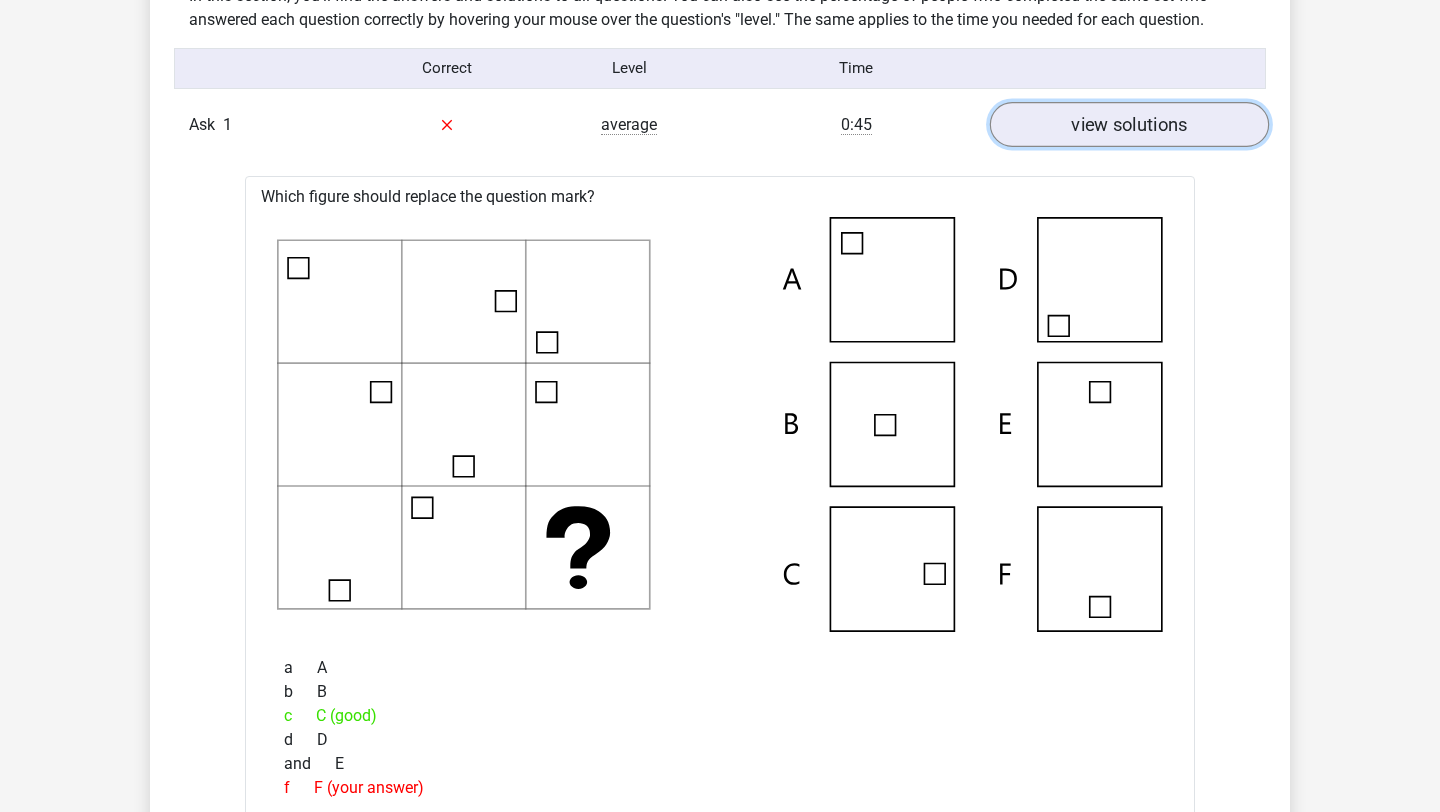 click on "view solutions" at bounding box center [1129, 125] 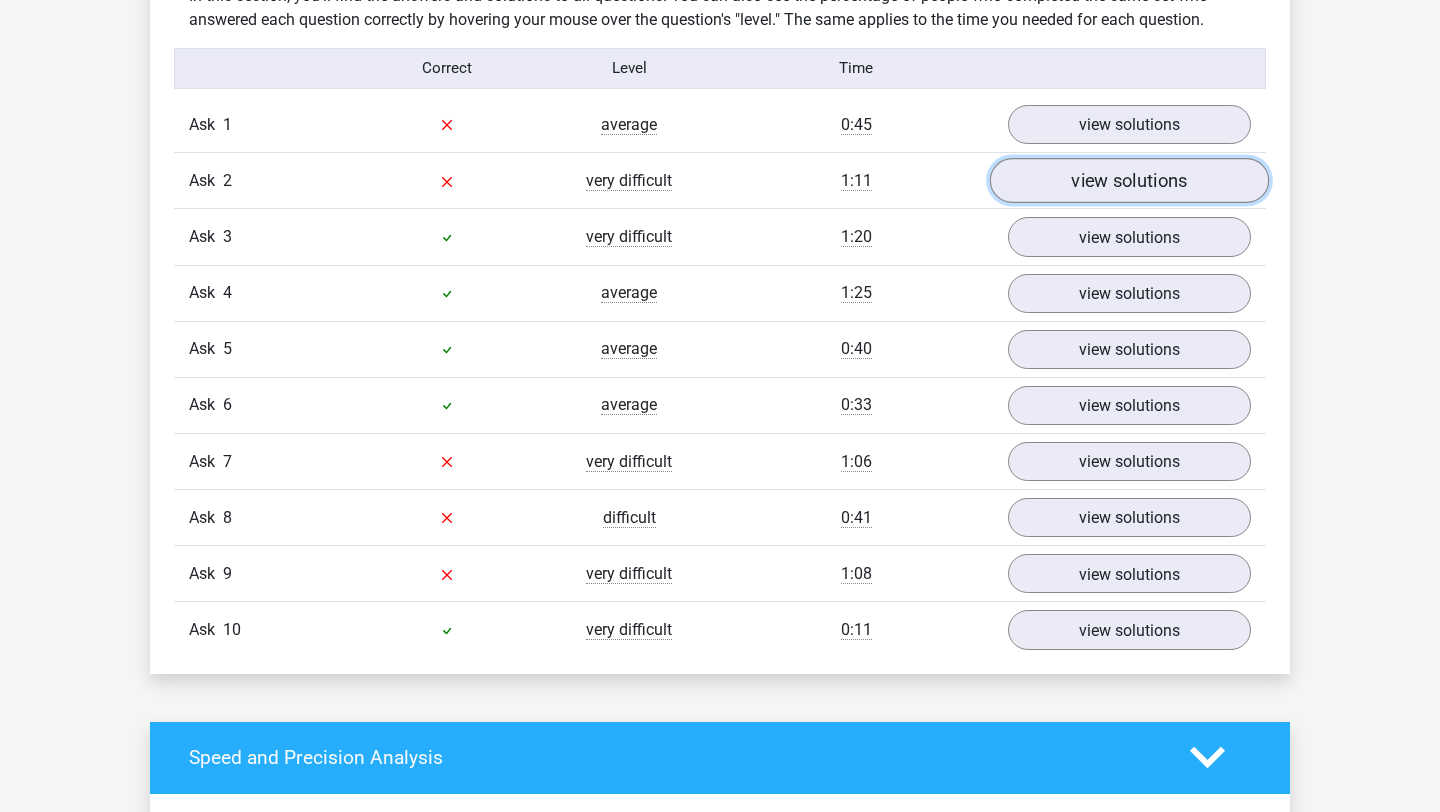 click on "view solutions" at bounding box center (1129, 180) 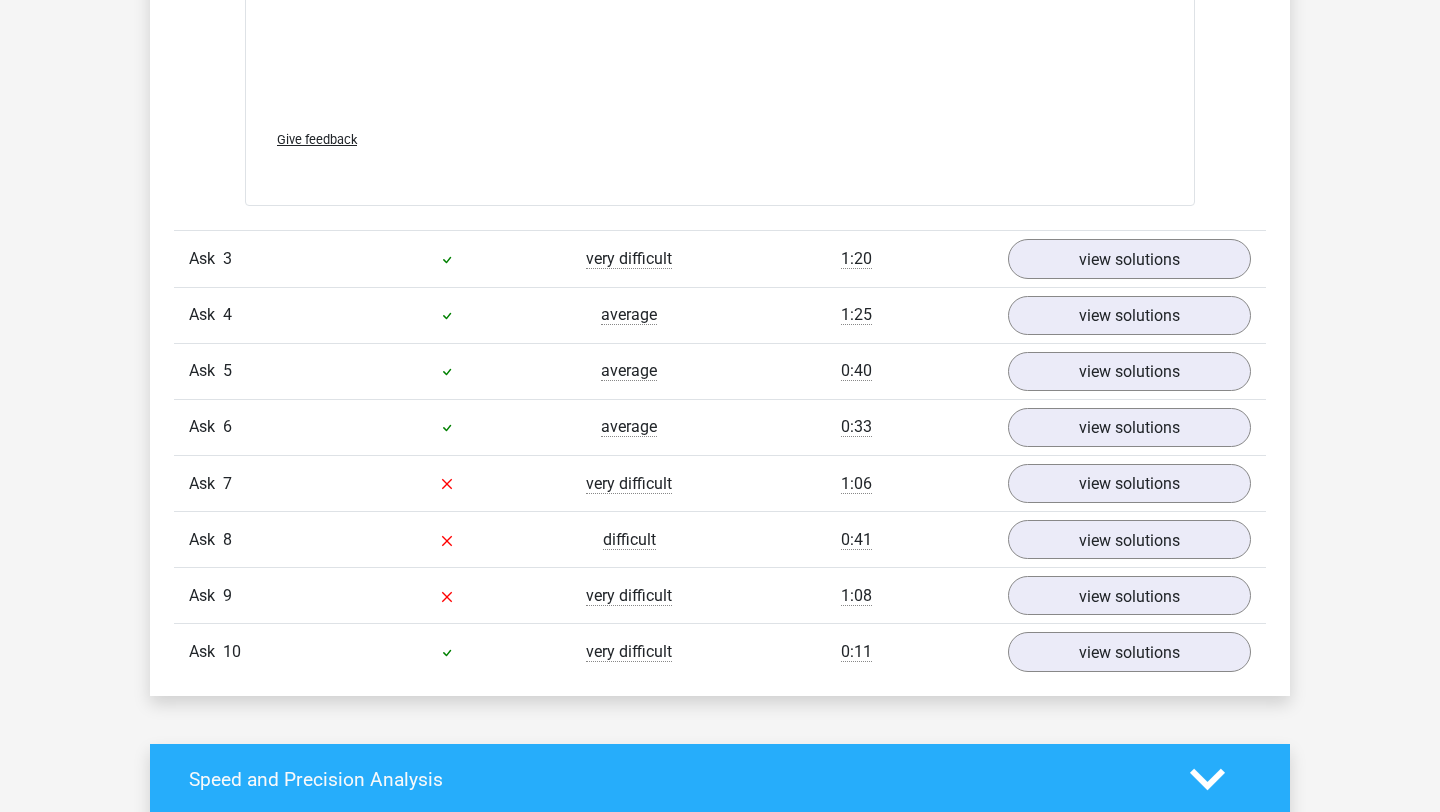 scroll, scrollTop: 2987, scrollLeft: 0, axis: vertical 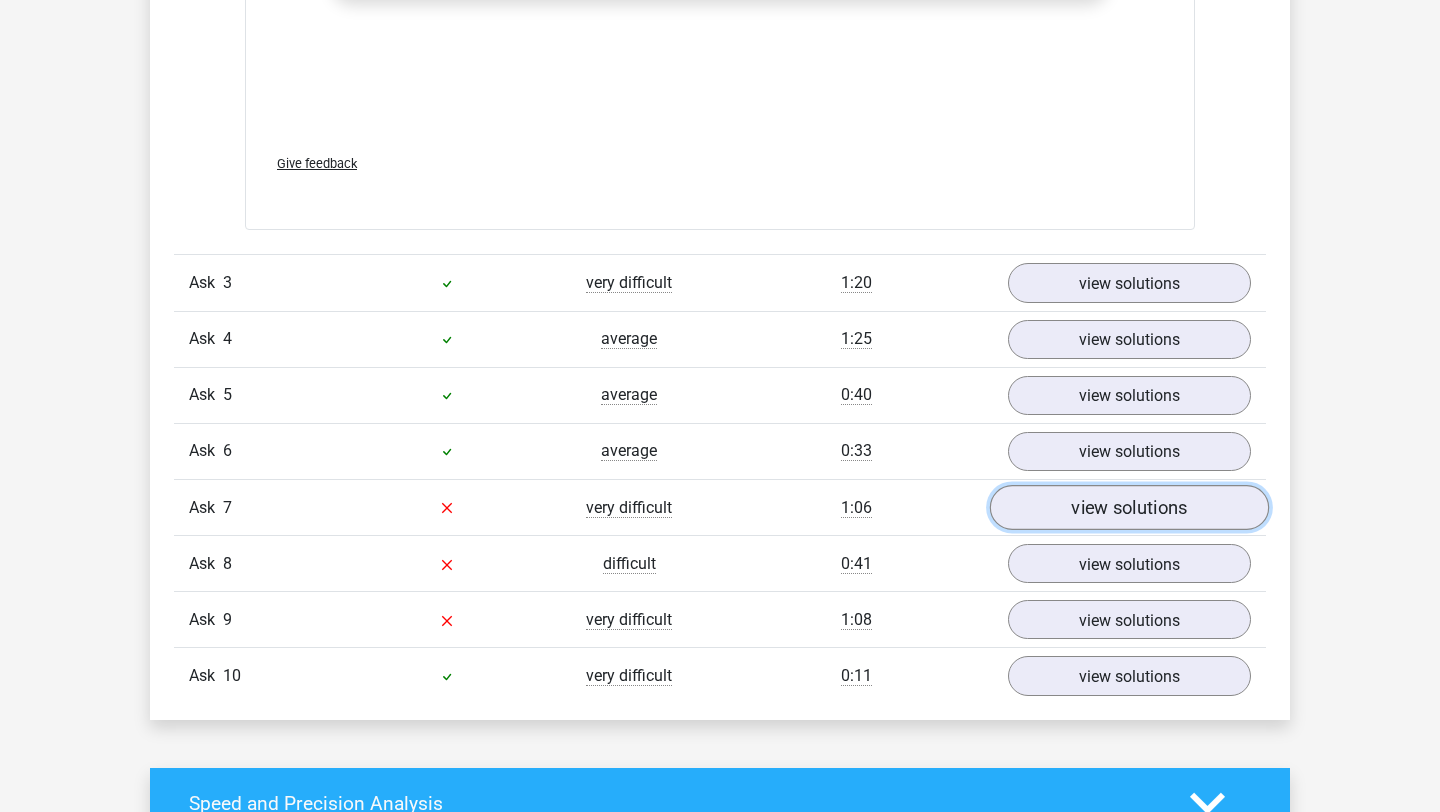 click on "view solutions" at bounding box center (1129, 508) 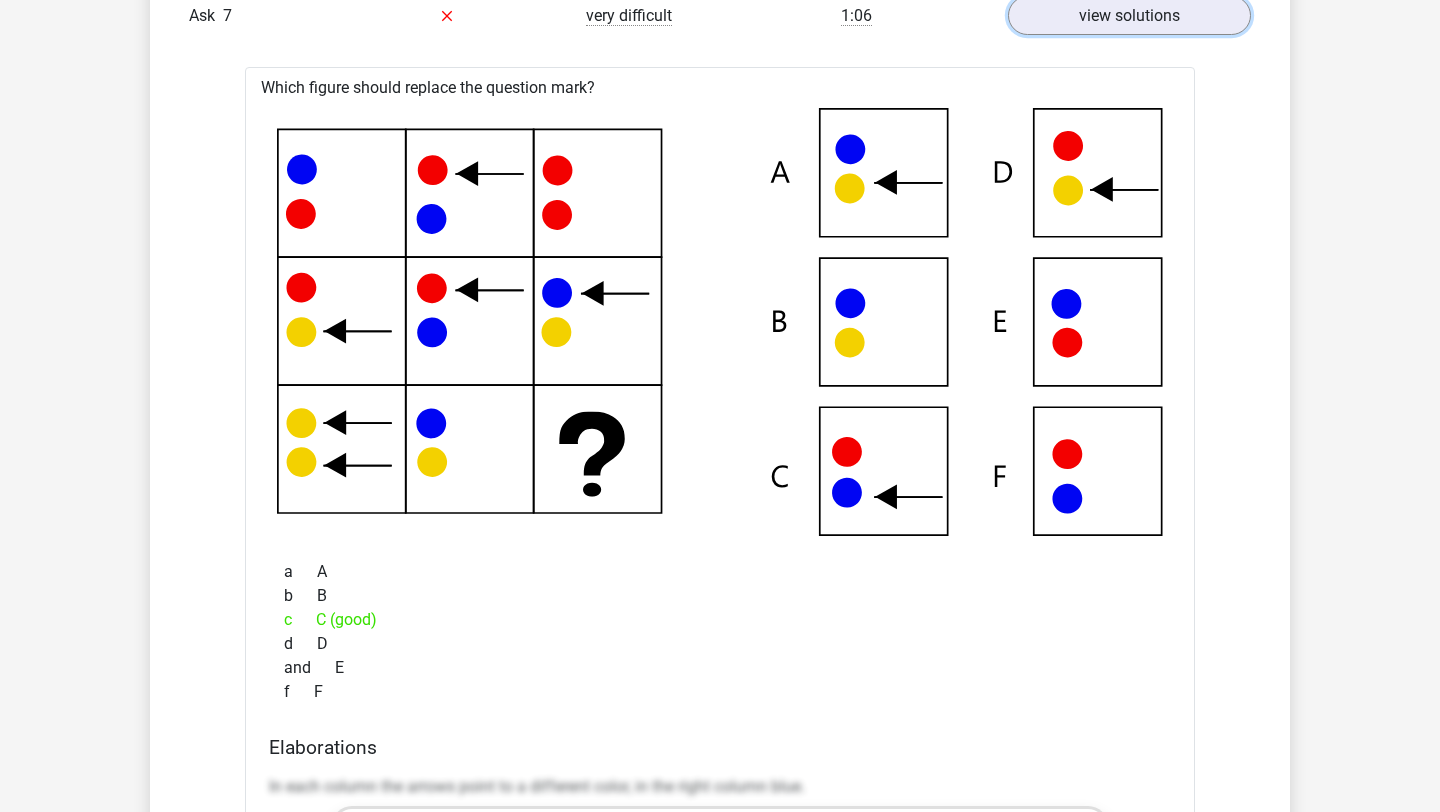 scroll, scrollTop: 3478, scrollLeft: 0, axis: vertical 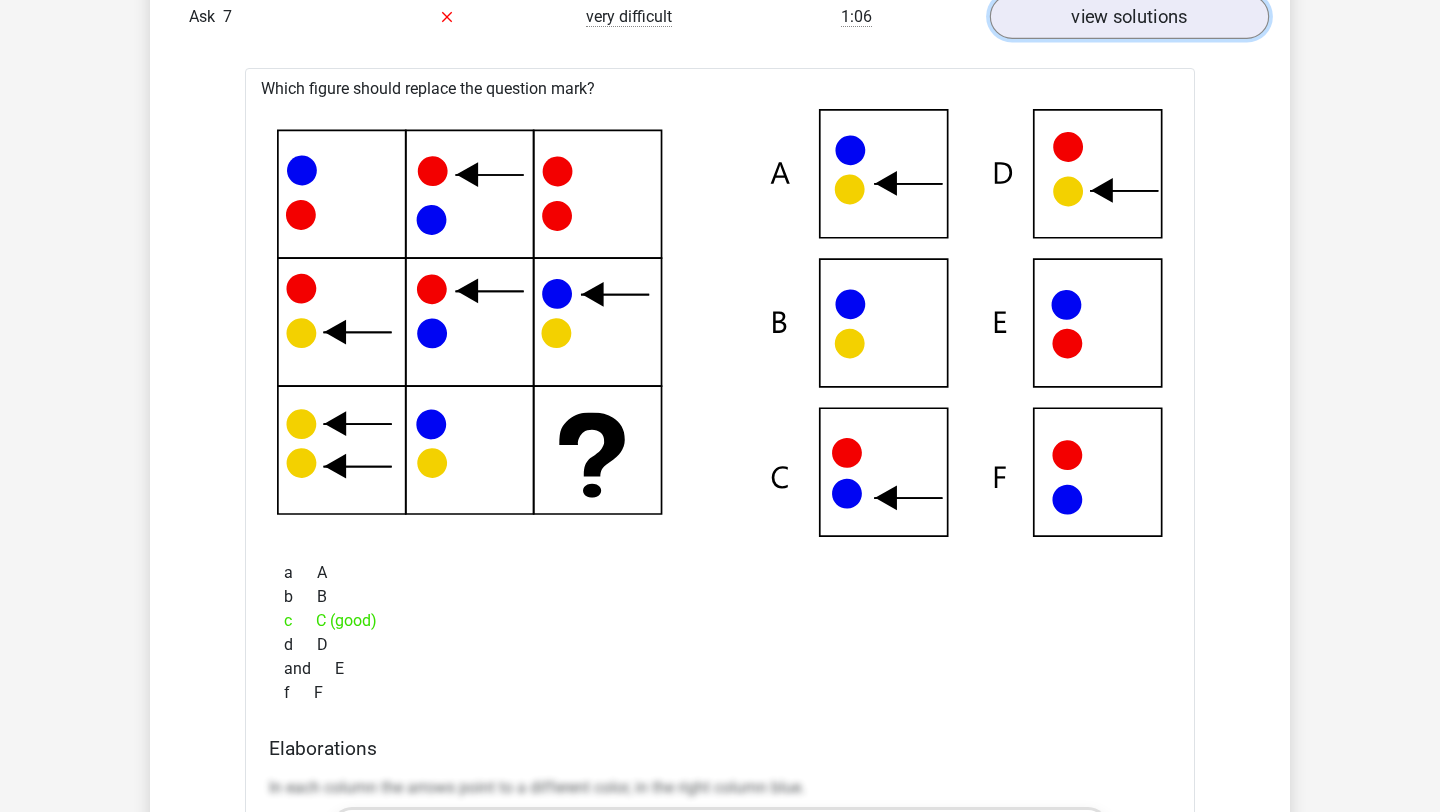 click on "view solutions" at bounding box center [1129, 16] 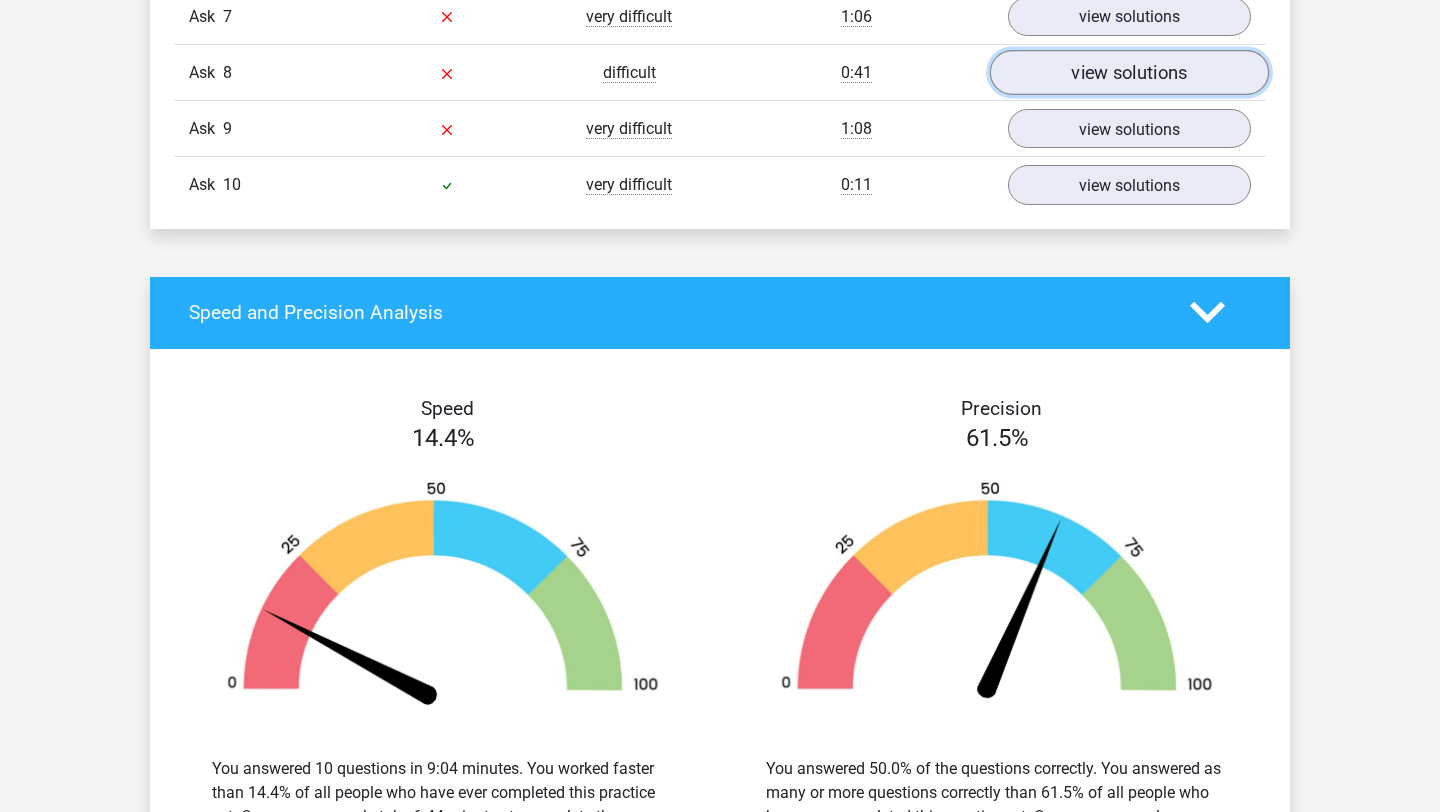 click on "view solutions" at bounding box center [1129, 72] 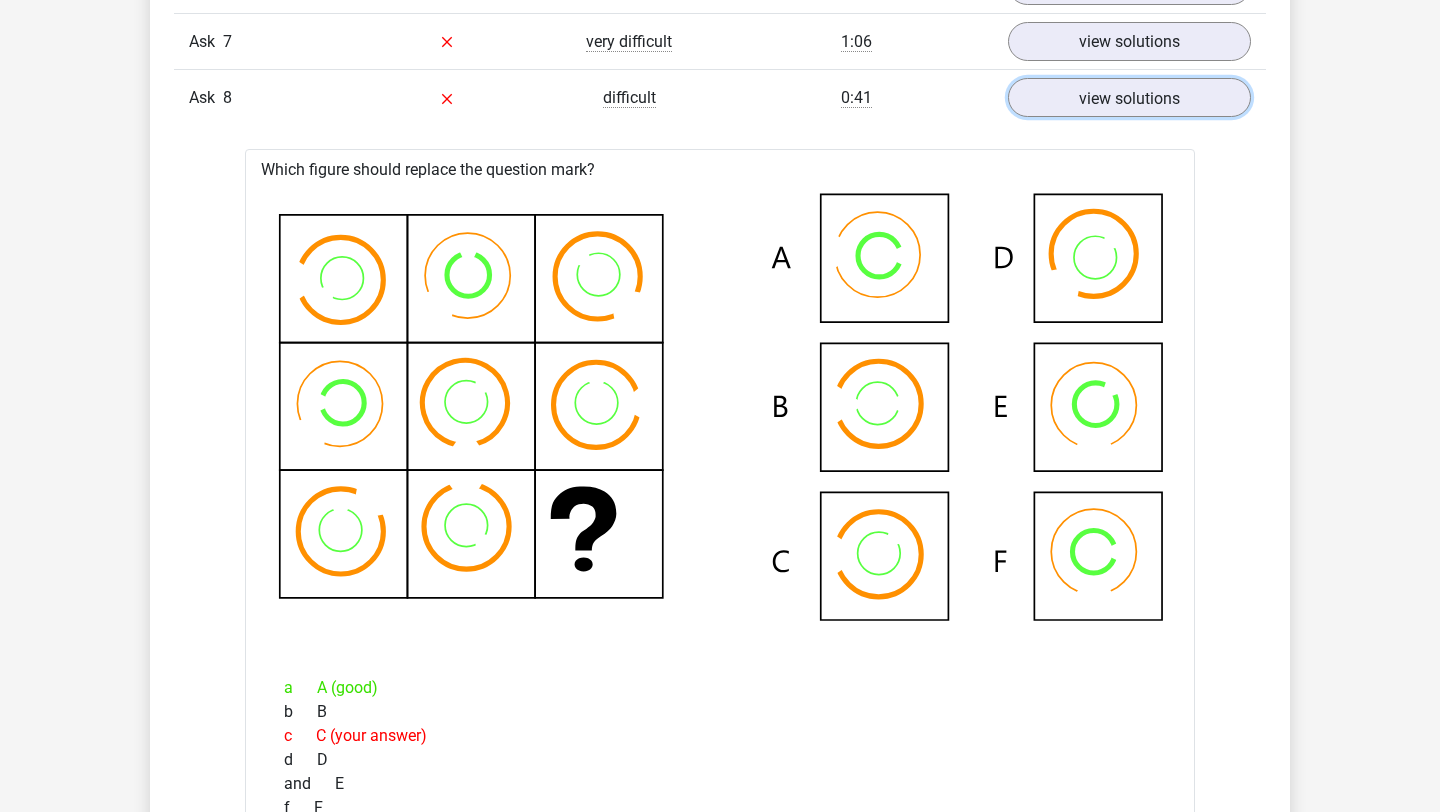 scroll, scrollTop: 3445, scrollLeft: 0, axis: vertical 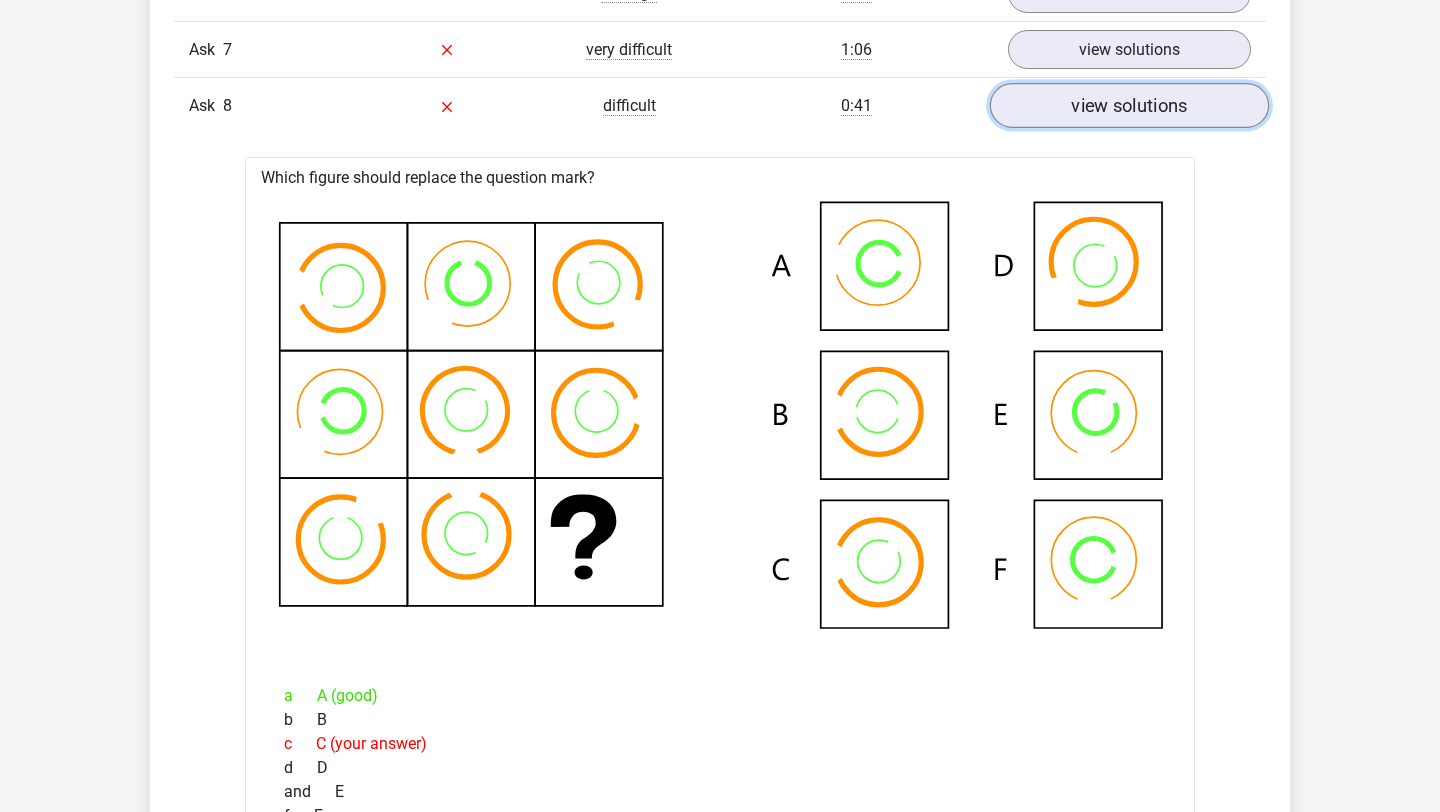 click on "view solutions" at bounding box center [1129, 105] 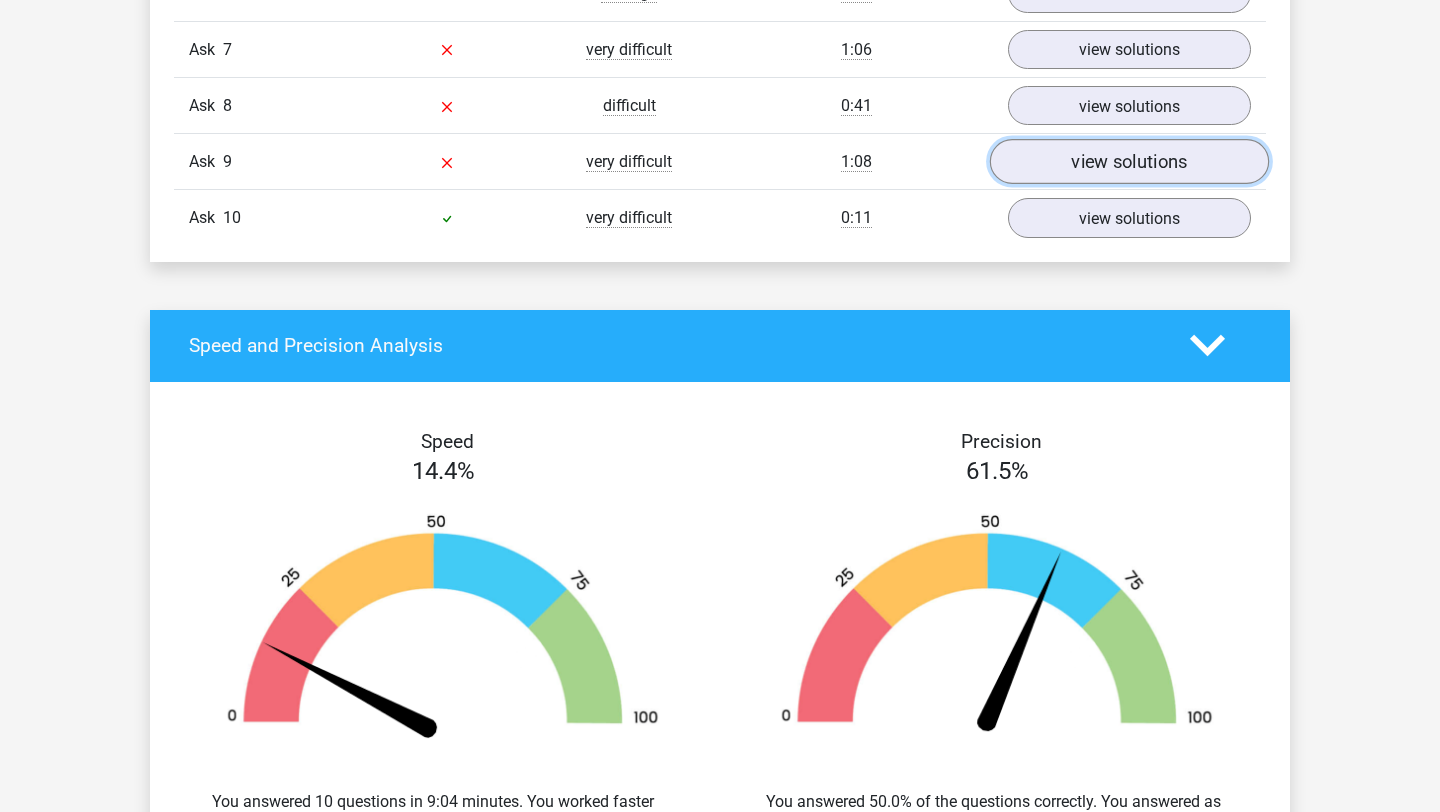 click on "view solutions" at bounding box center (1129, 162) 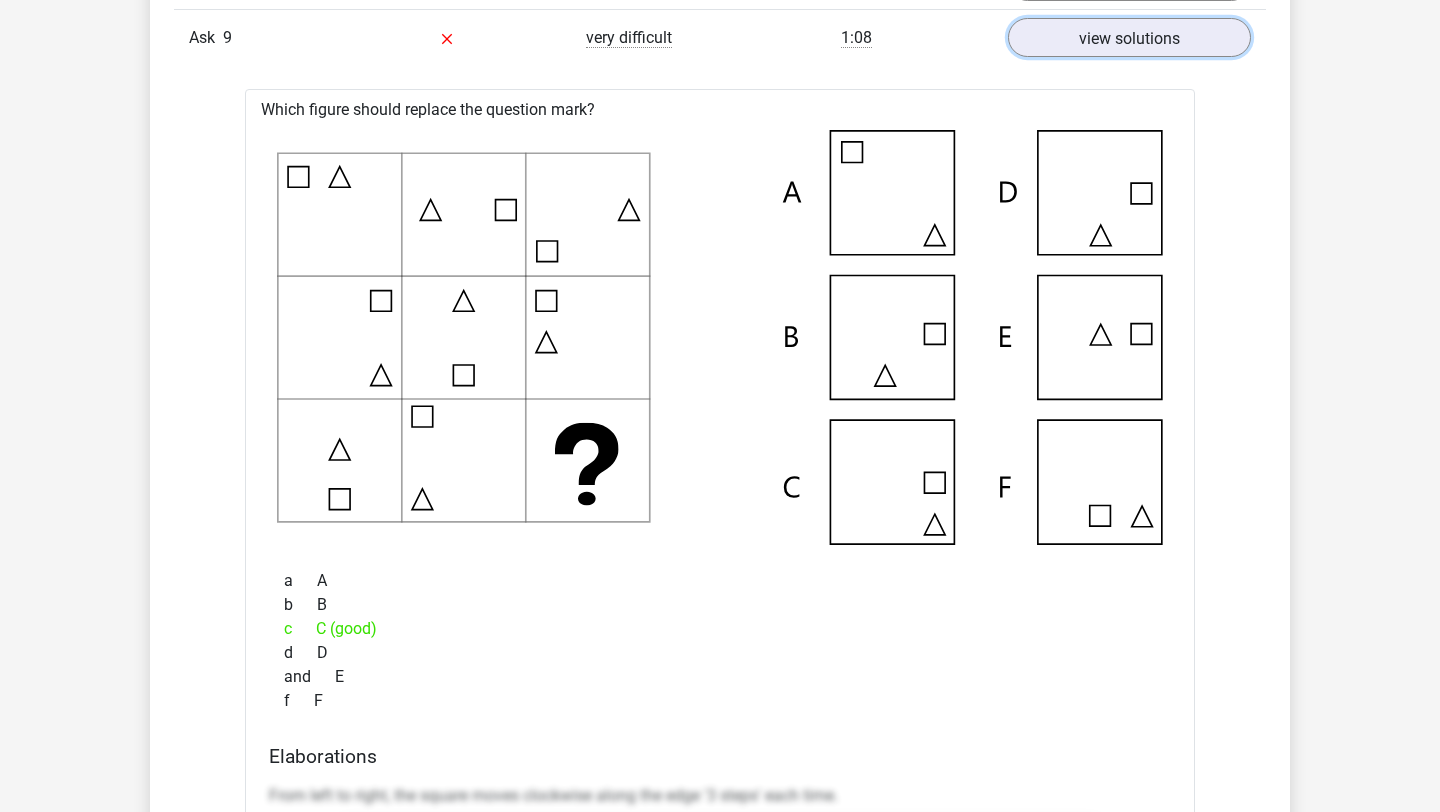 scroll, scrollTop: 3579, scrollLeft: 0, axis: vertical 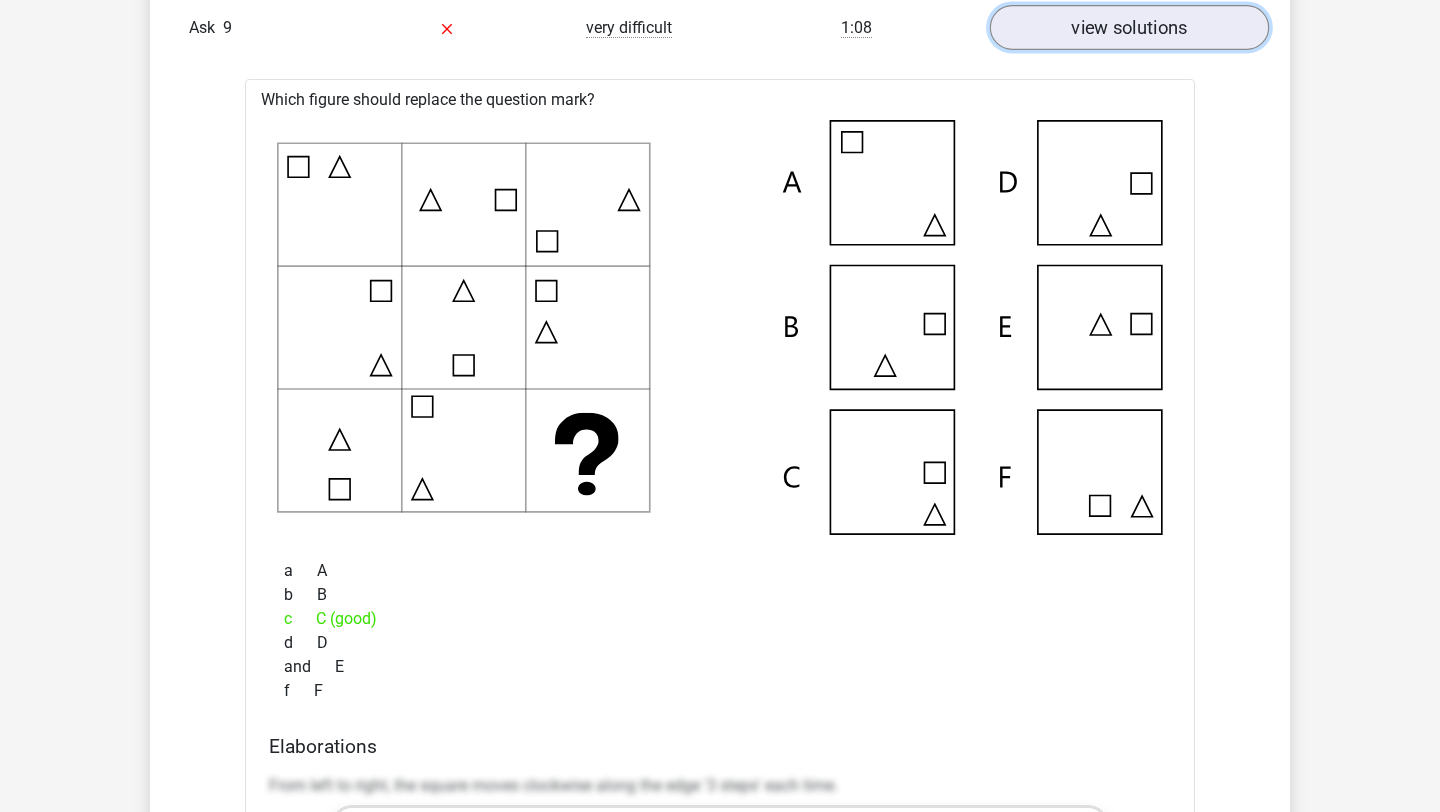 click on "view solutions" at bounding box center (1129, 27) 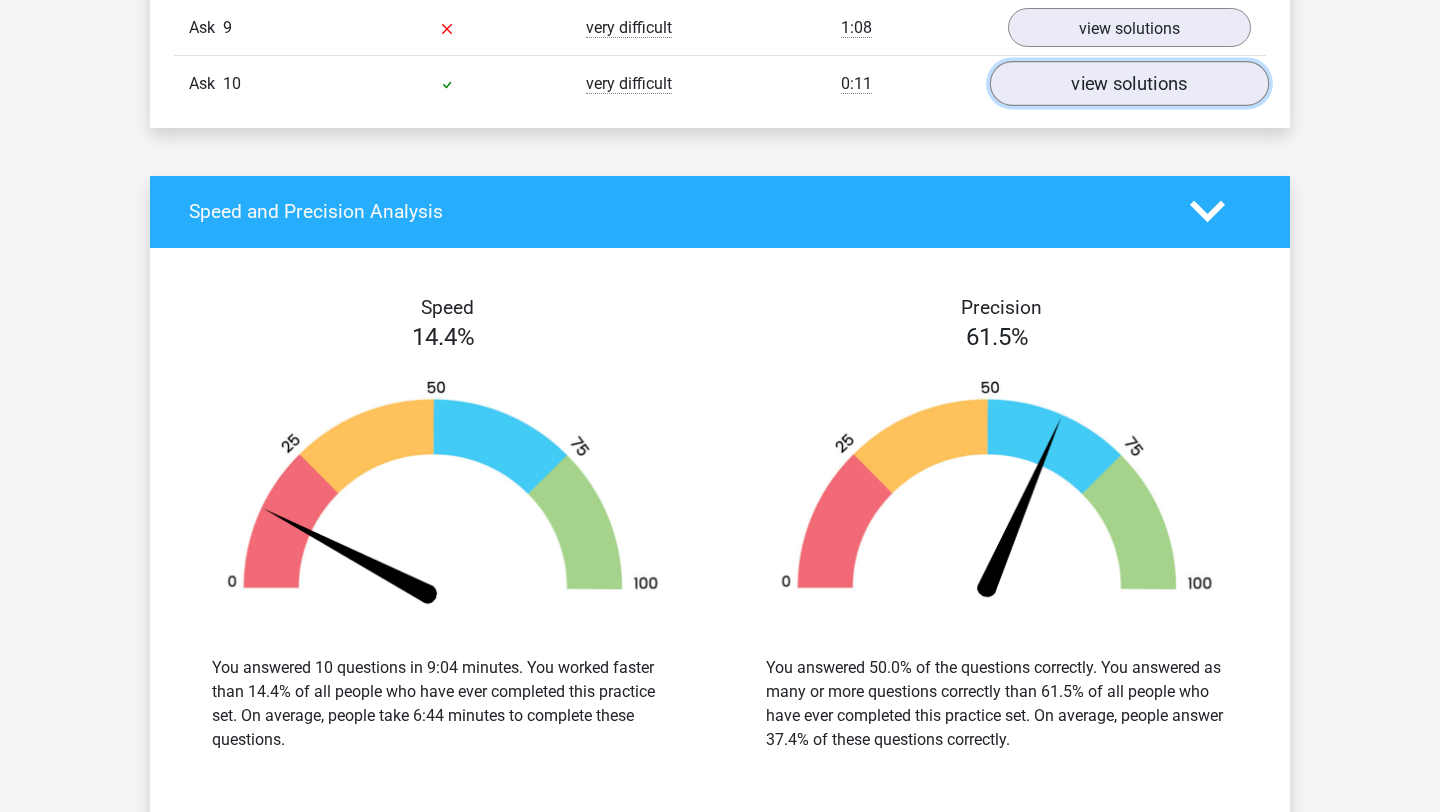 click on "view solutions" at bounding box center [1129, 84] 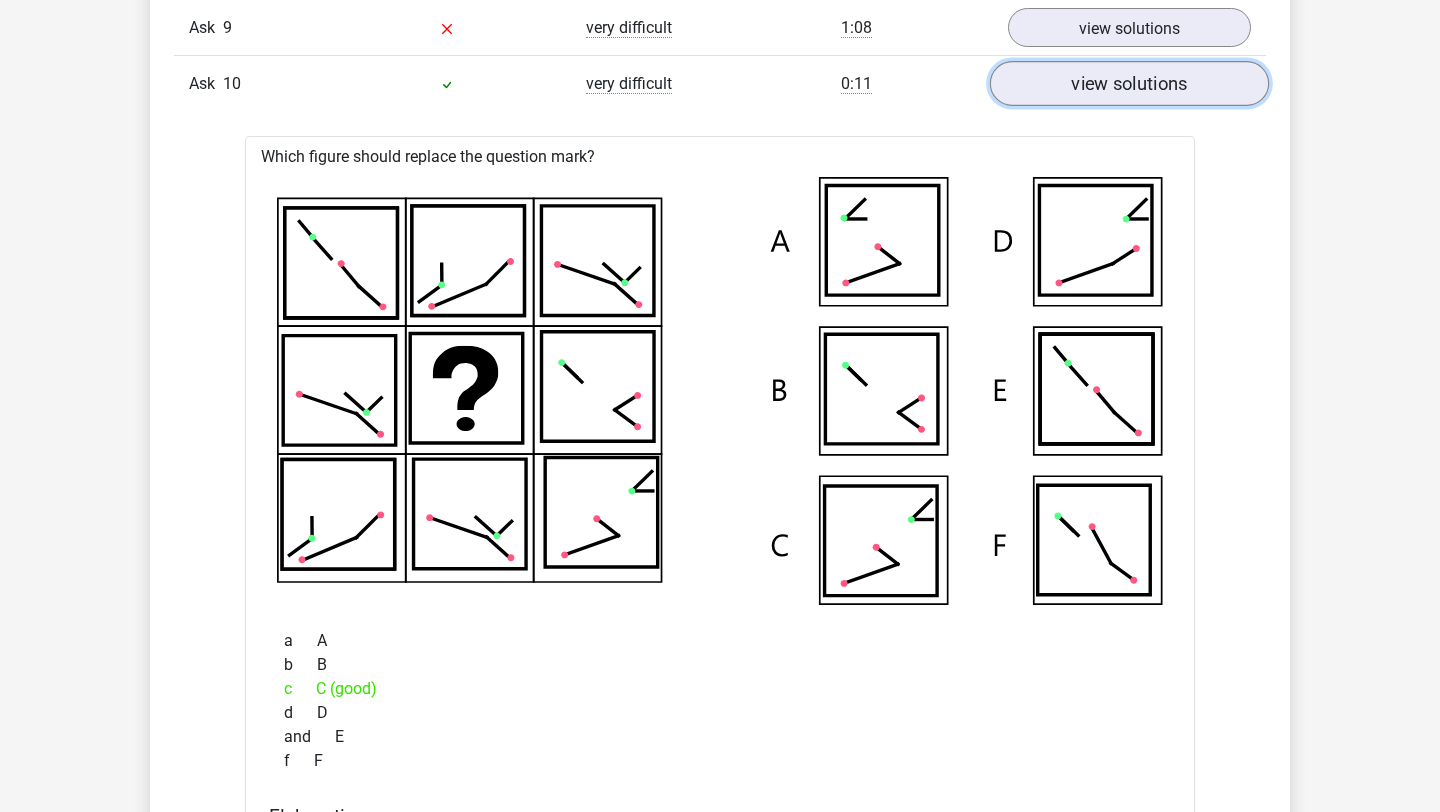 click on "view solutions" at bounding box center (1129, 84) 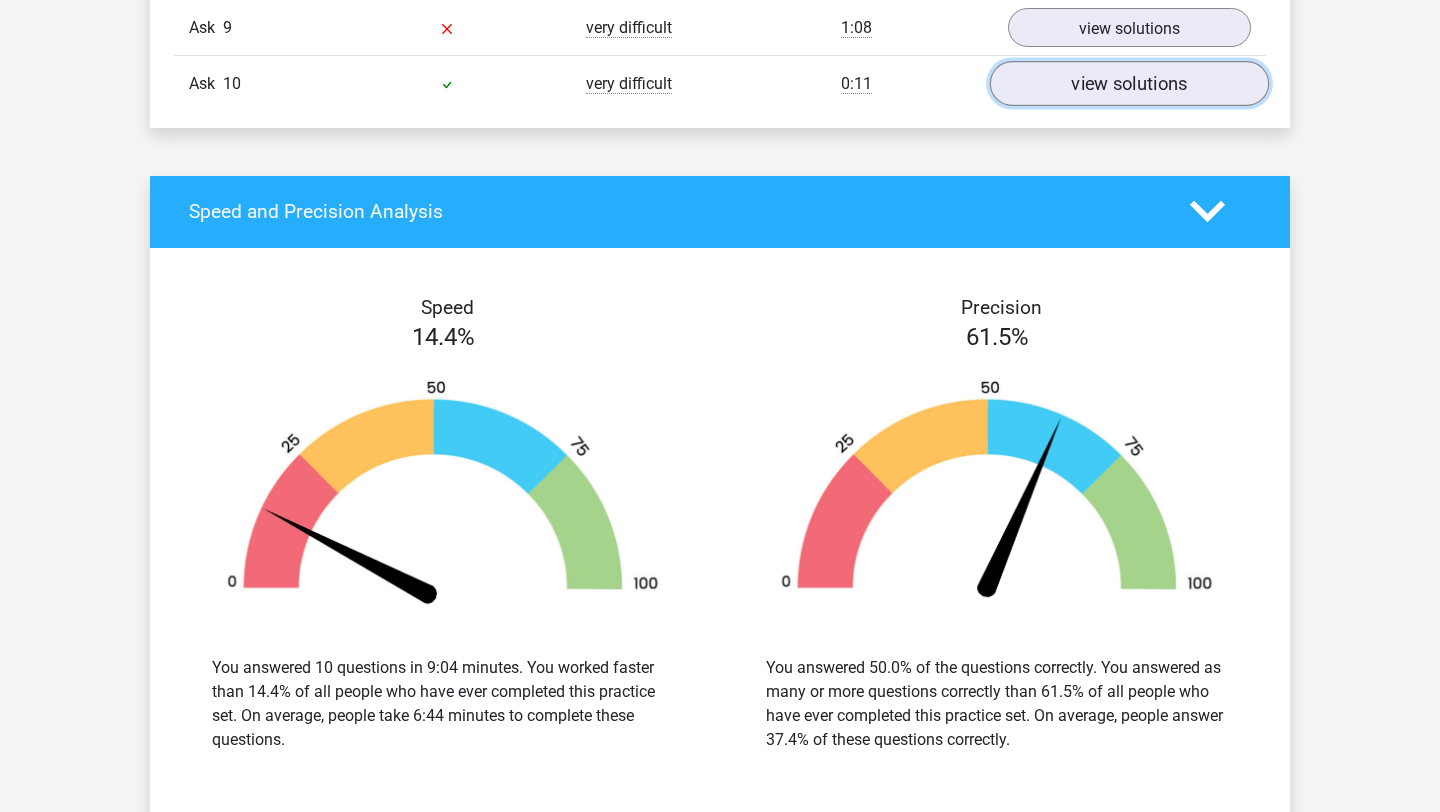 click on "view solutions" at bounding box center [1129, 84] 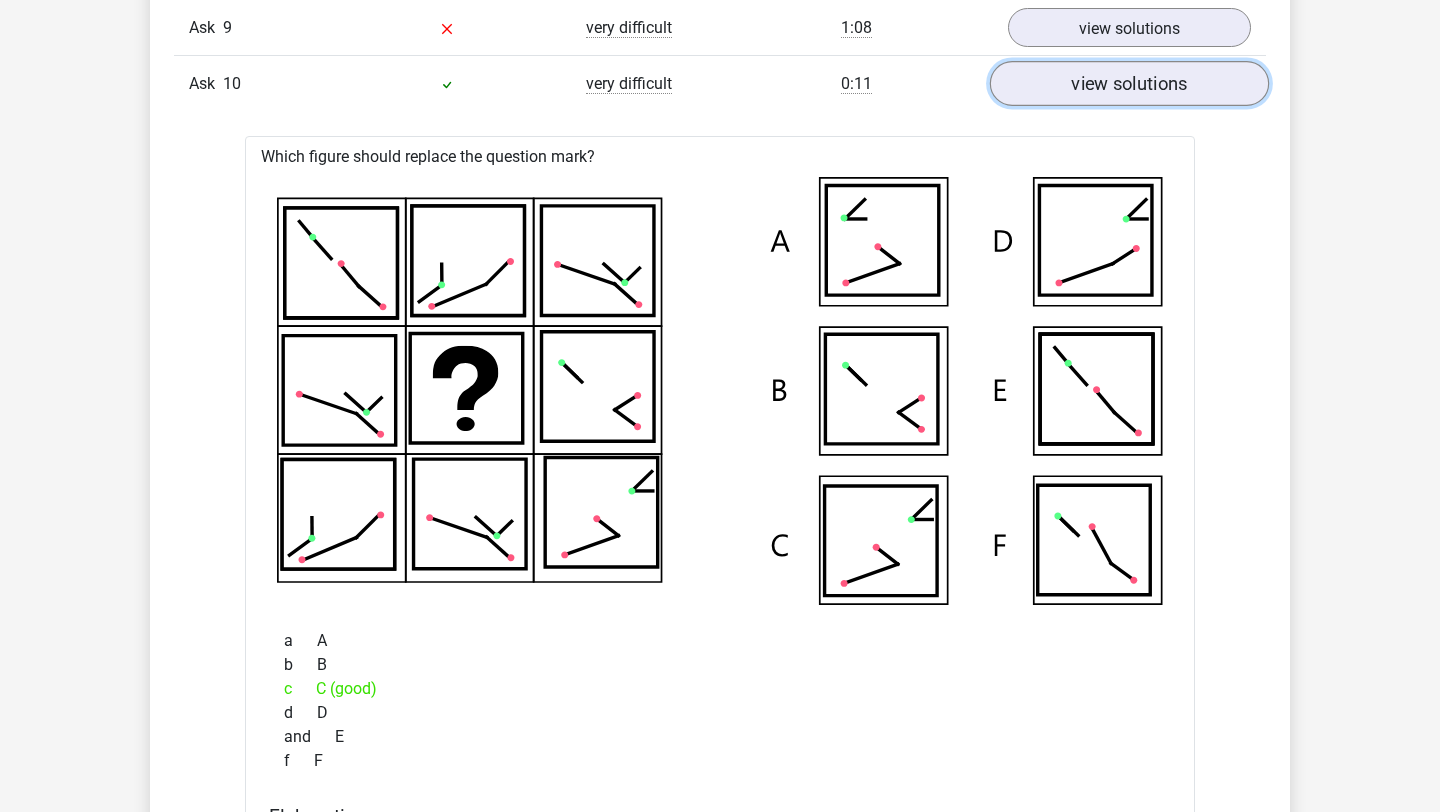 click on "view solutions" at bounding box center [1129, 84] 